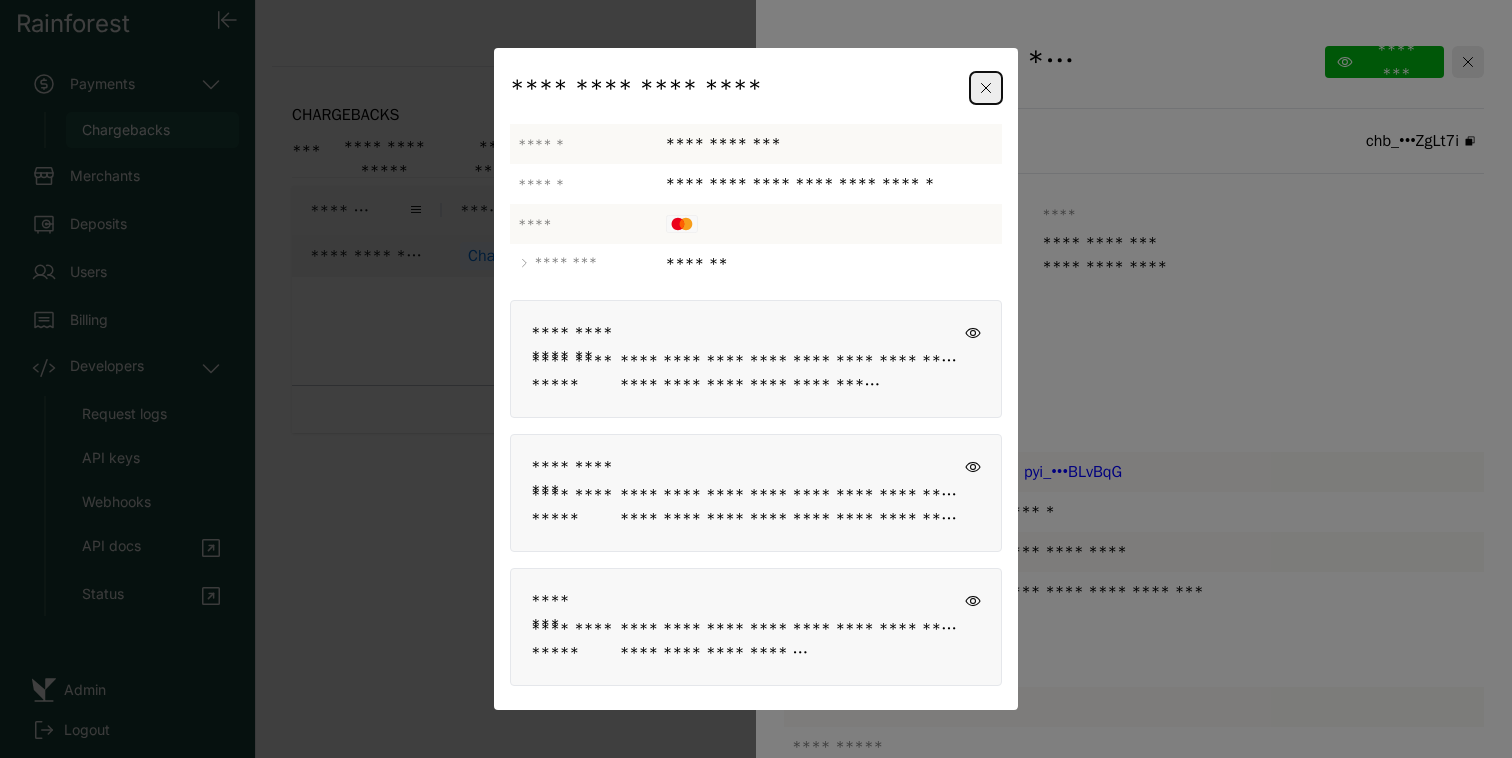 scroll, scrollTop: 0, scrollLeft: 0, axis: both 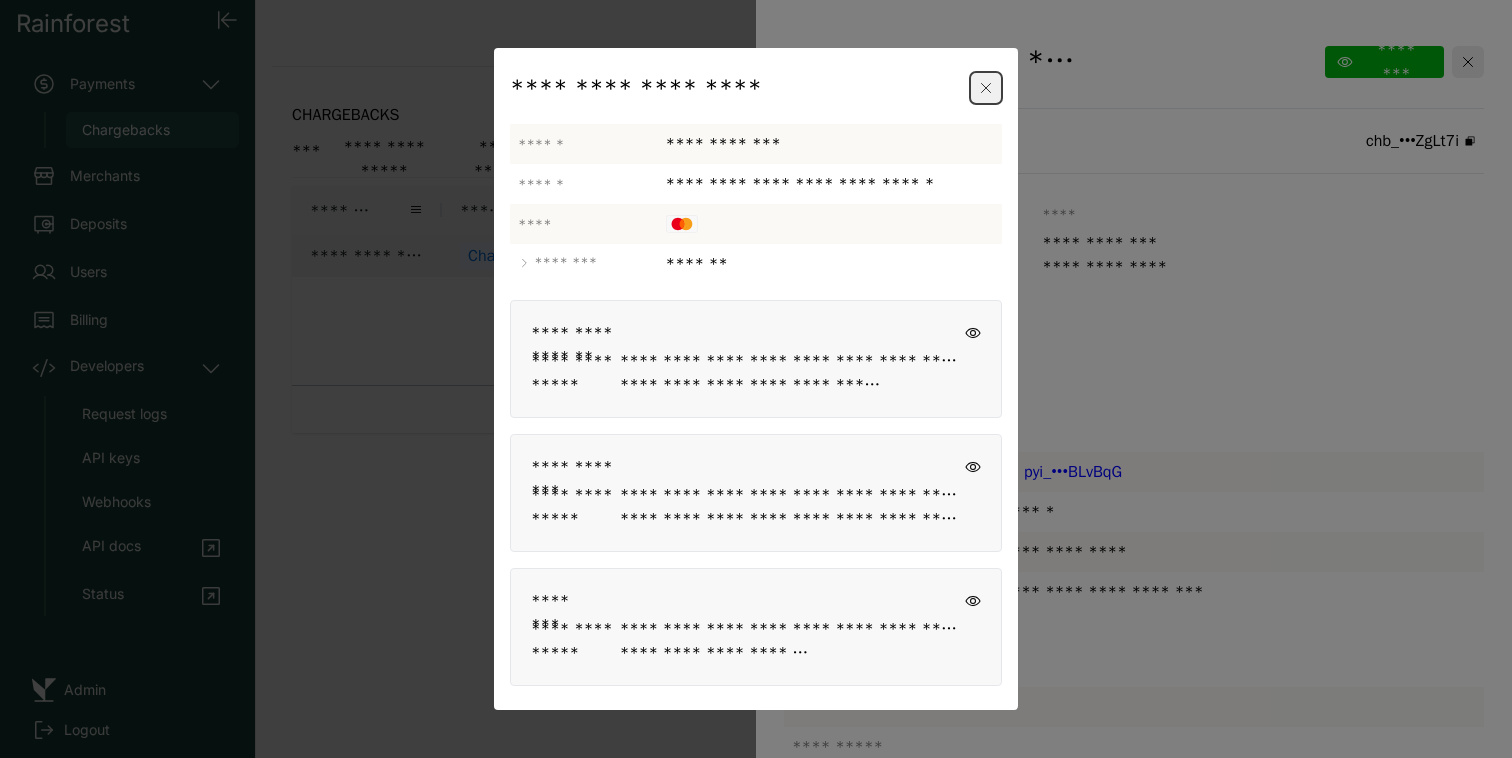 click 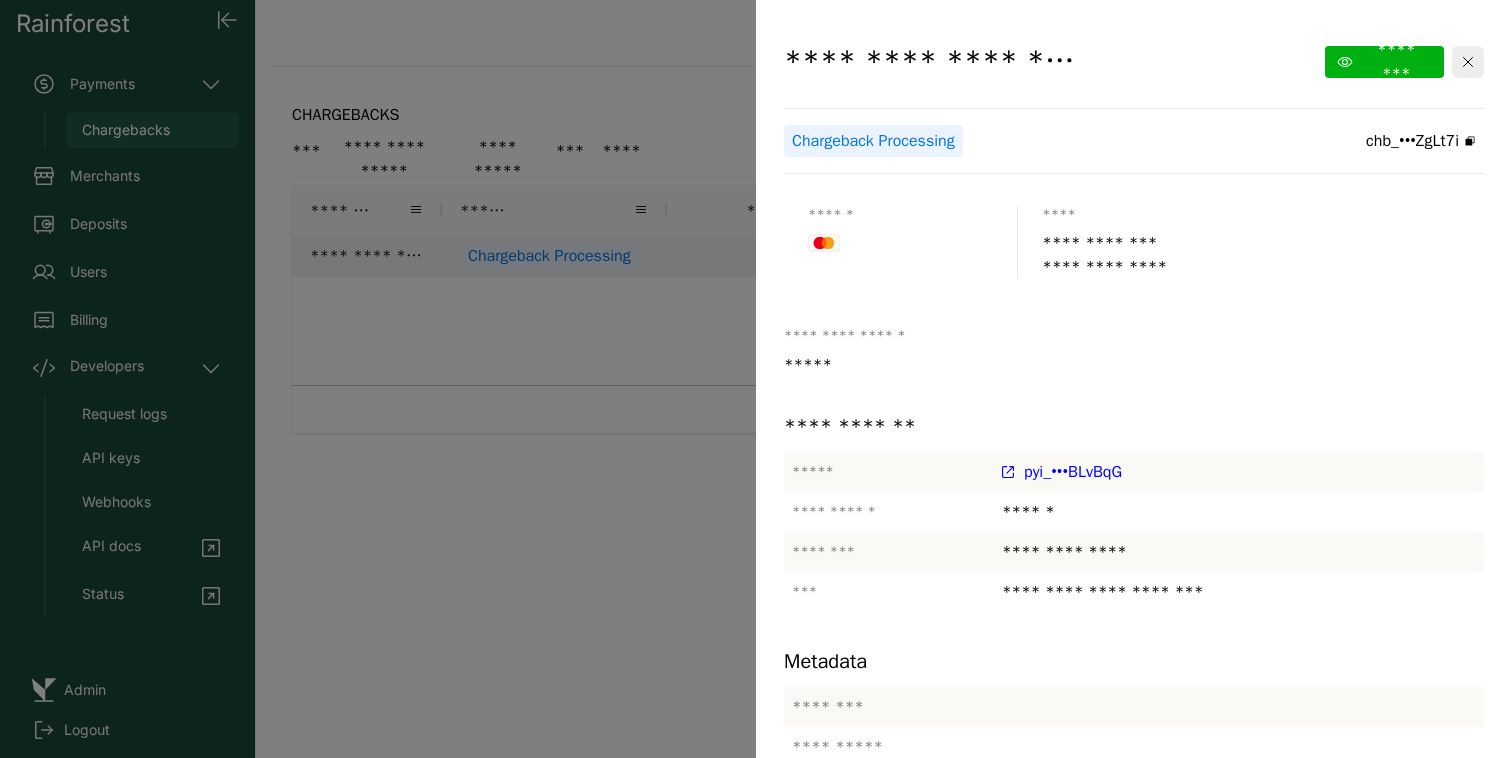 click at bounding box center [756, 379] 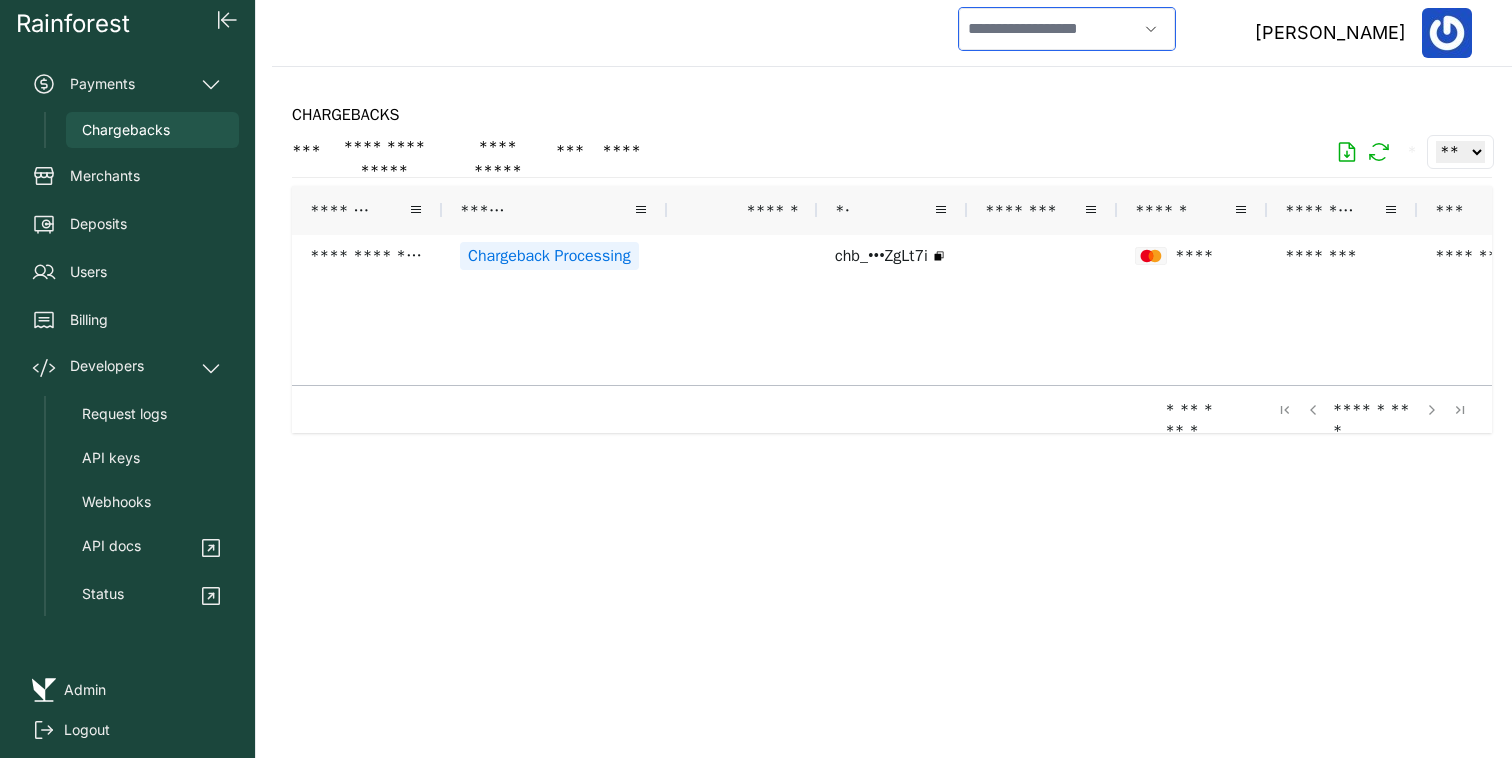 click at bounding box center [1048, 29] 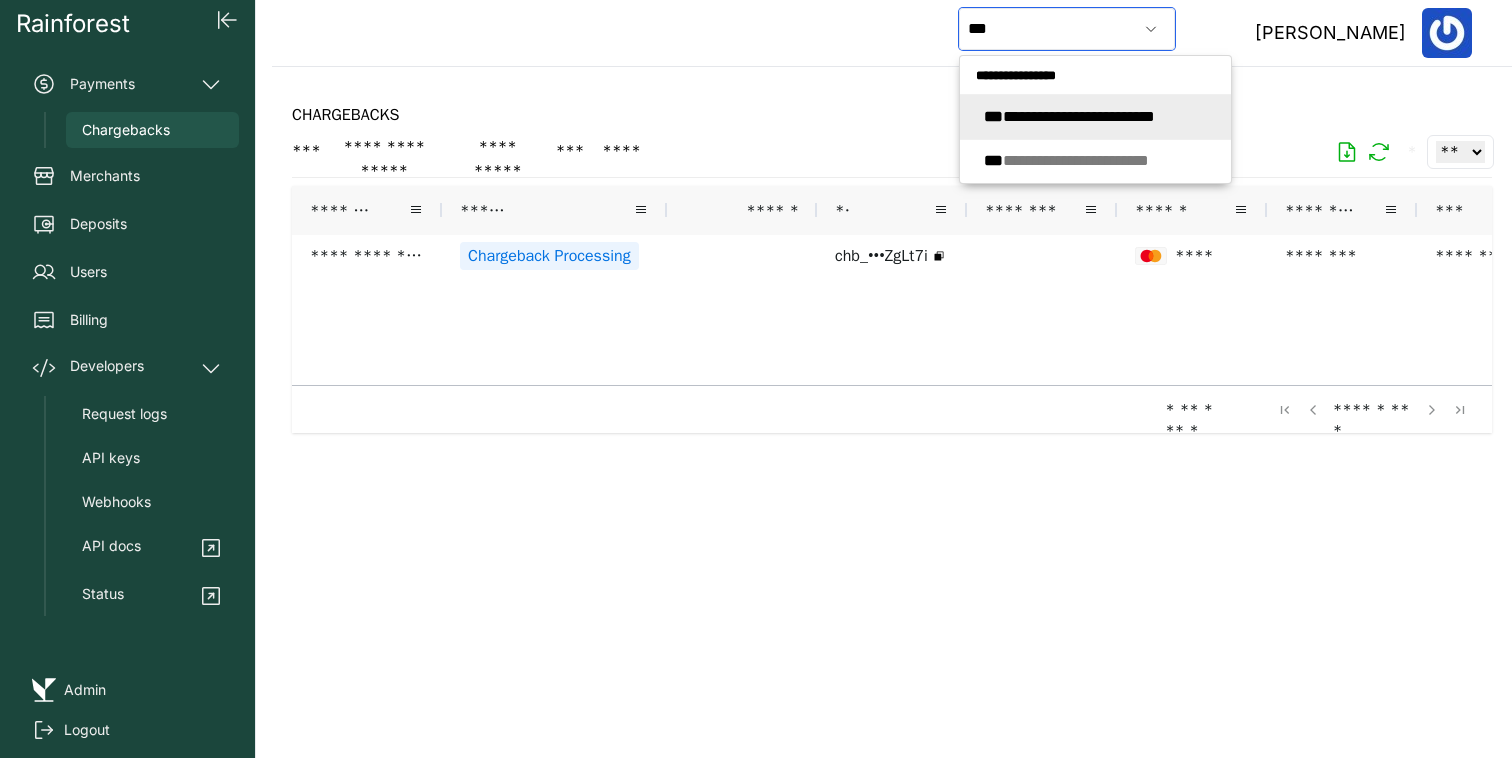 click on "**********" at bounding box center (1069, 116) 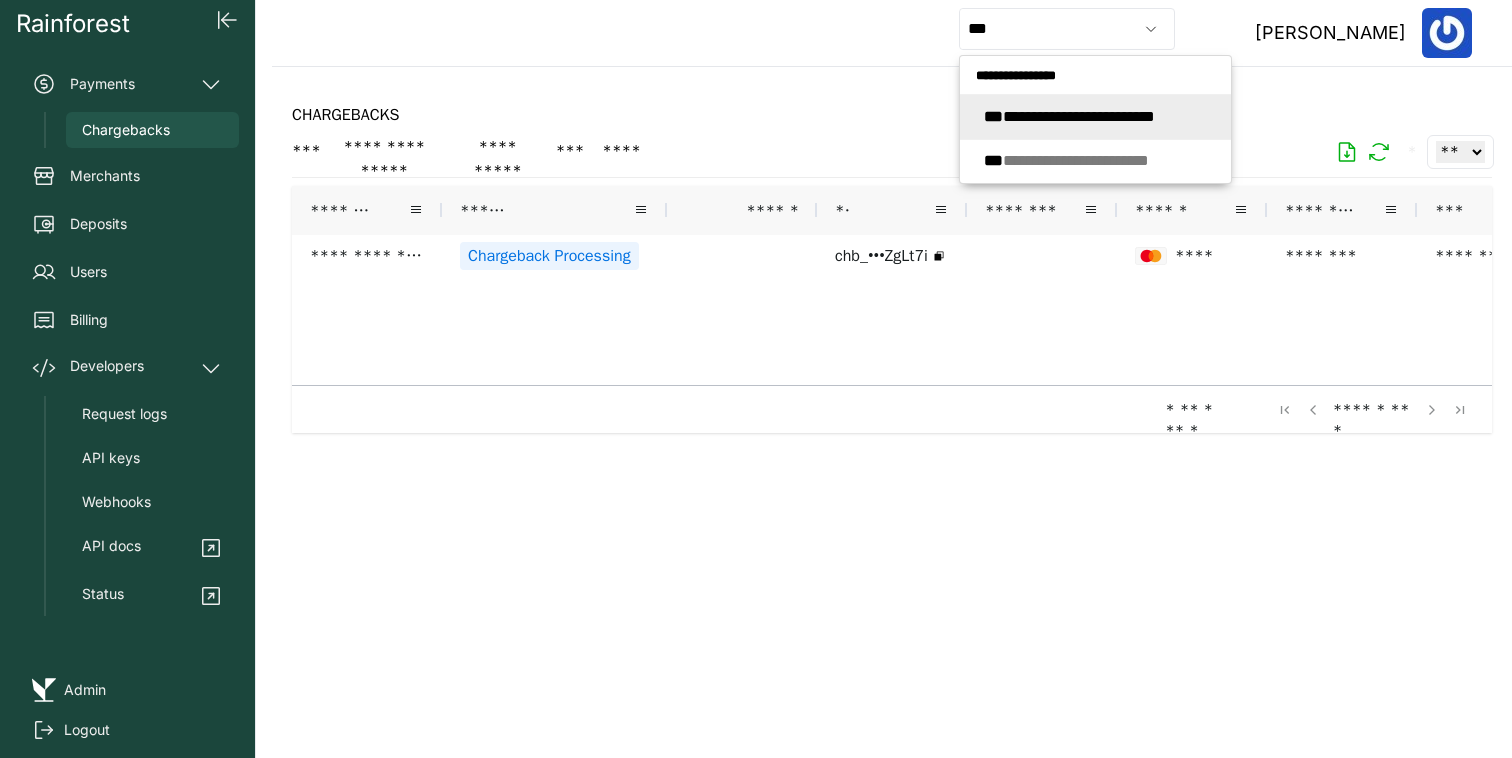 type on "**********" 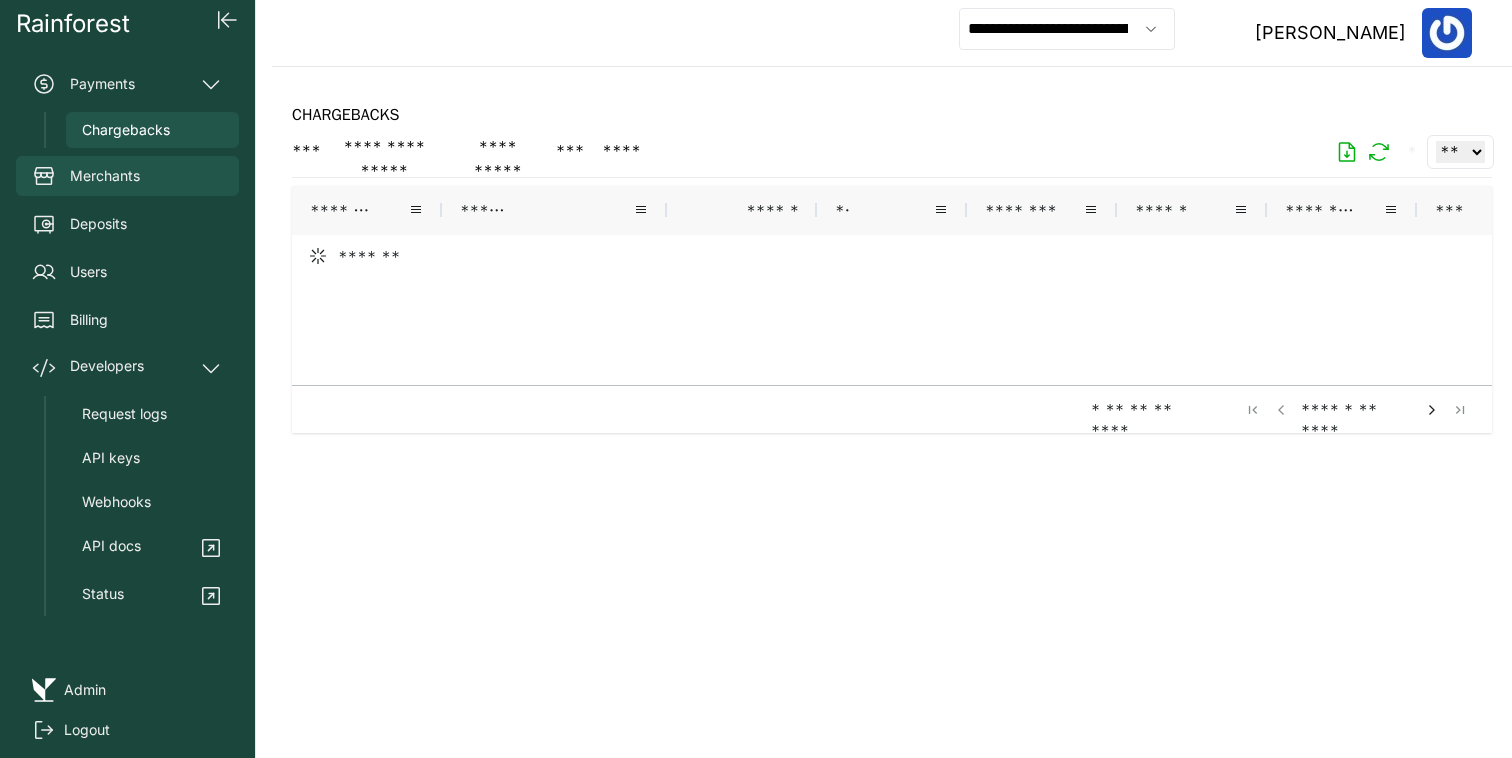 click on "Merchants" at bounding box center (127, 176) 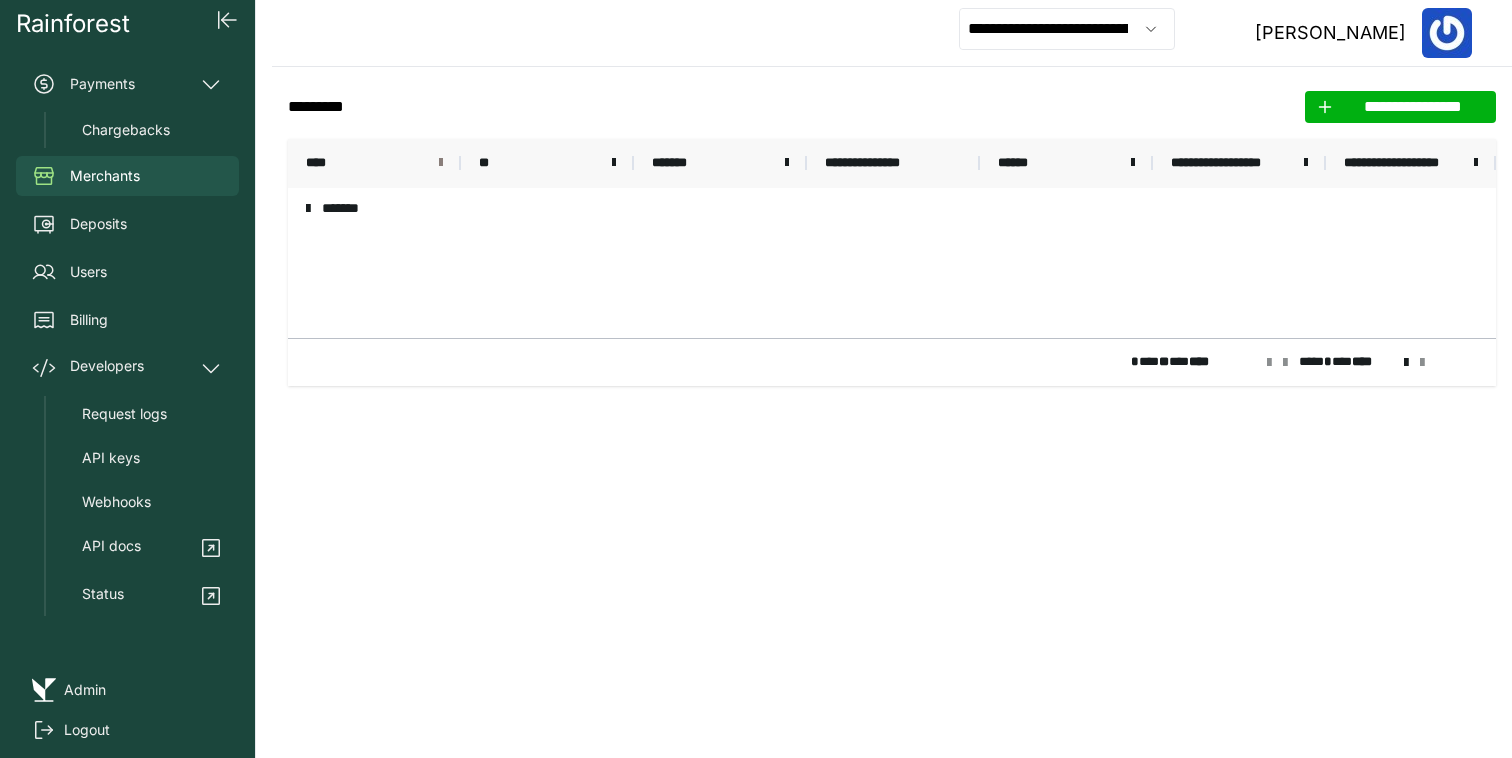 click on "****" at bounding box center [374, 163] 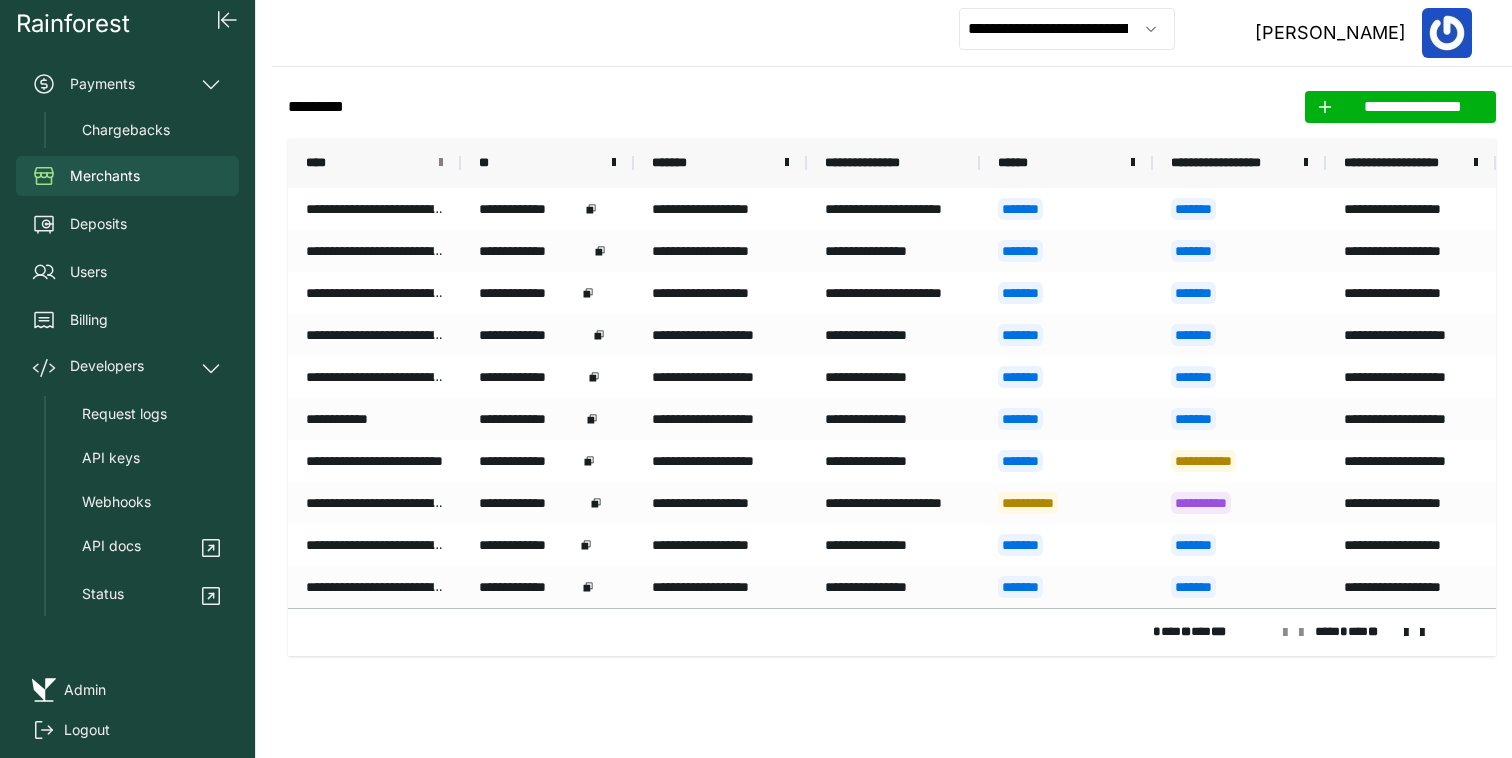 click at bounding box center [441, 163] 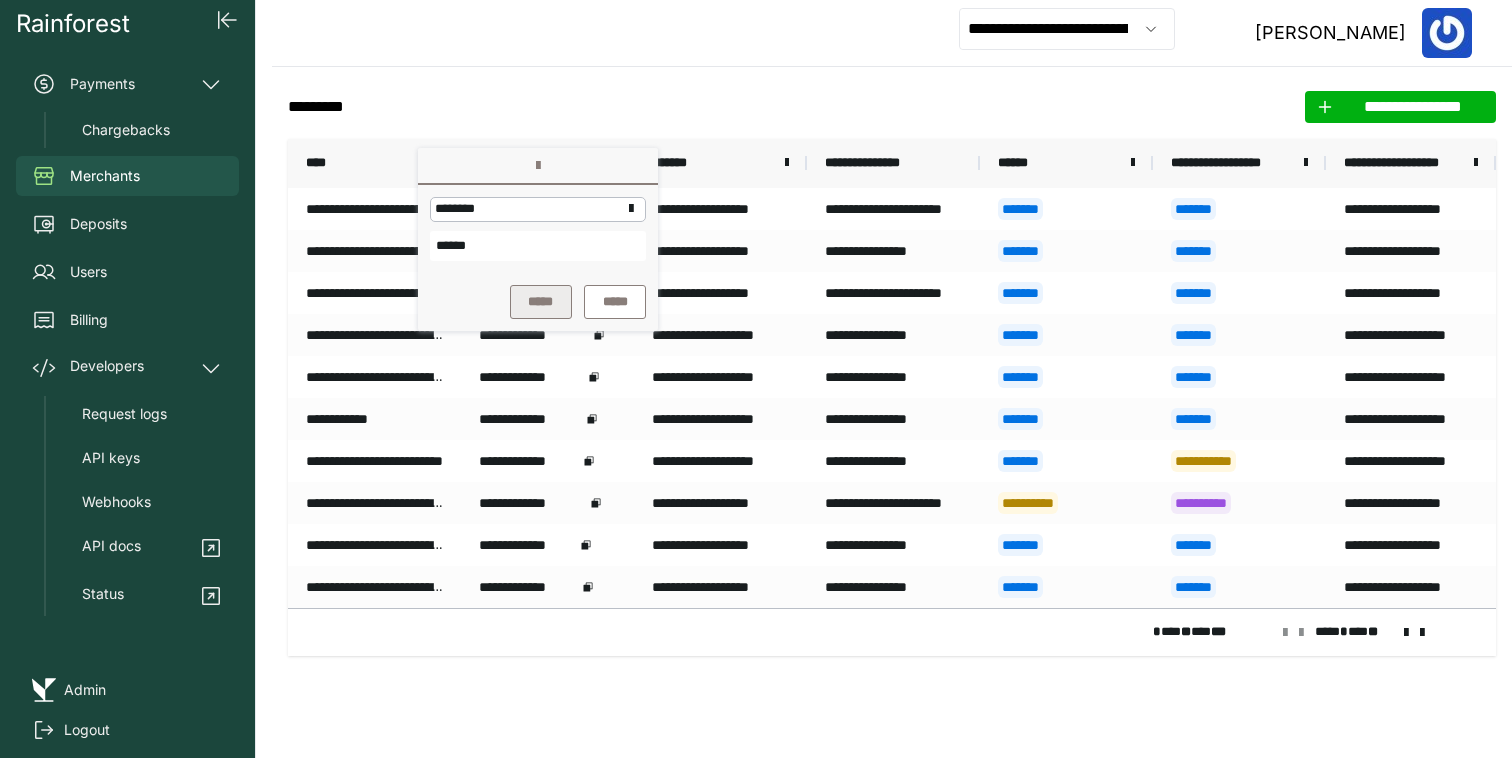 type on "******" 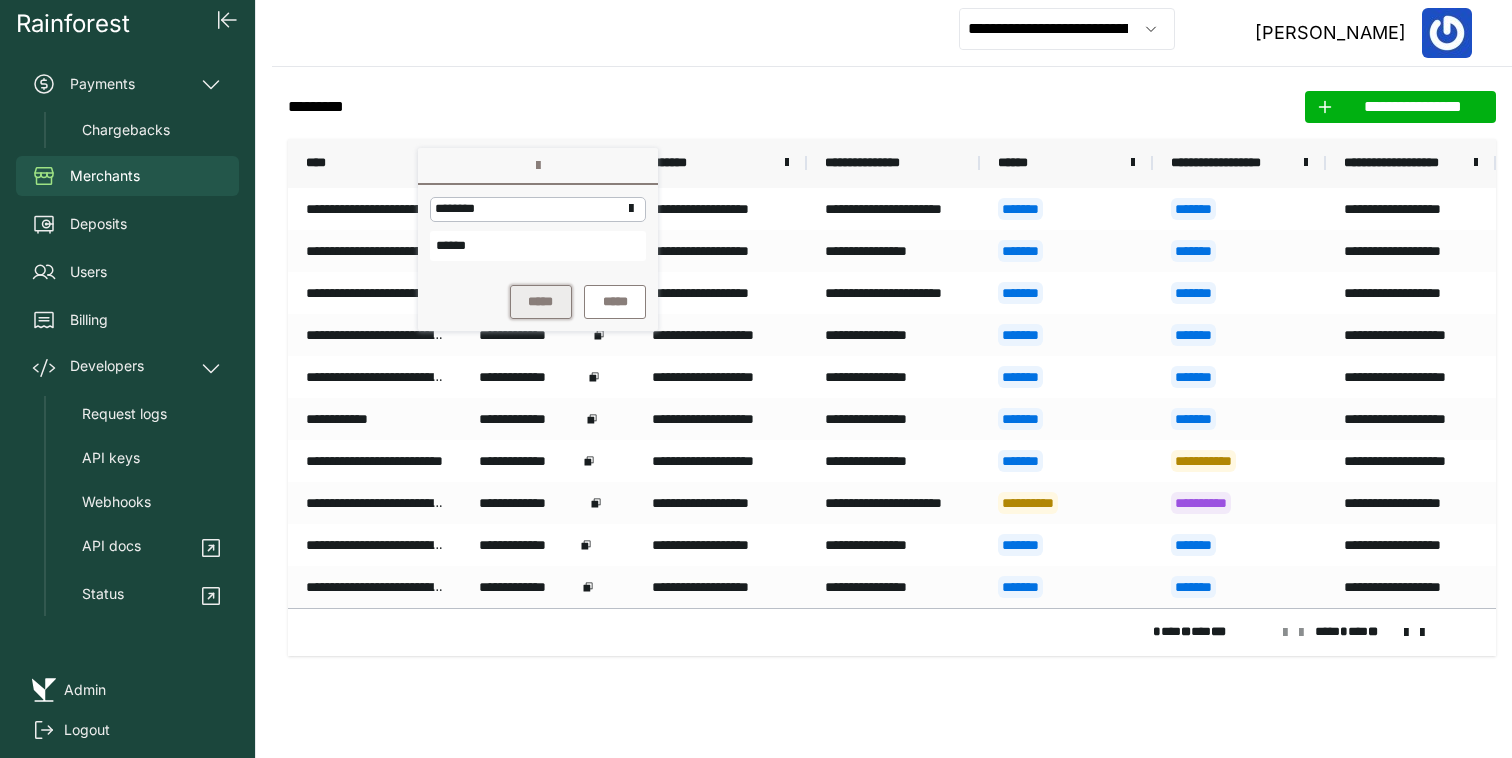 click on "*****" at bounding box center [541, 302] 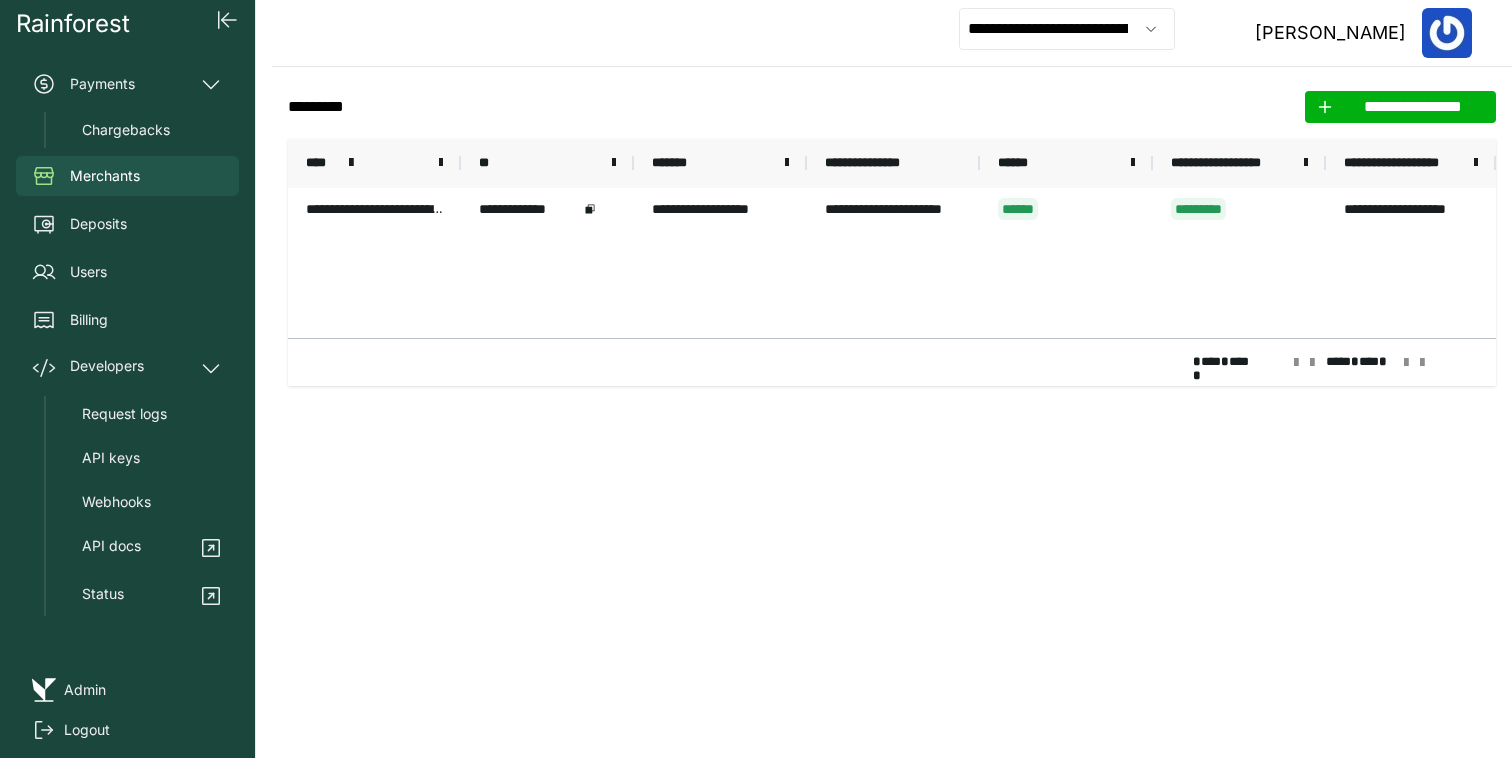 click on "**********" 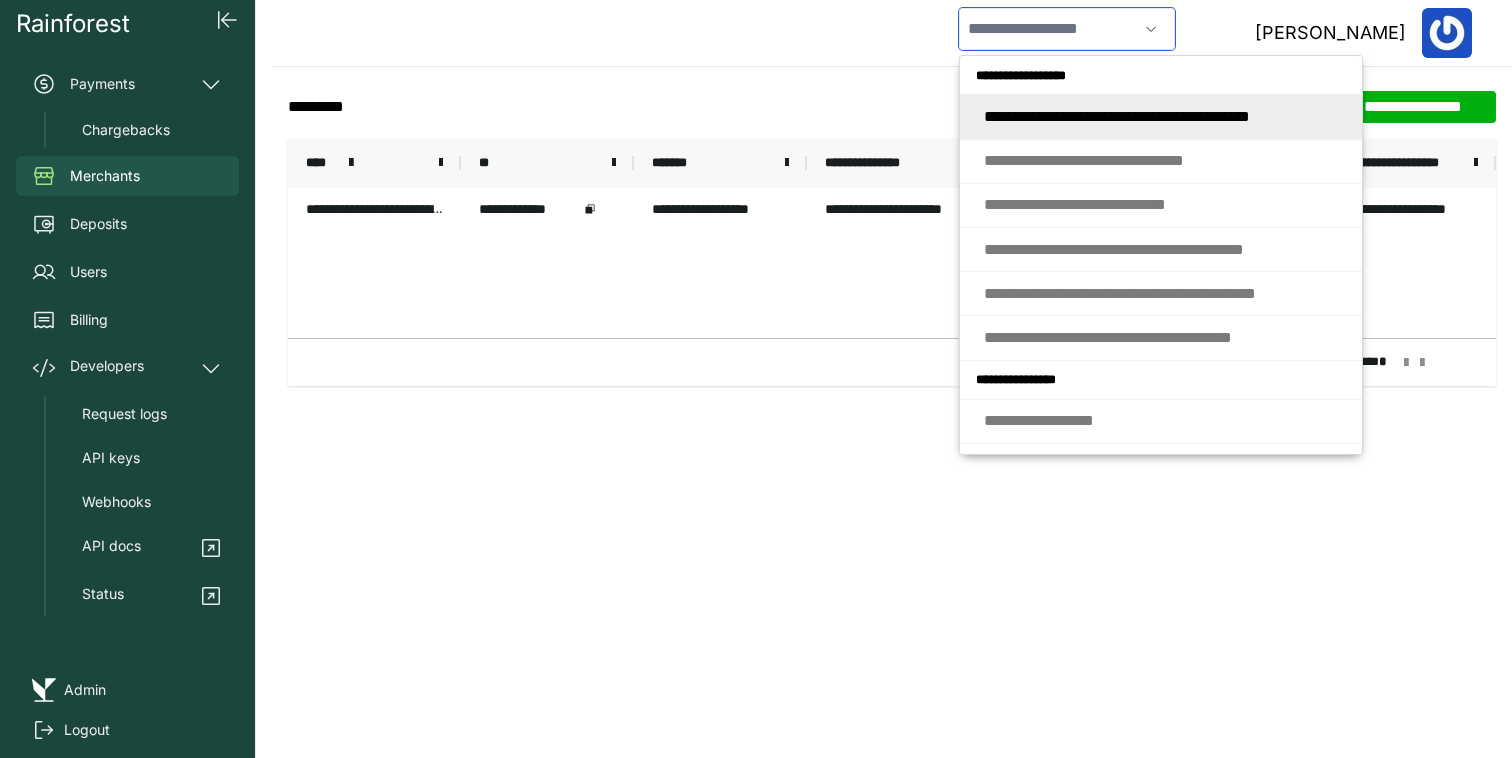 click at bounding box center [1048, 29] 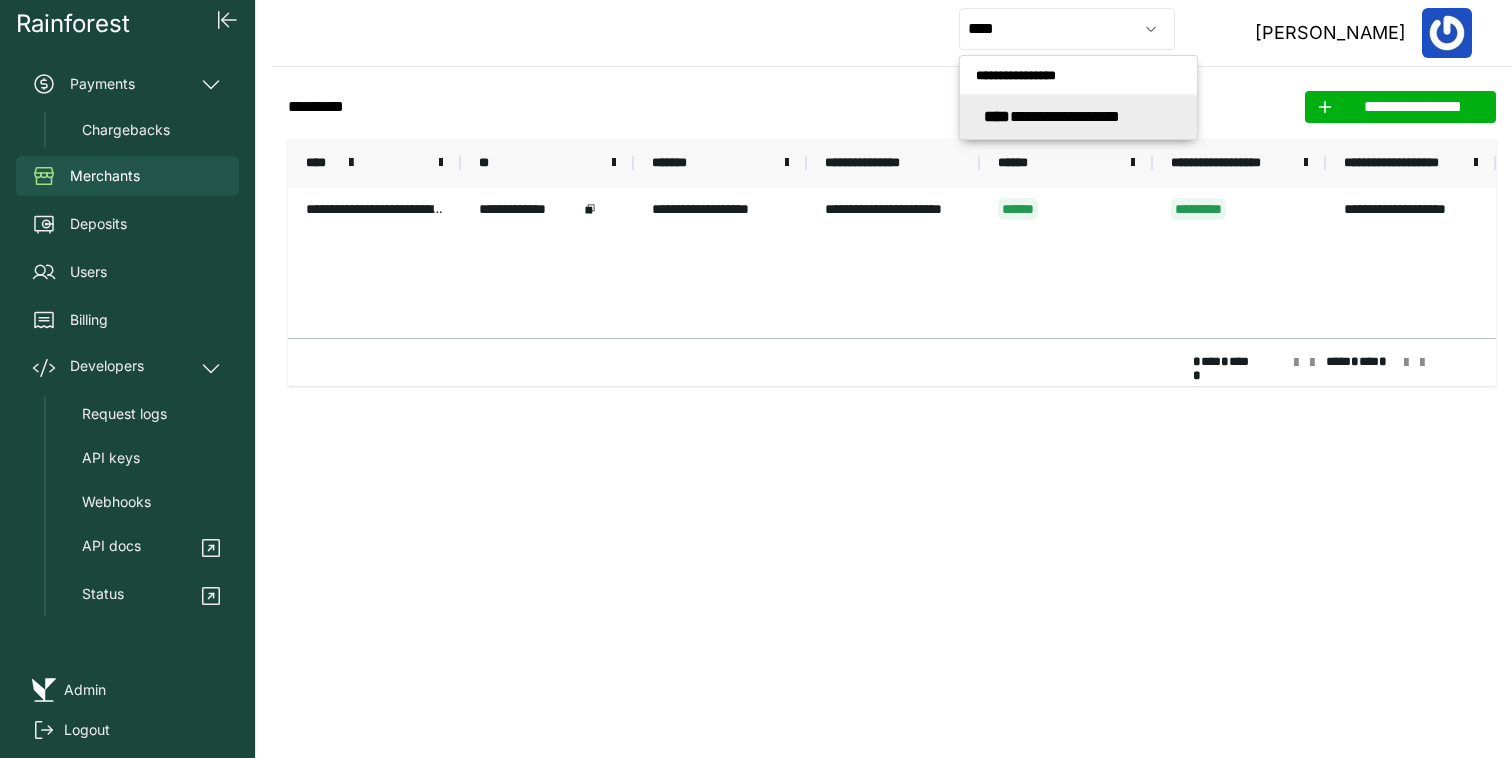 type on "**********" 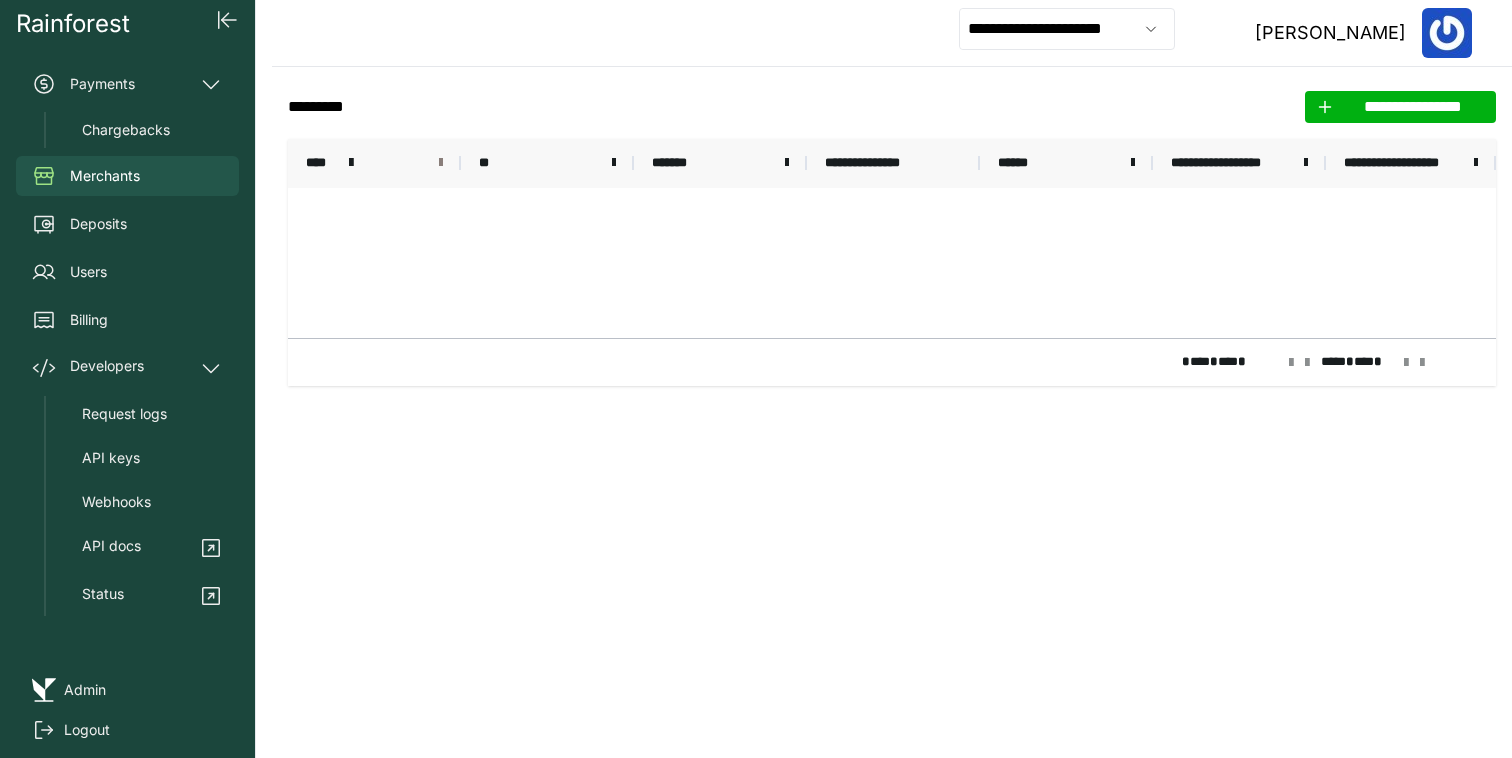 click at bounding box center [441, 163] 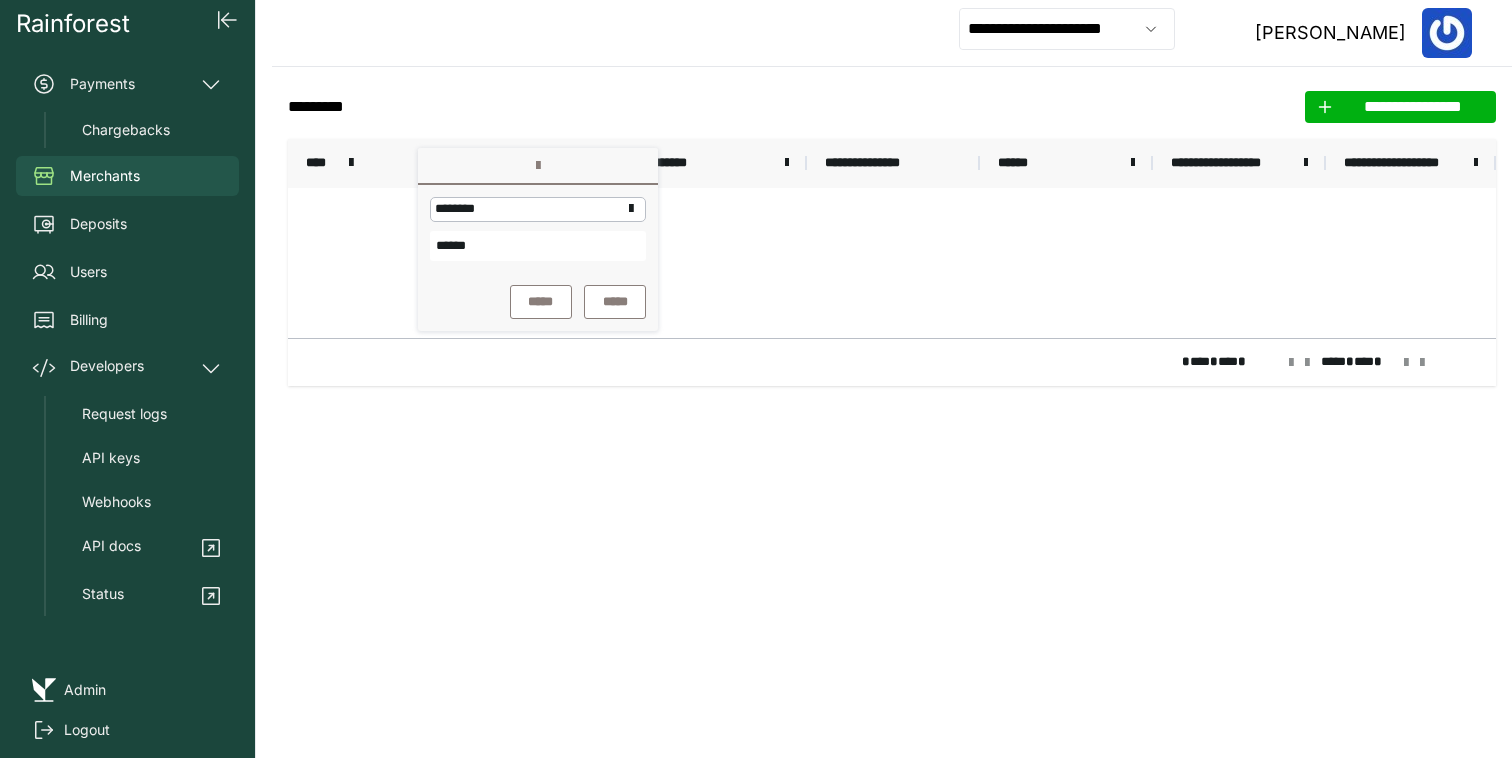 click on "******" at bounding box center [538, 246] 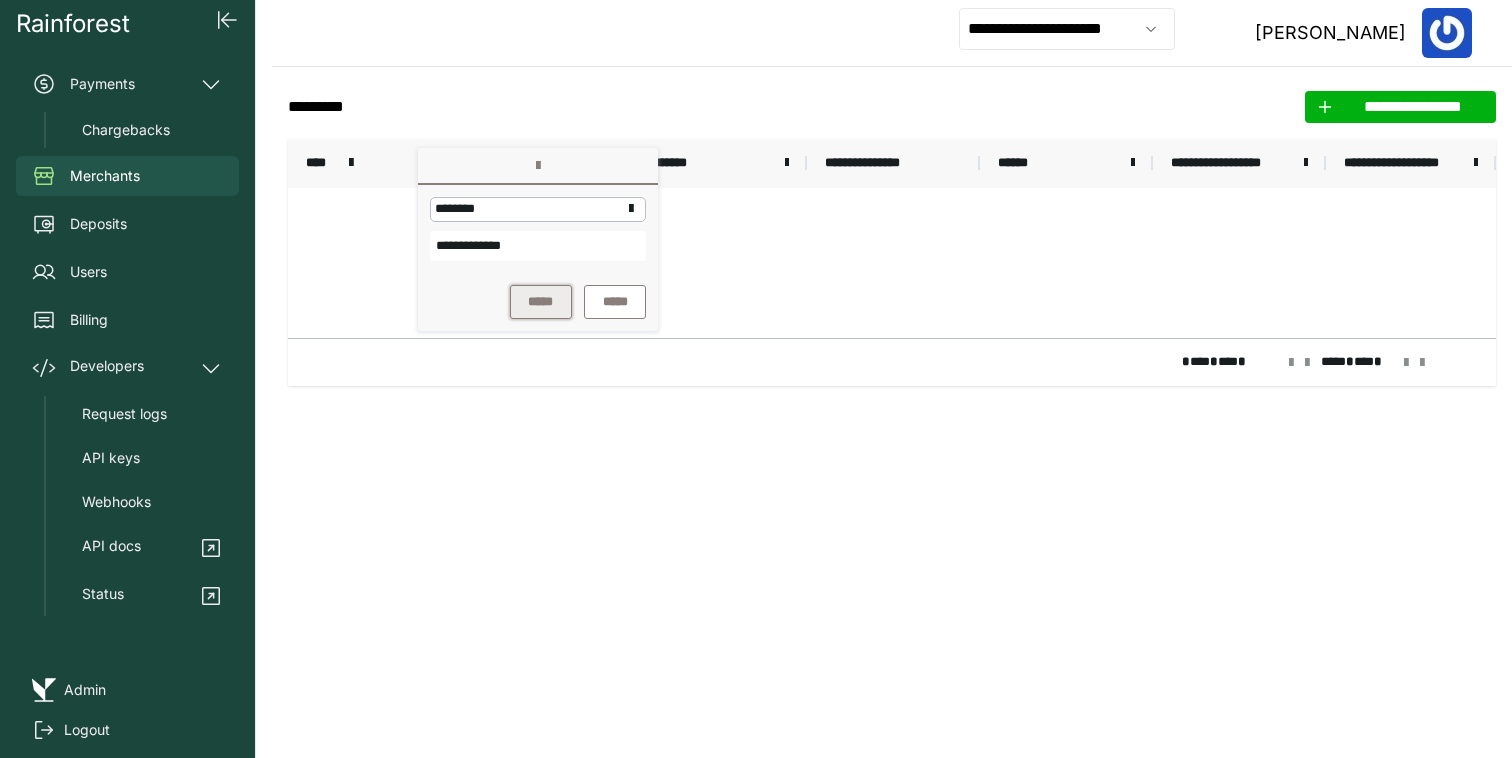 click on "*****" at bounding box center [541, 302] 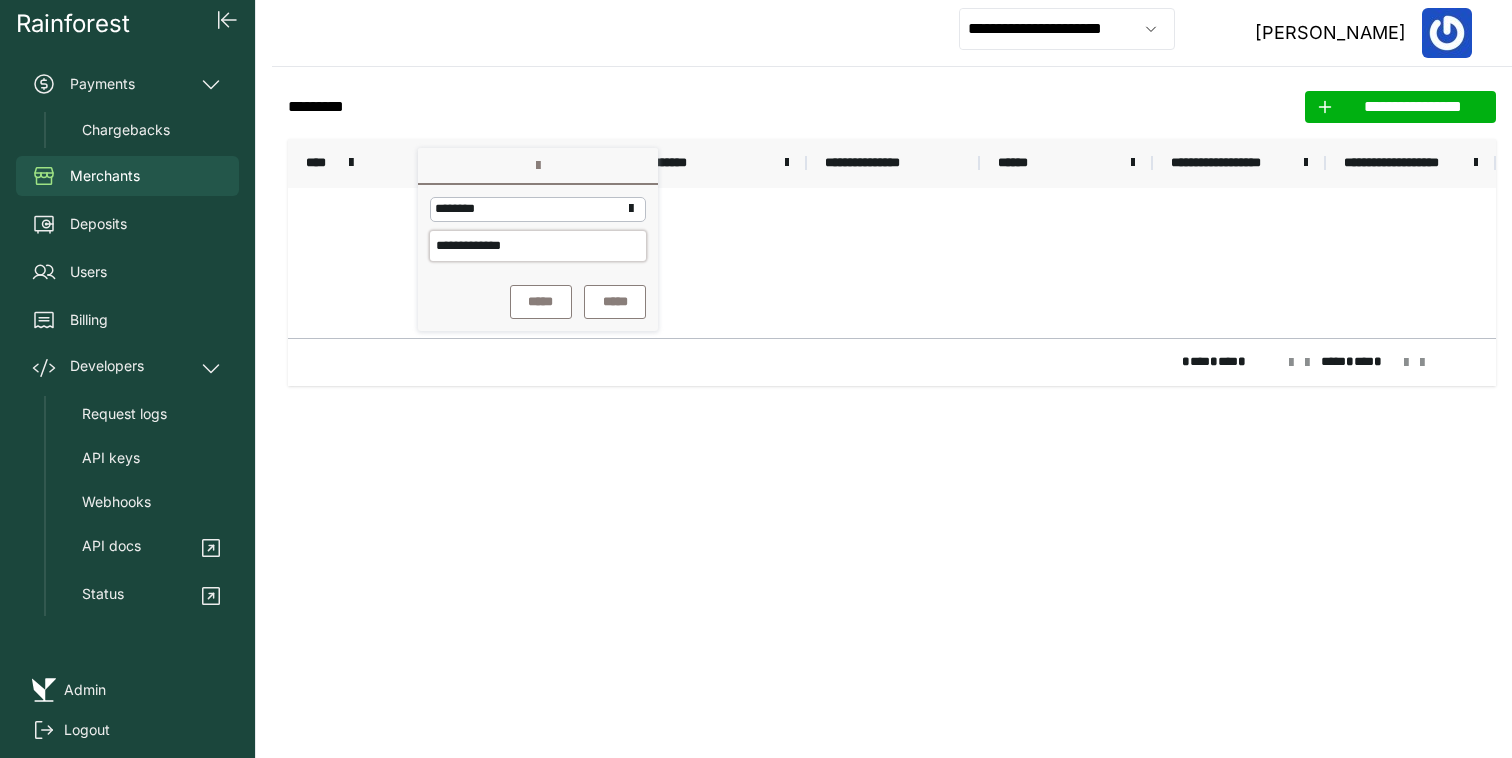 click on "**********" at bounding box center (538, 246) 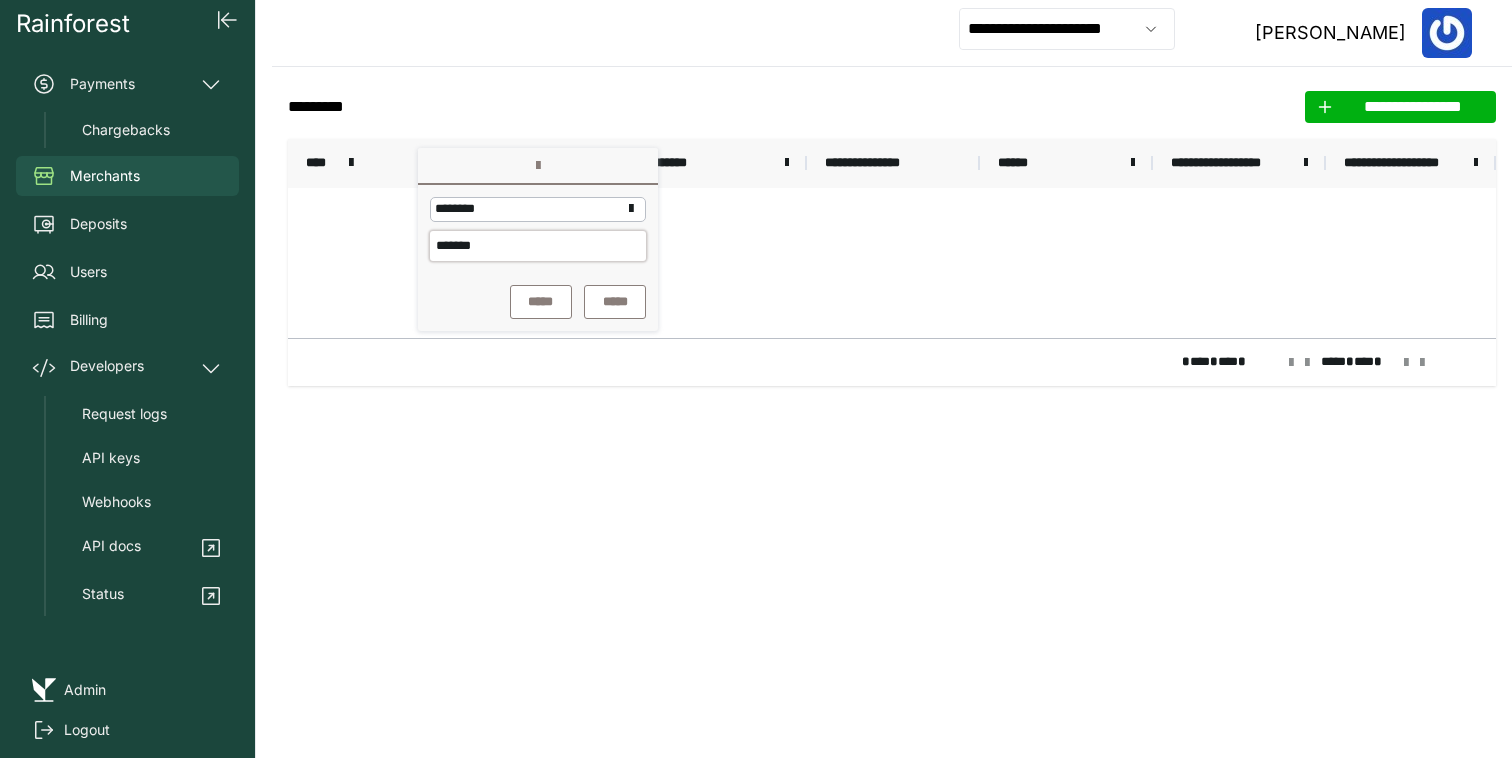 type on "*******" 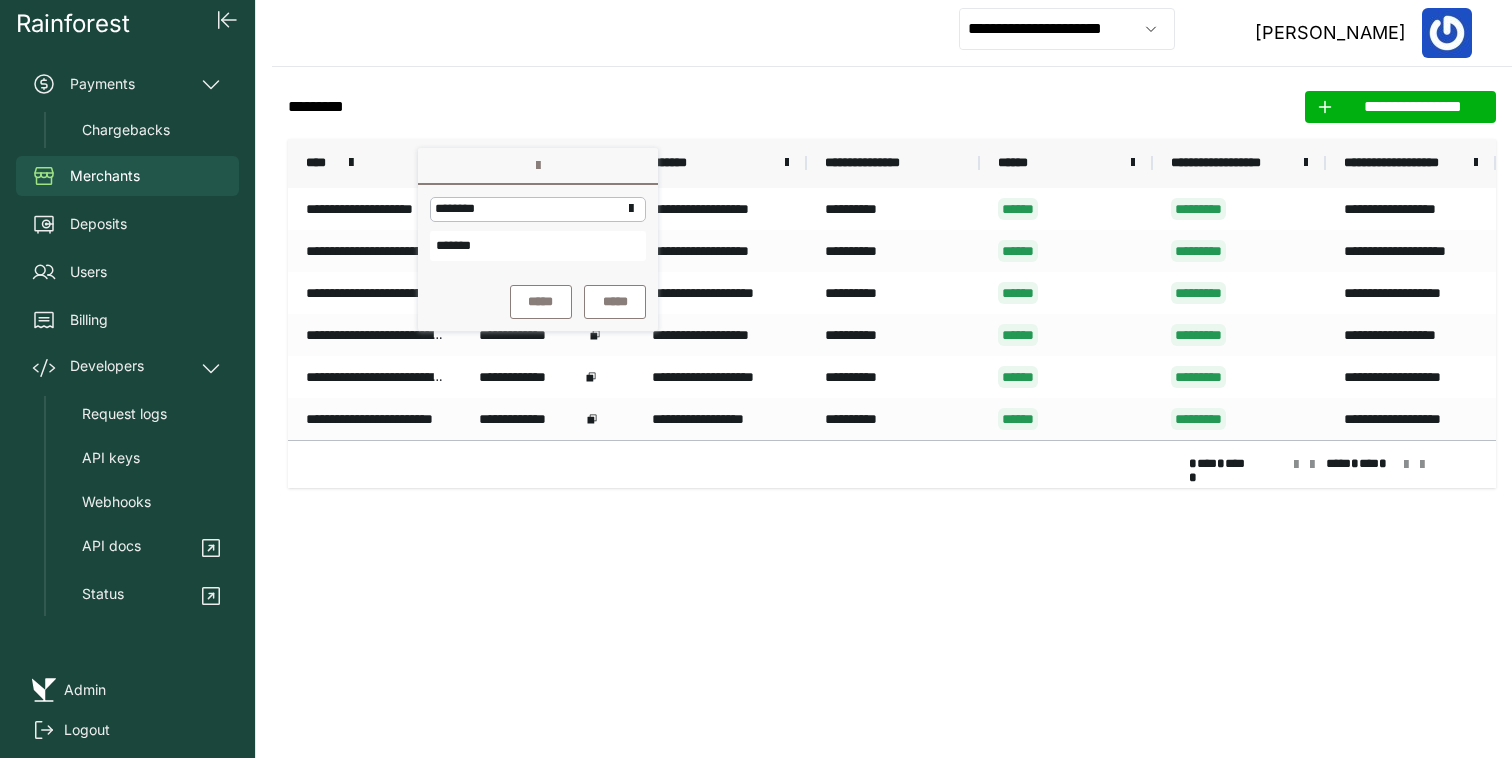 click on "**********" 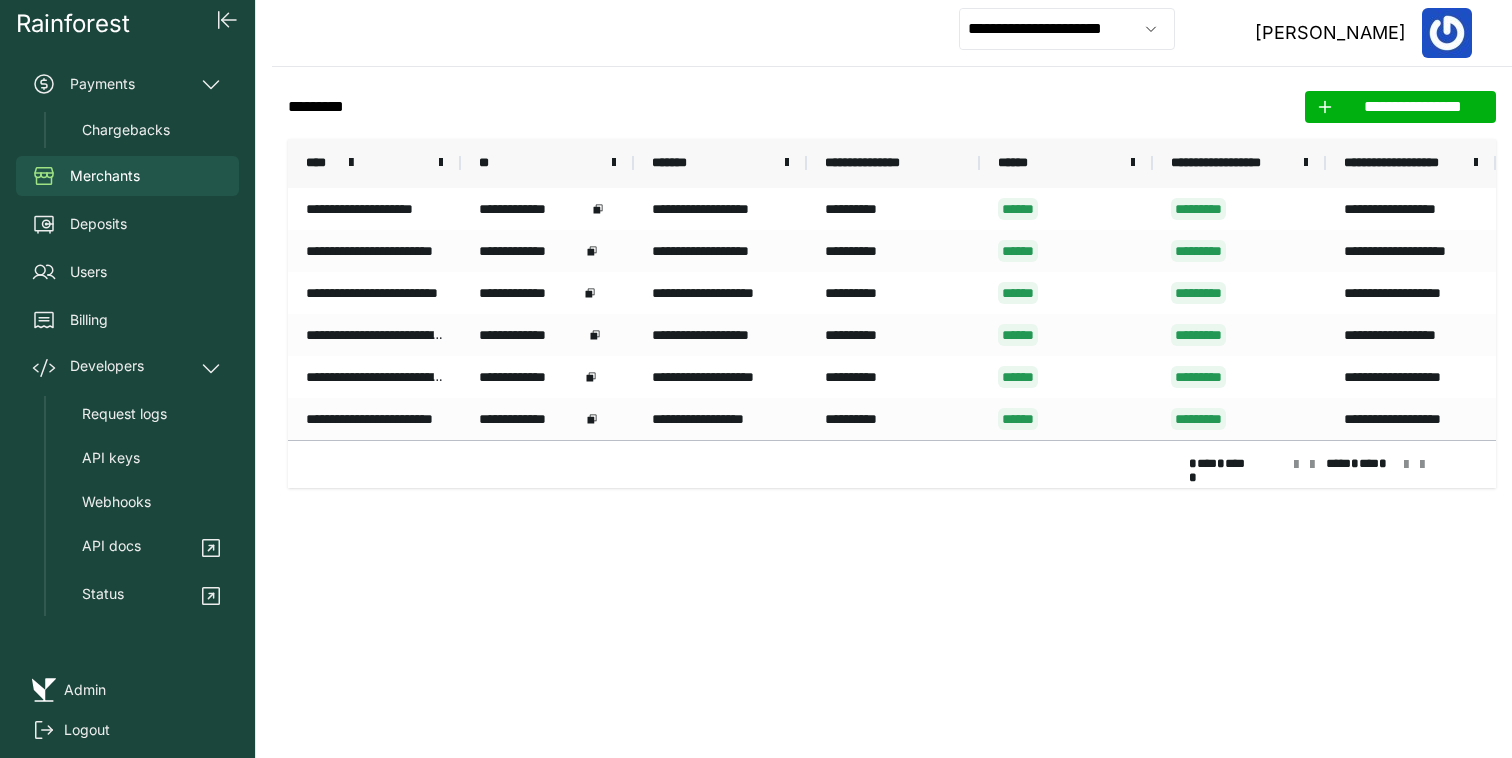 click on "****" at bounding box center [374, 163] 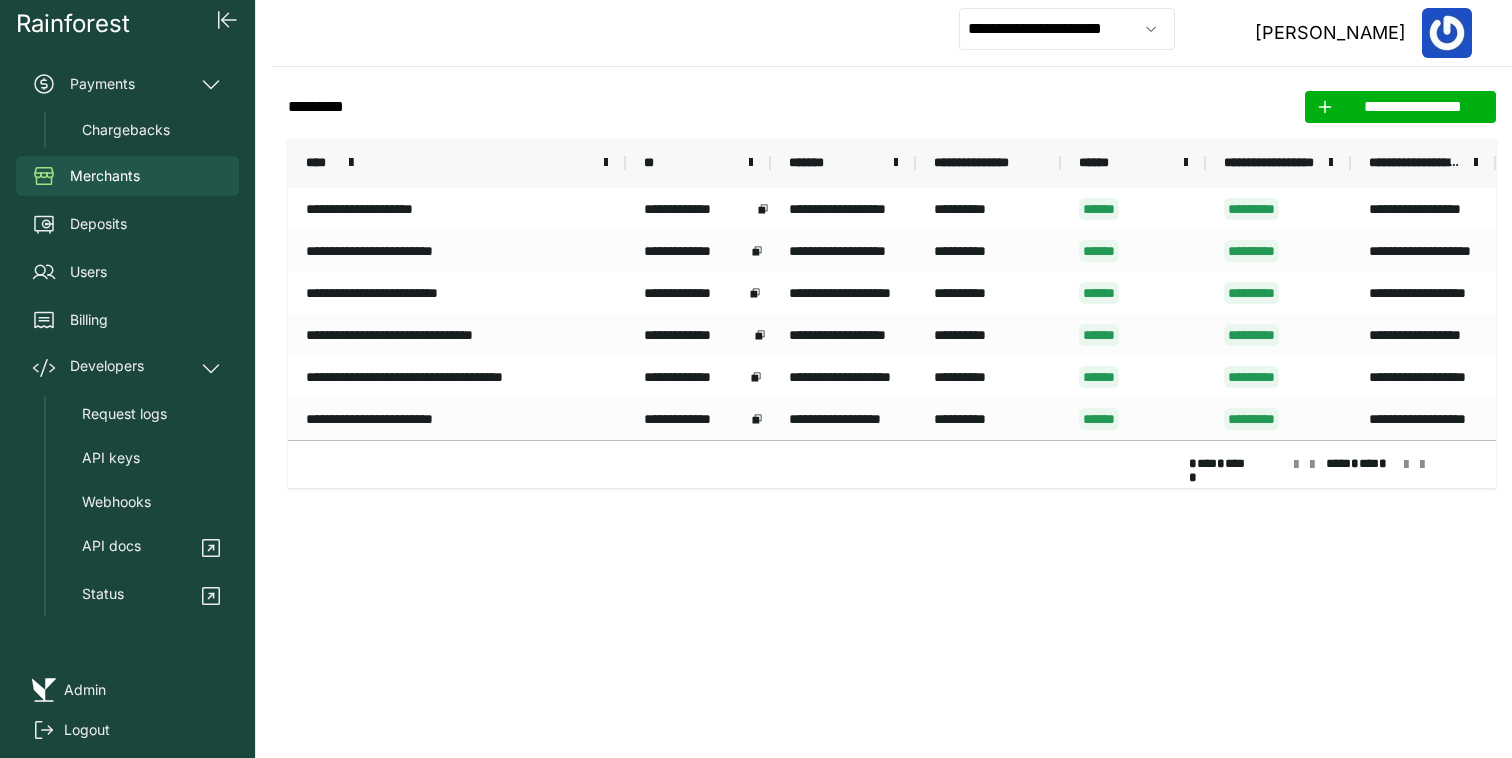drag, startPoint x: 459, startPoint y: 163, endPoint x: 623, endPoint y: 147, distance: 164.77864 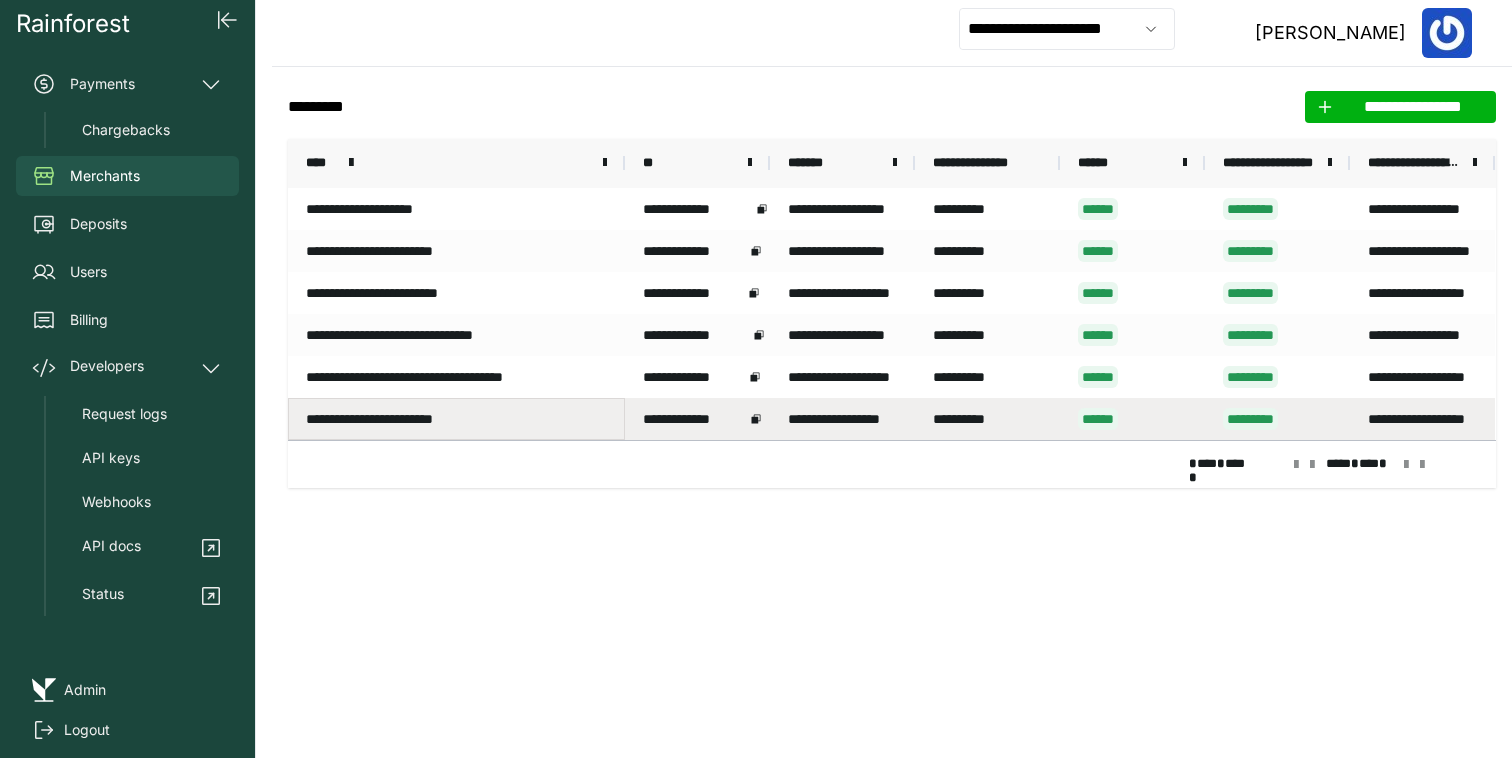 click on "**********" at bounding box center [456, 419] 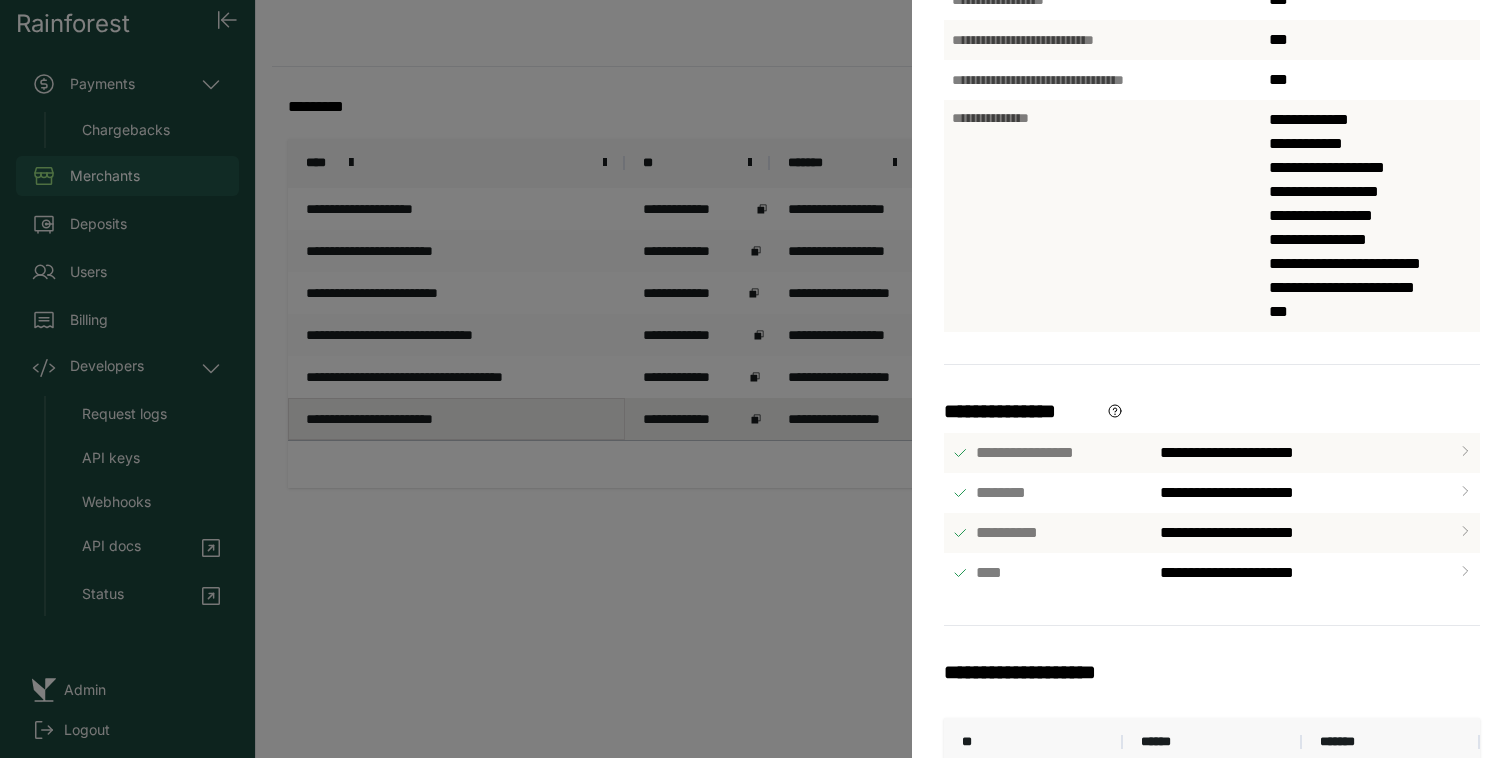 scroll, scrollTop: 757, scrollLeft: 0, axis: vertical 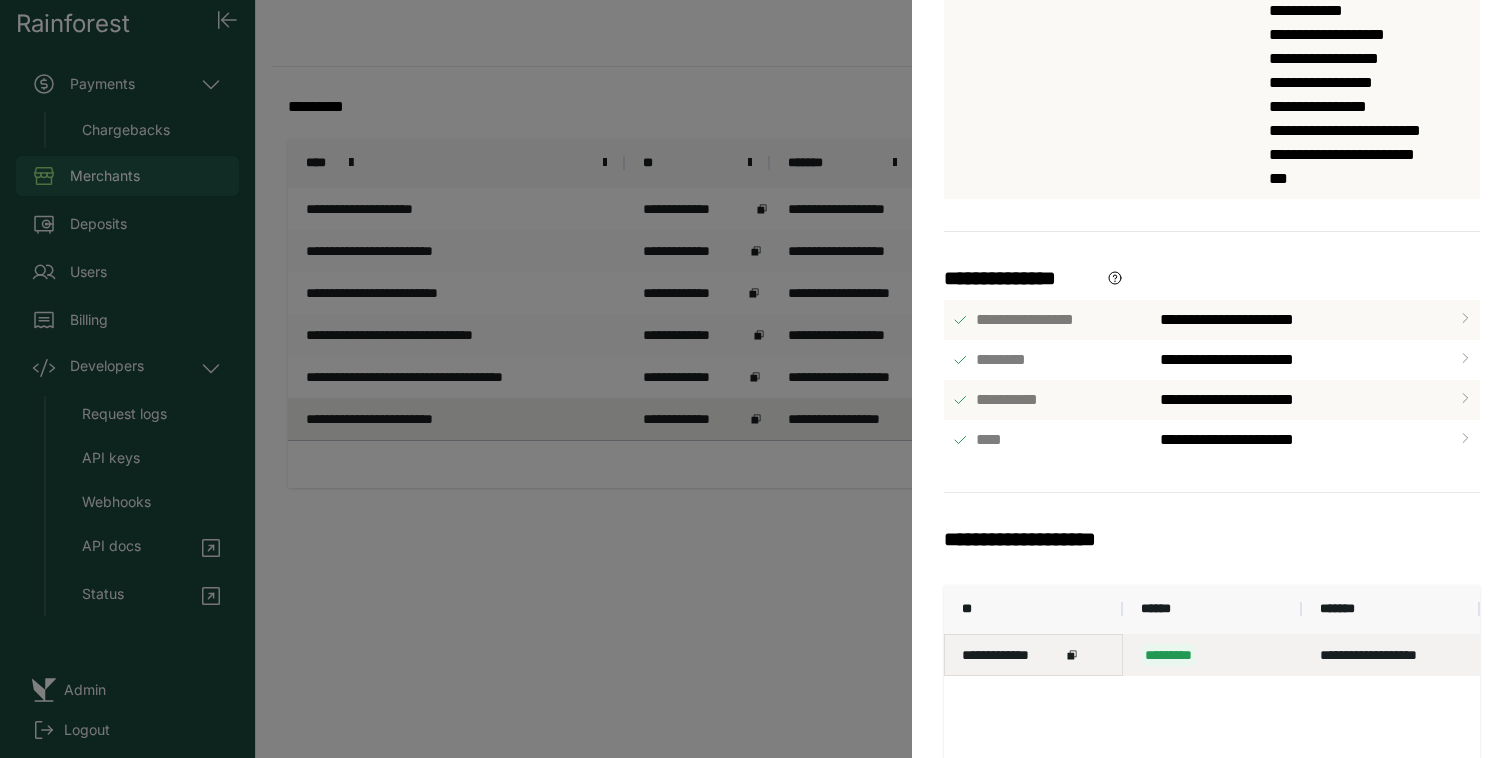 click on "**********" at bounding box center [1011, 655] 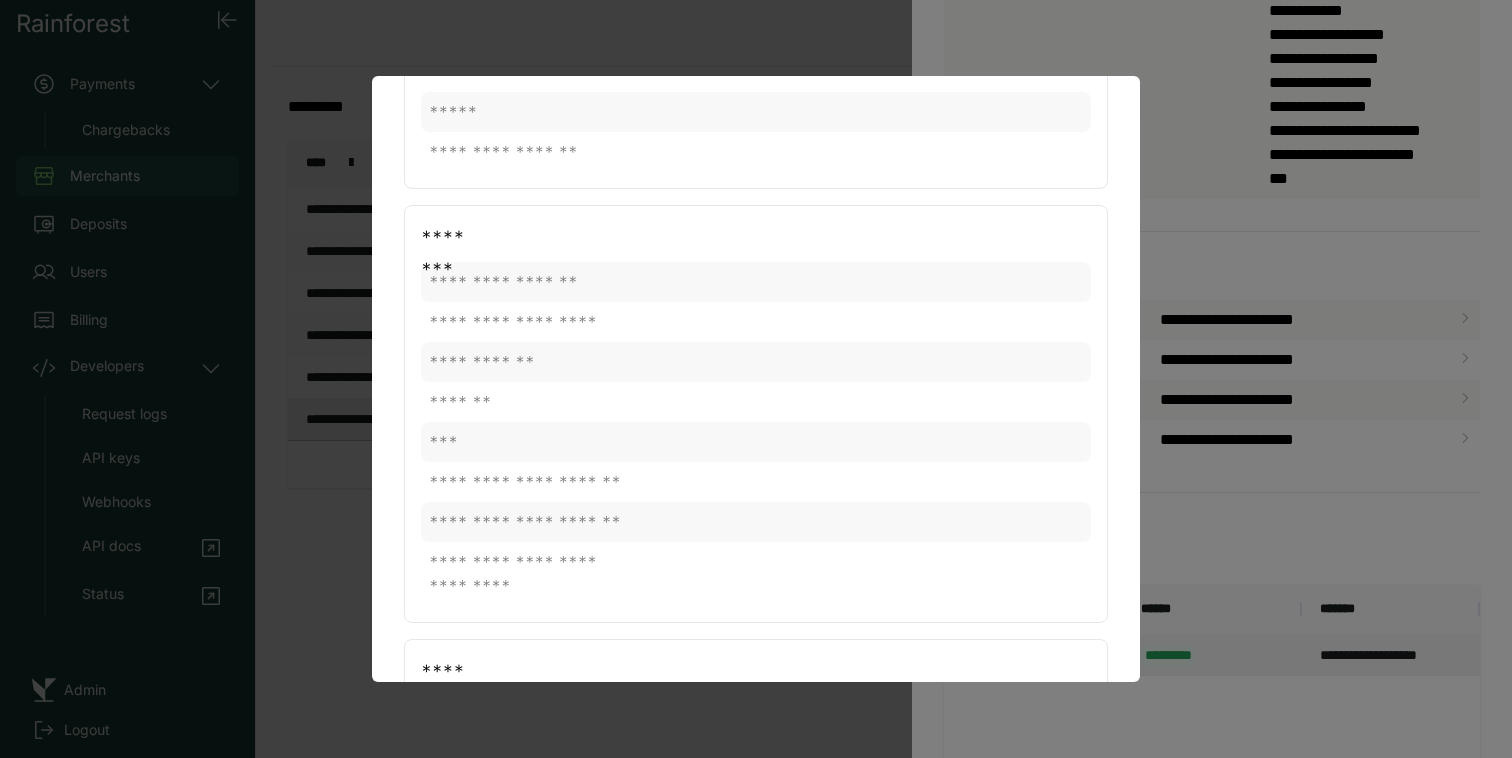 scroll, scrollTop: 225, scrollLeft: 0, axis: vertical 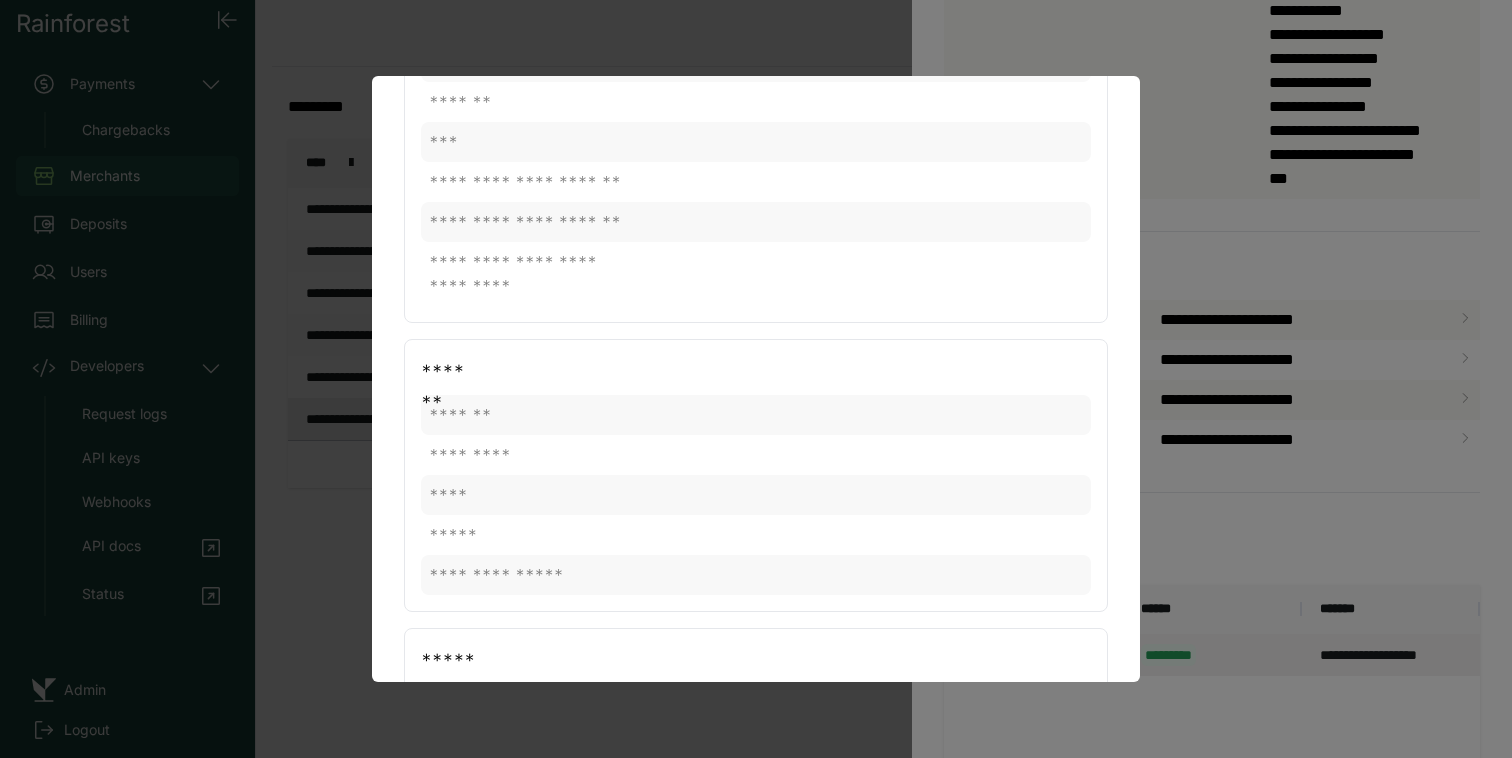 click on "**********" at bounding box center (756, 476) 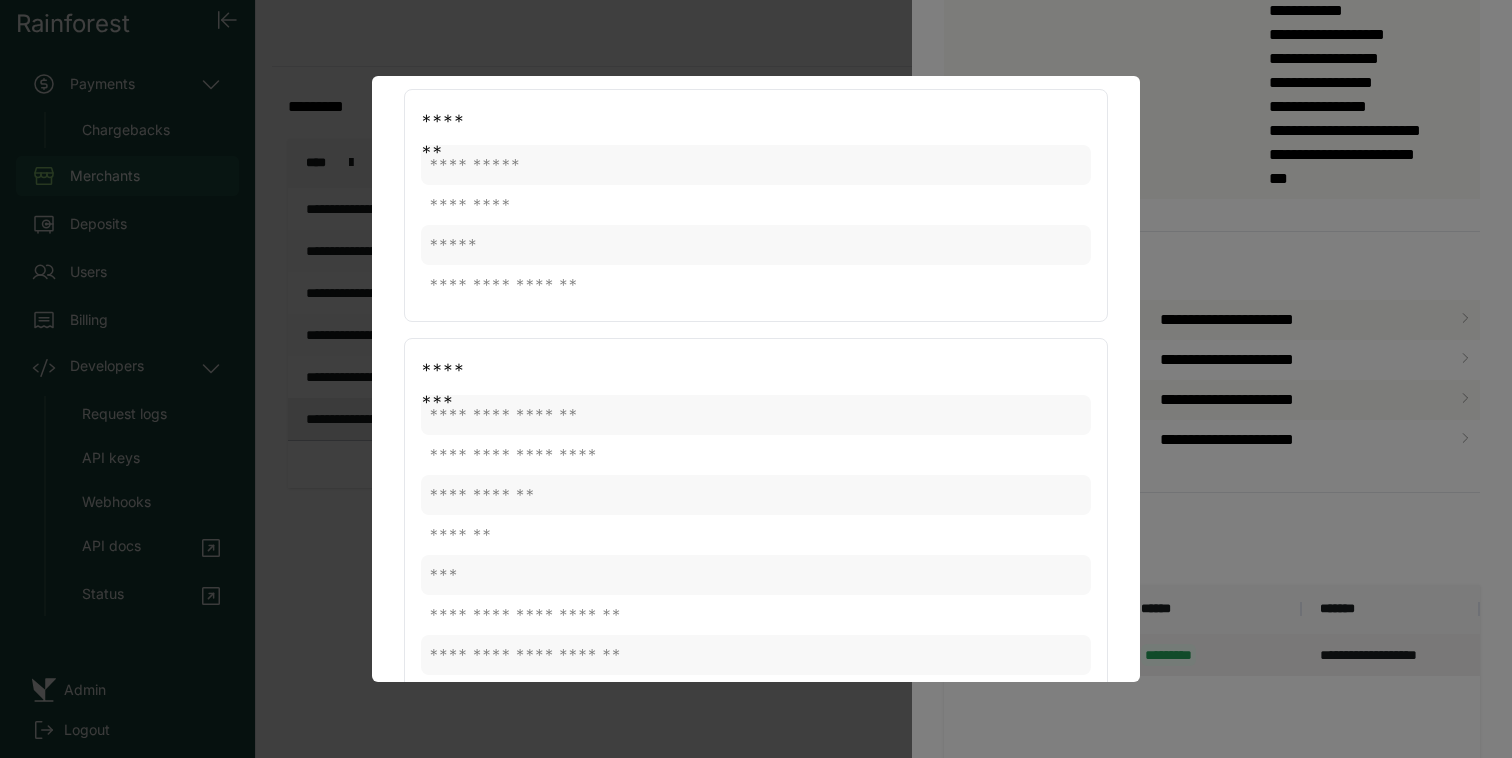 scroll, scrollTop: 0, scrollLeft: 0, axis: both 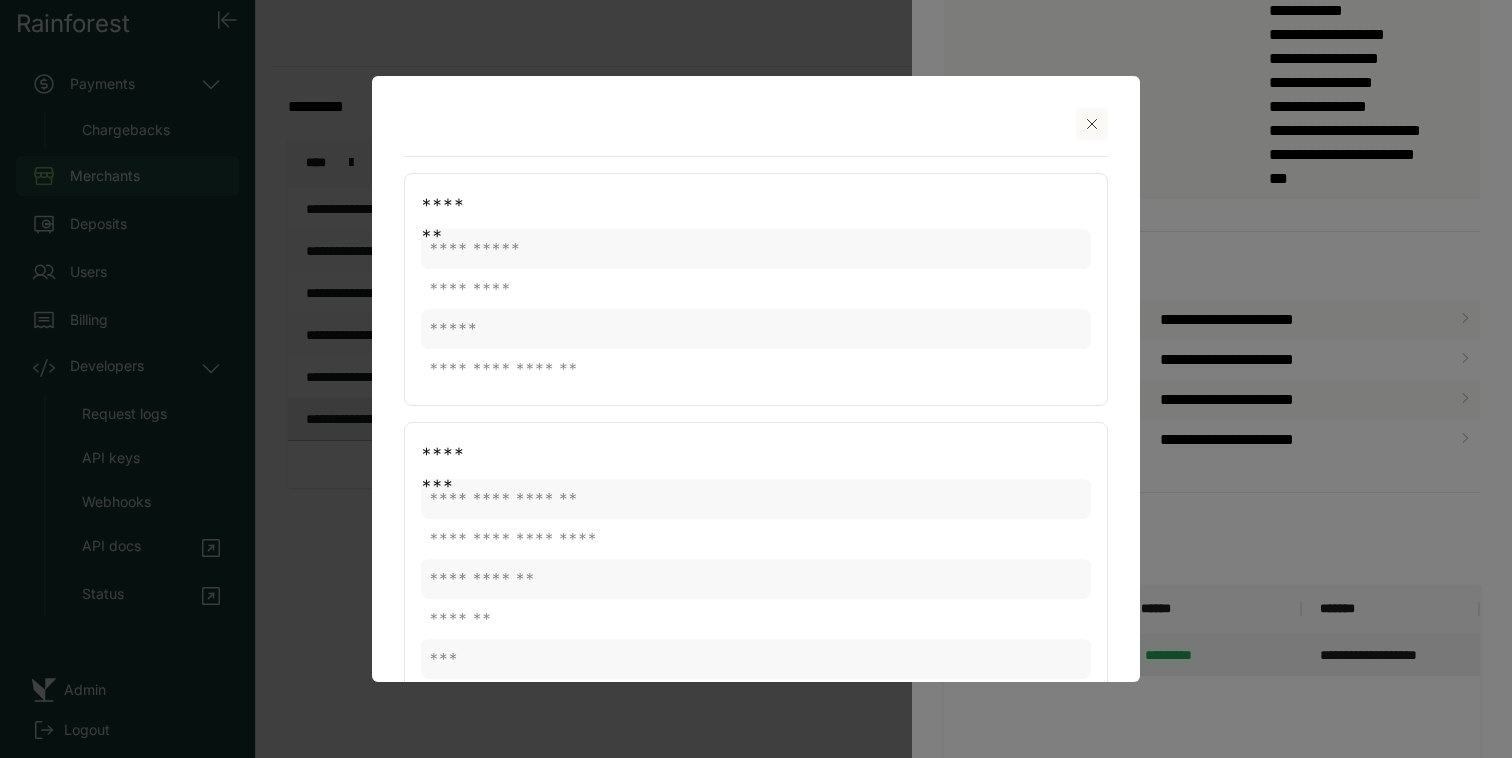 click 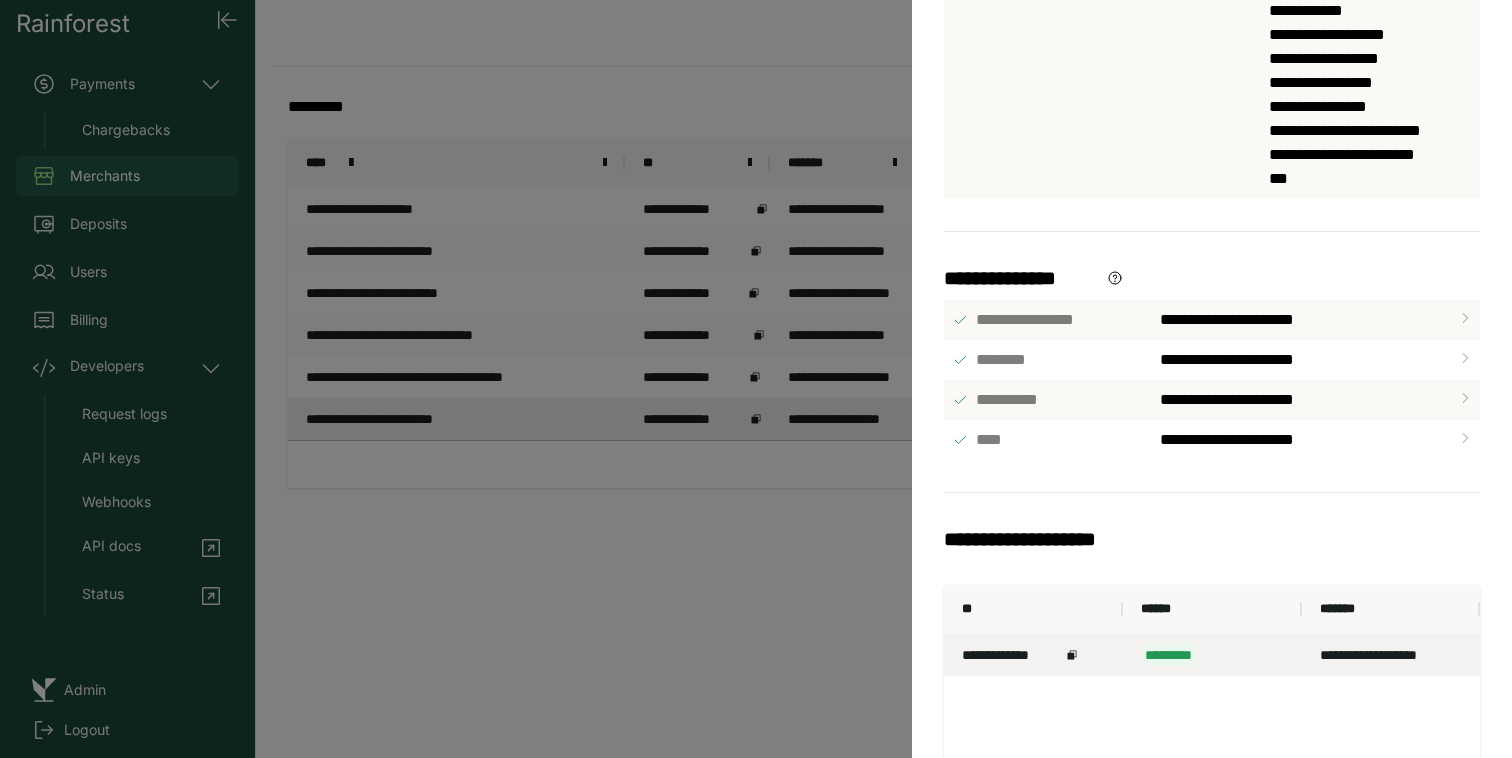 click on "**********" at bounding box center [756, 379] 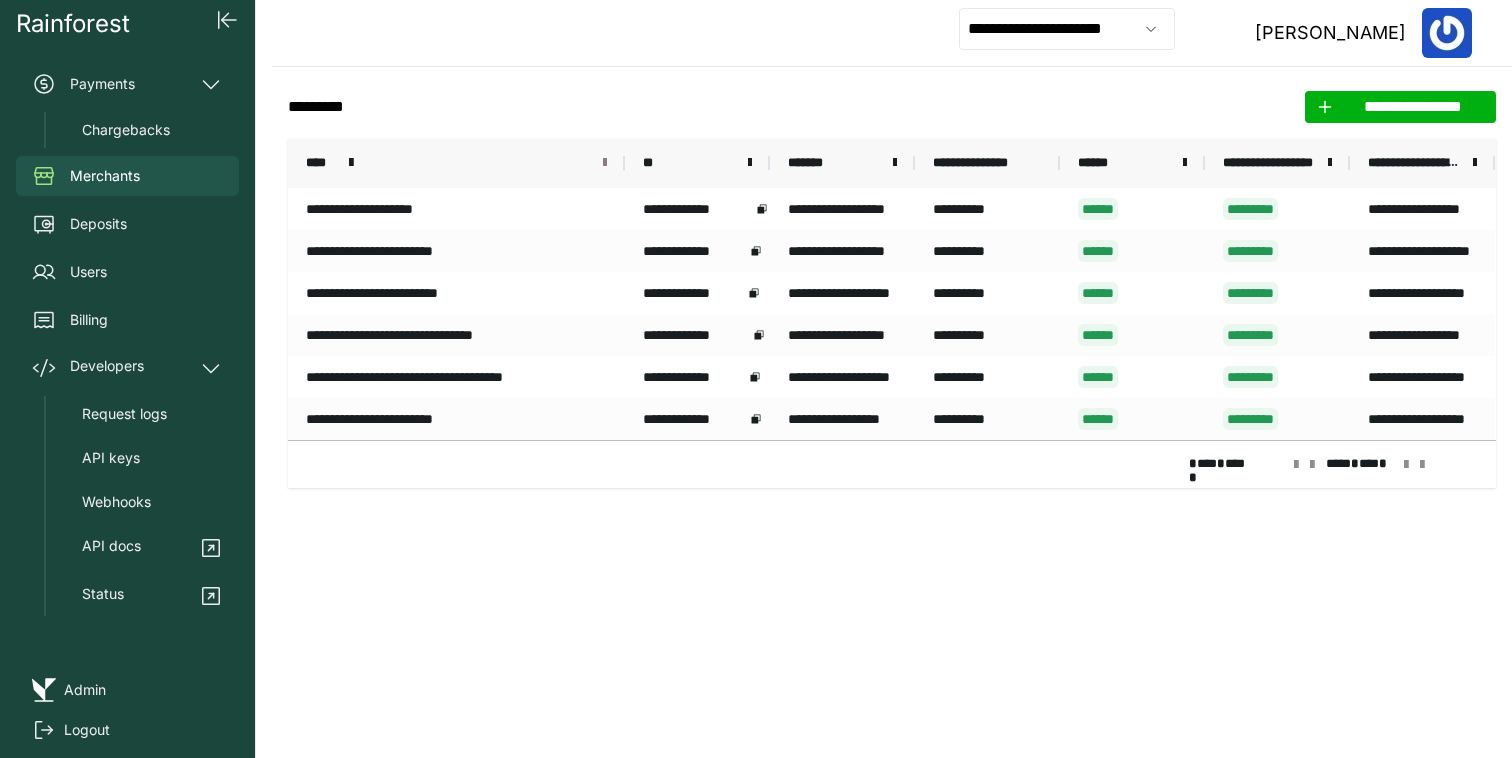 click at bounding box center [605, 163] 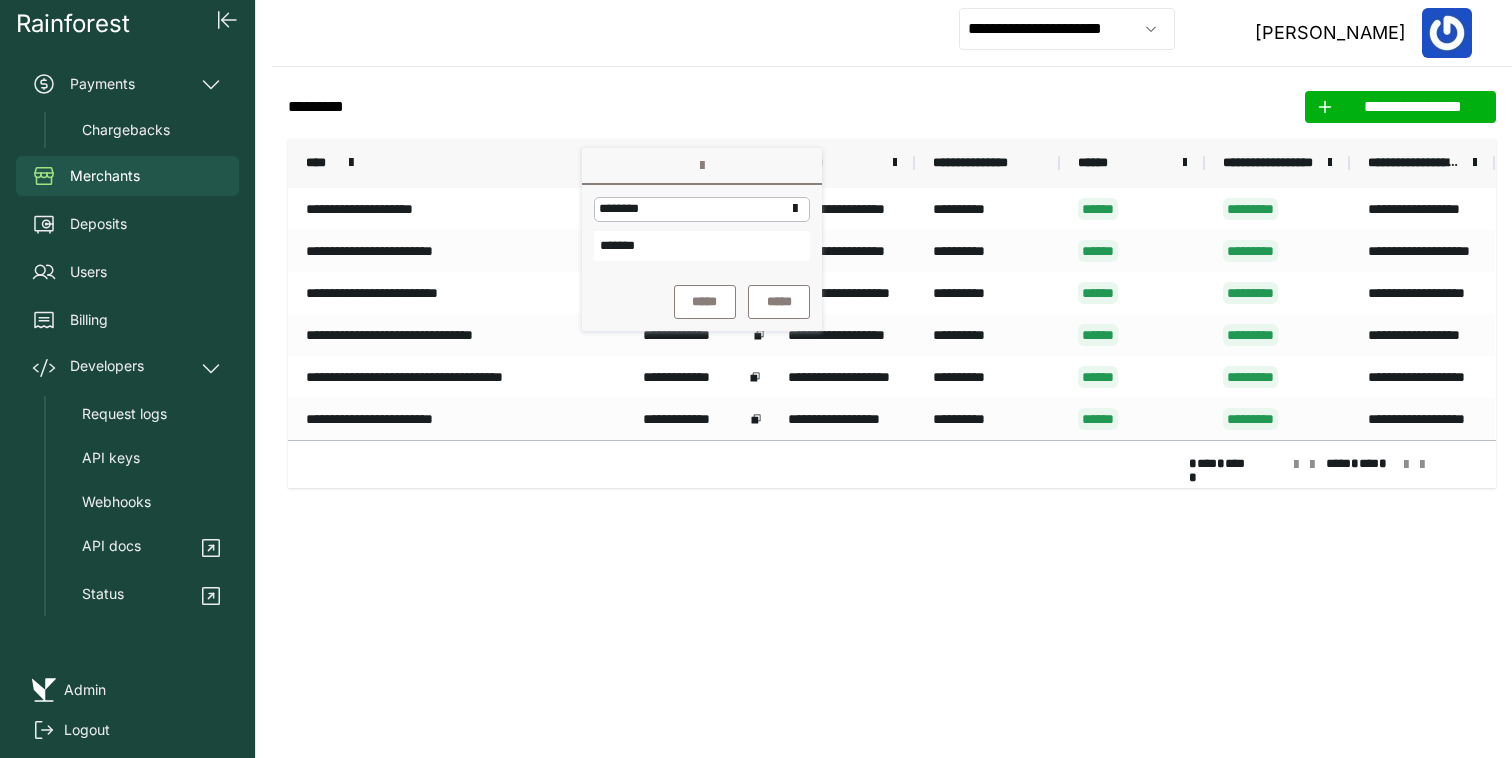 click on "*******" at bounding box center (702, 246) 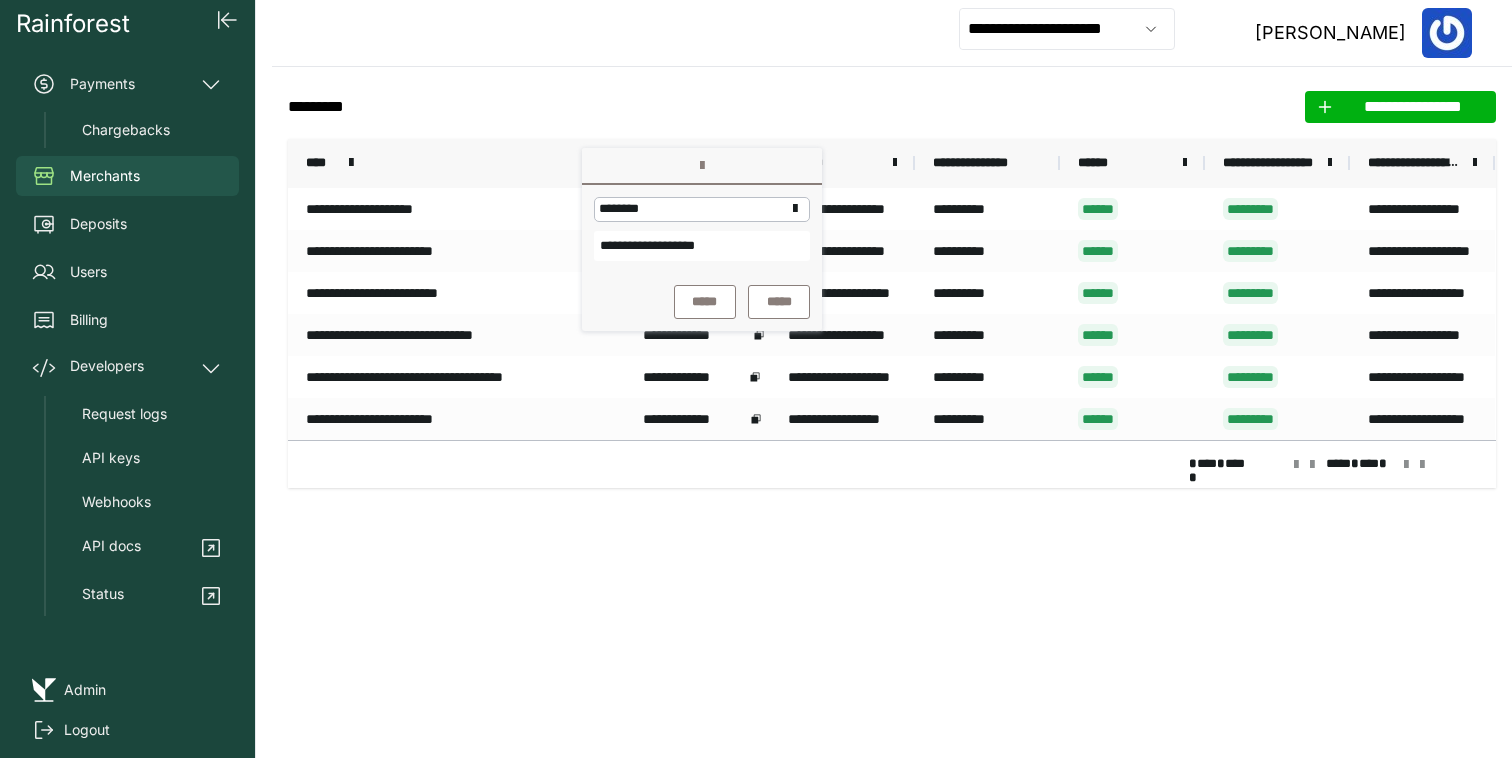 type on "**********" 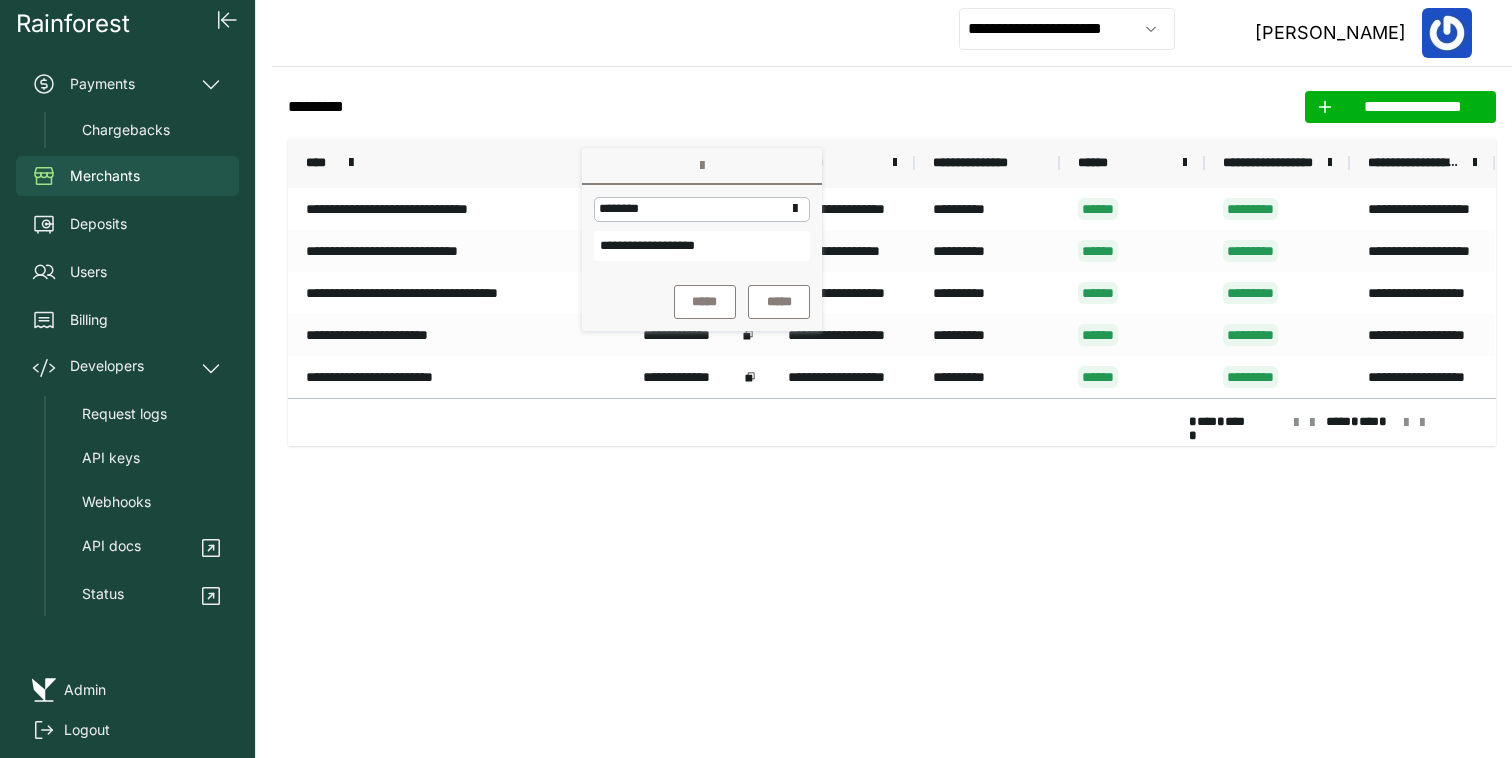 click on "**********" 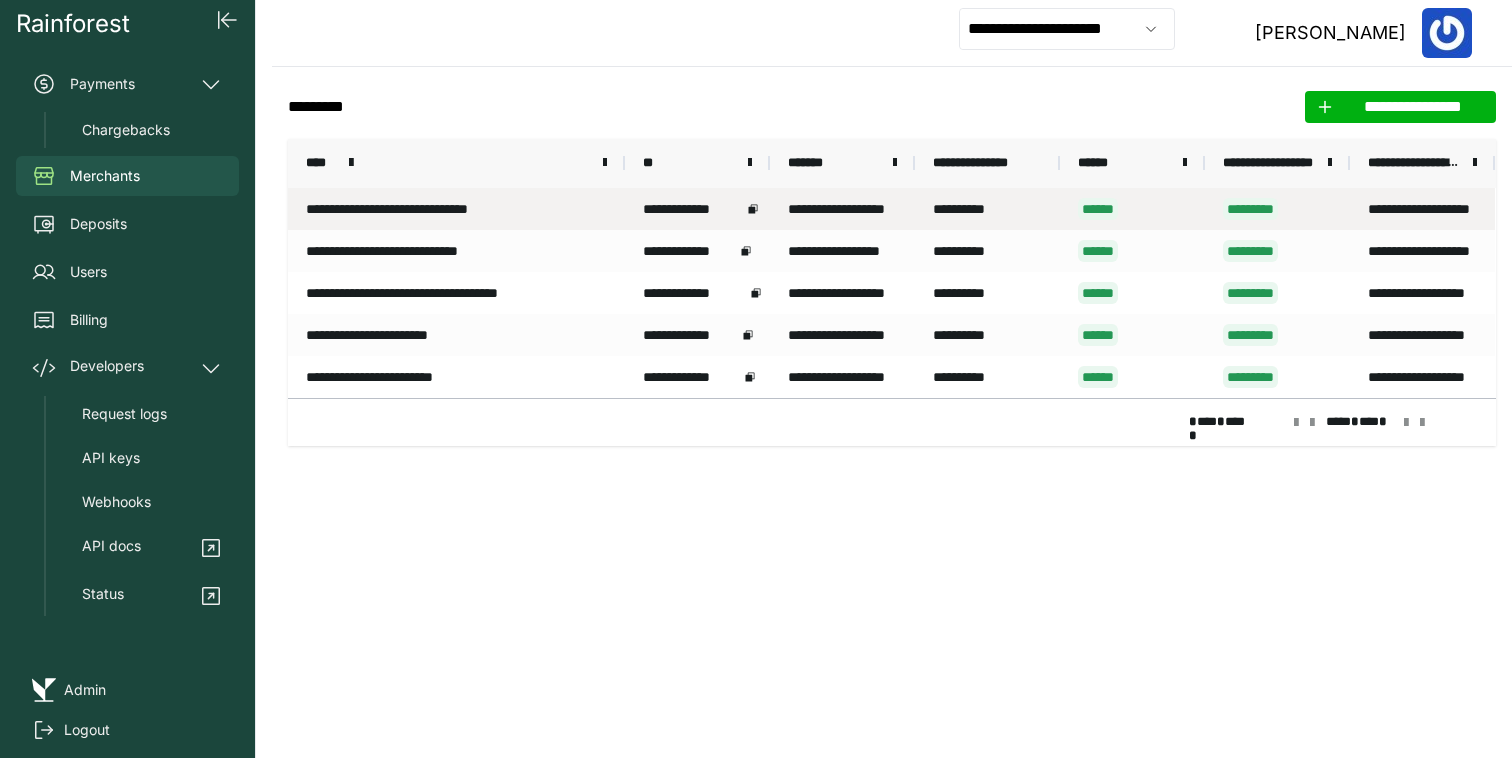 click on "**********" at bounding box center [456, 209] 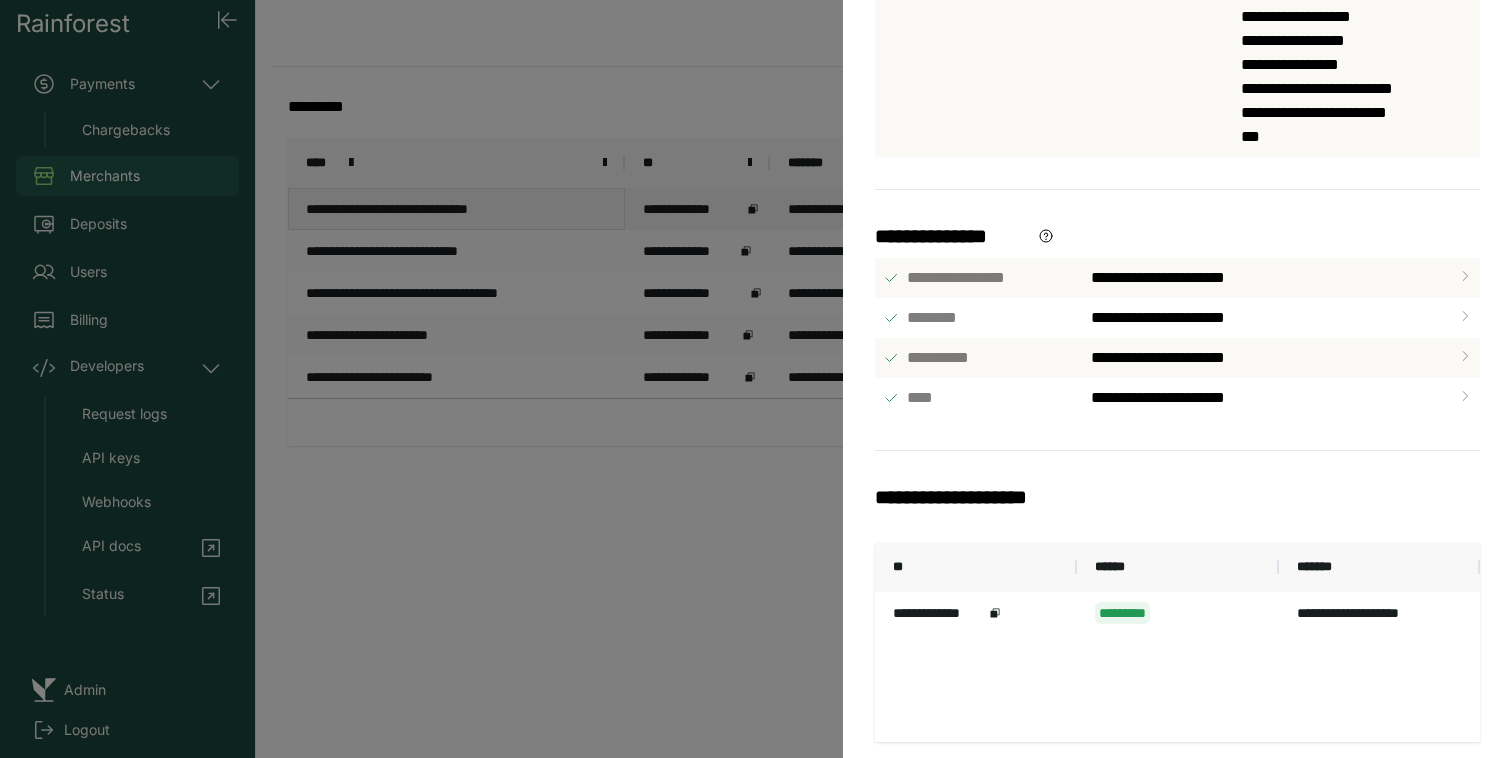 scroll, scrollTop: 815, scrollLeft: 0, axis: vertical 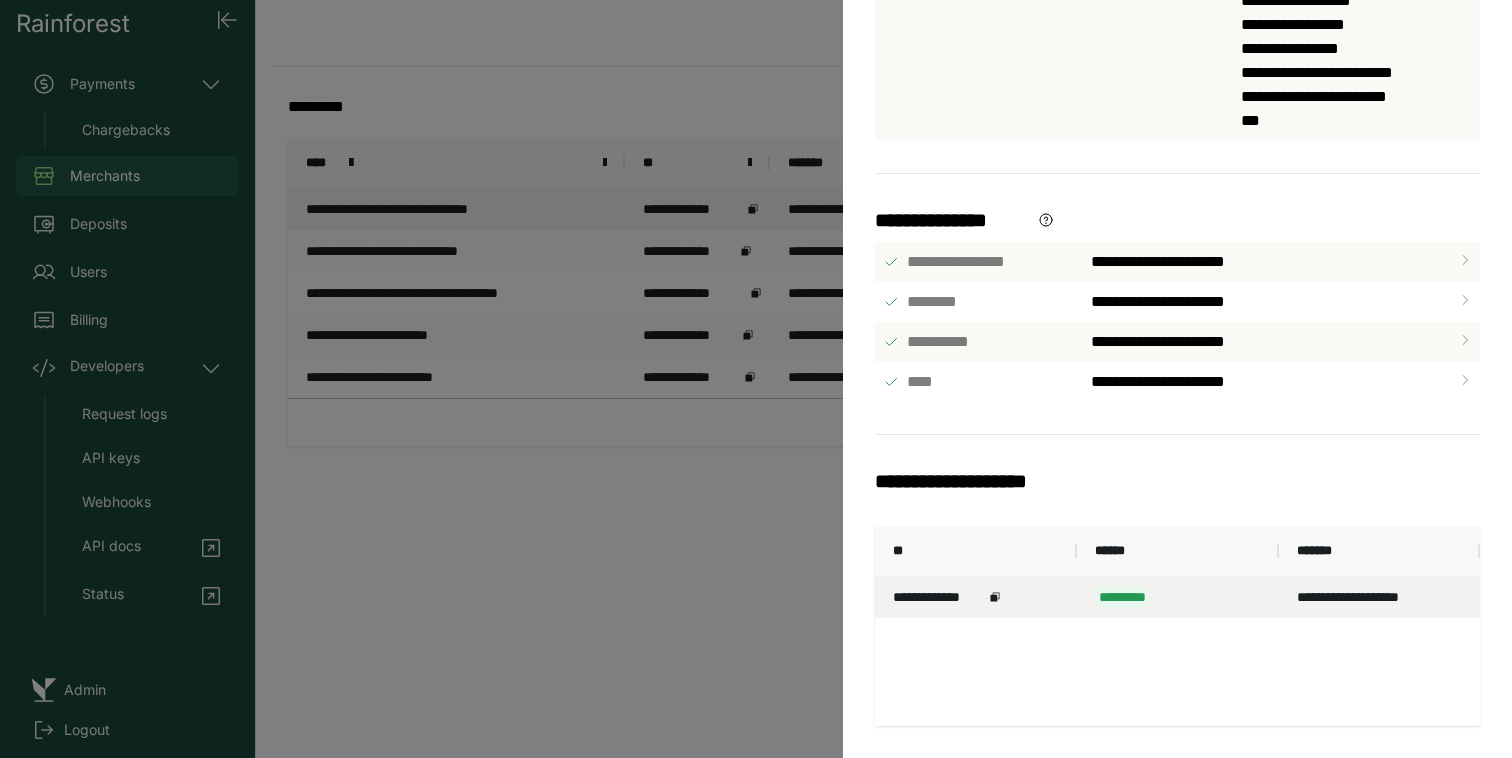 click on "**********" at bounding box center [939, 597] 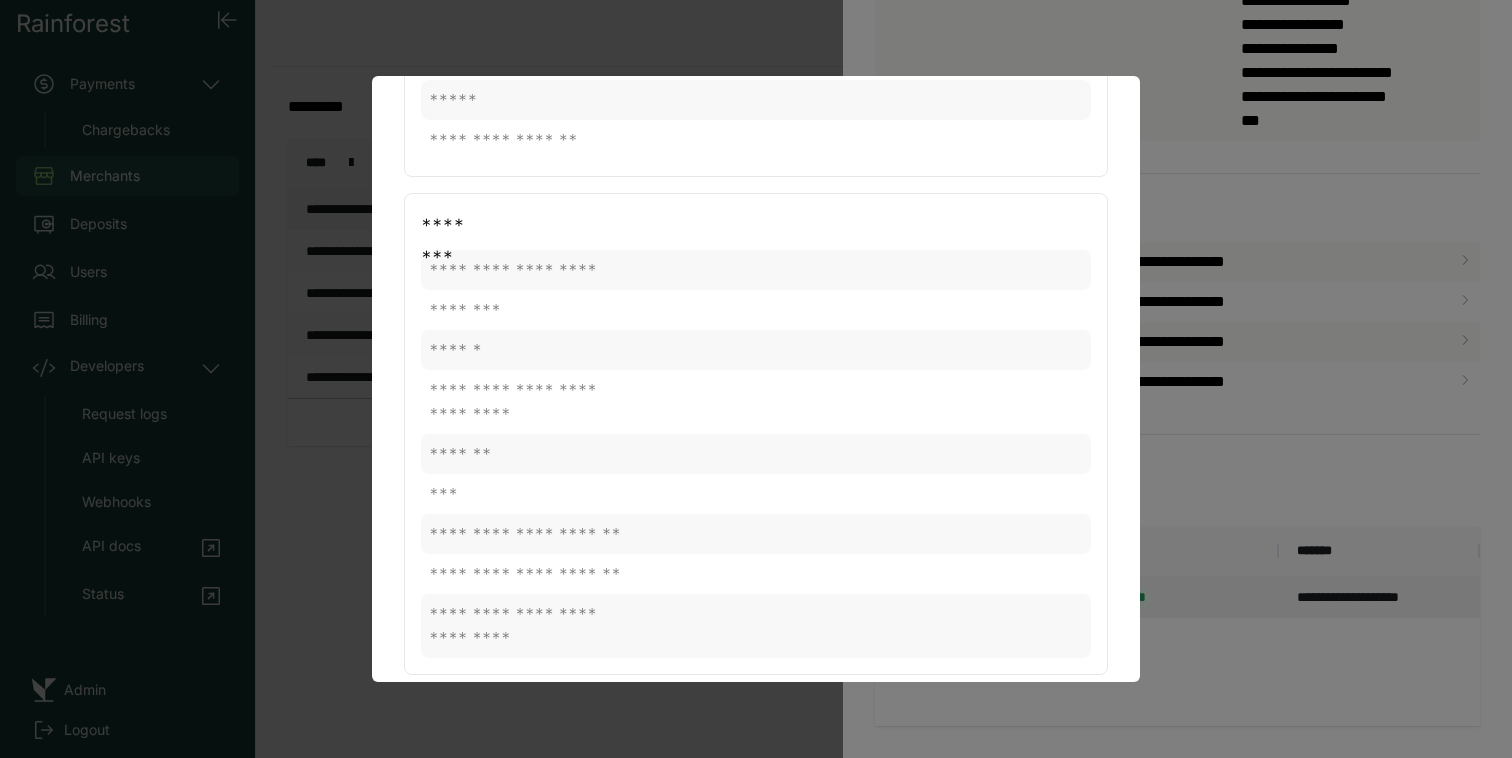 scroll, scrollTop: 0, scrollLeft: 0, axis: both 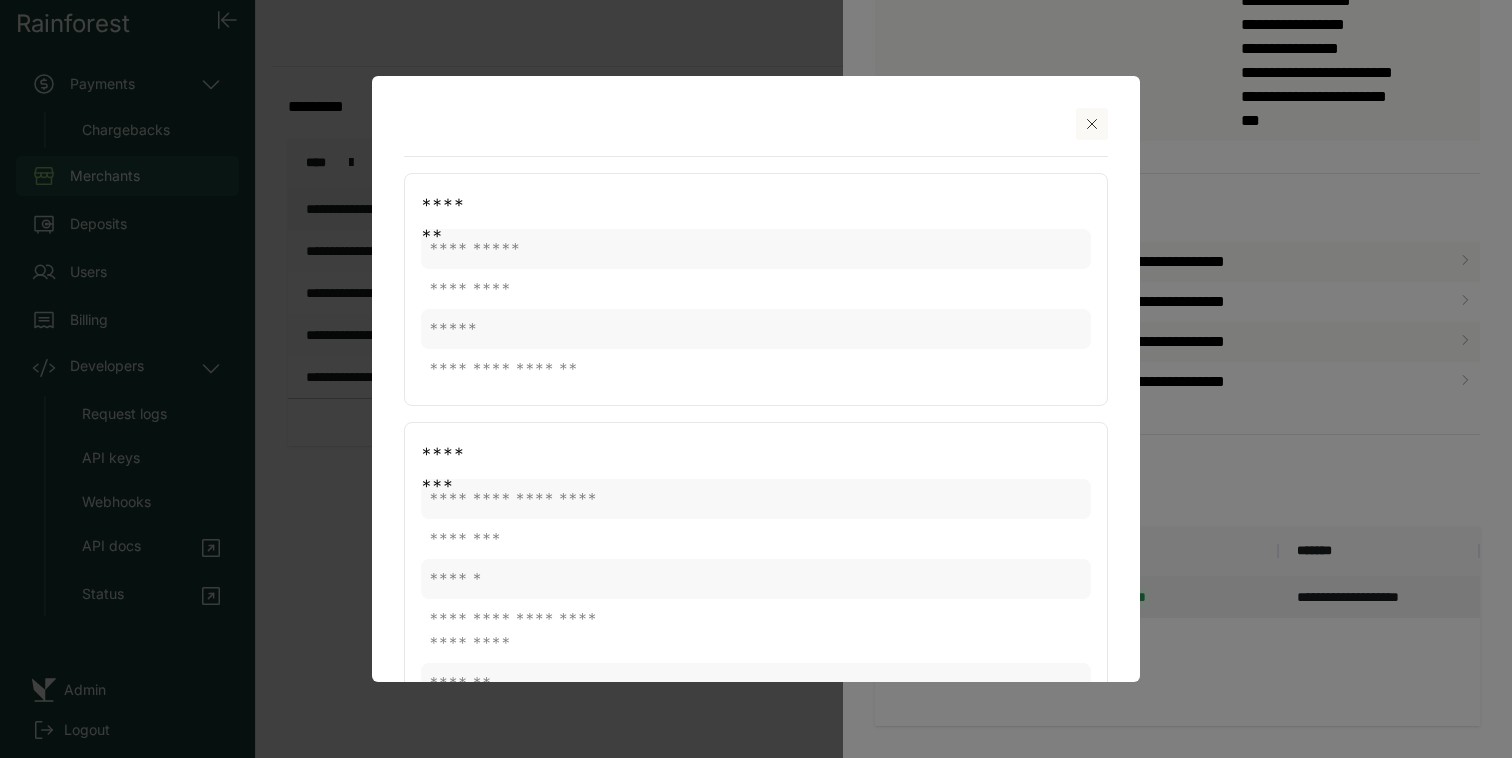click 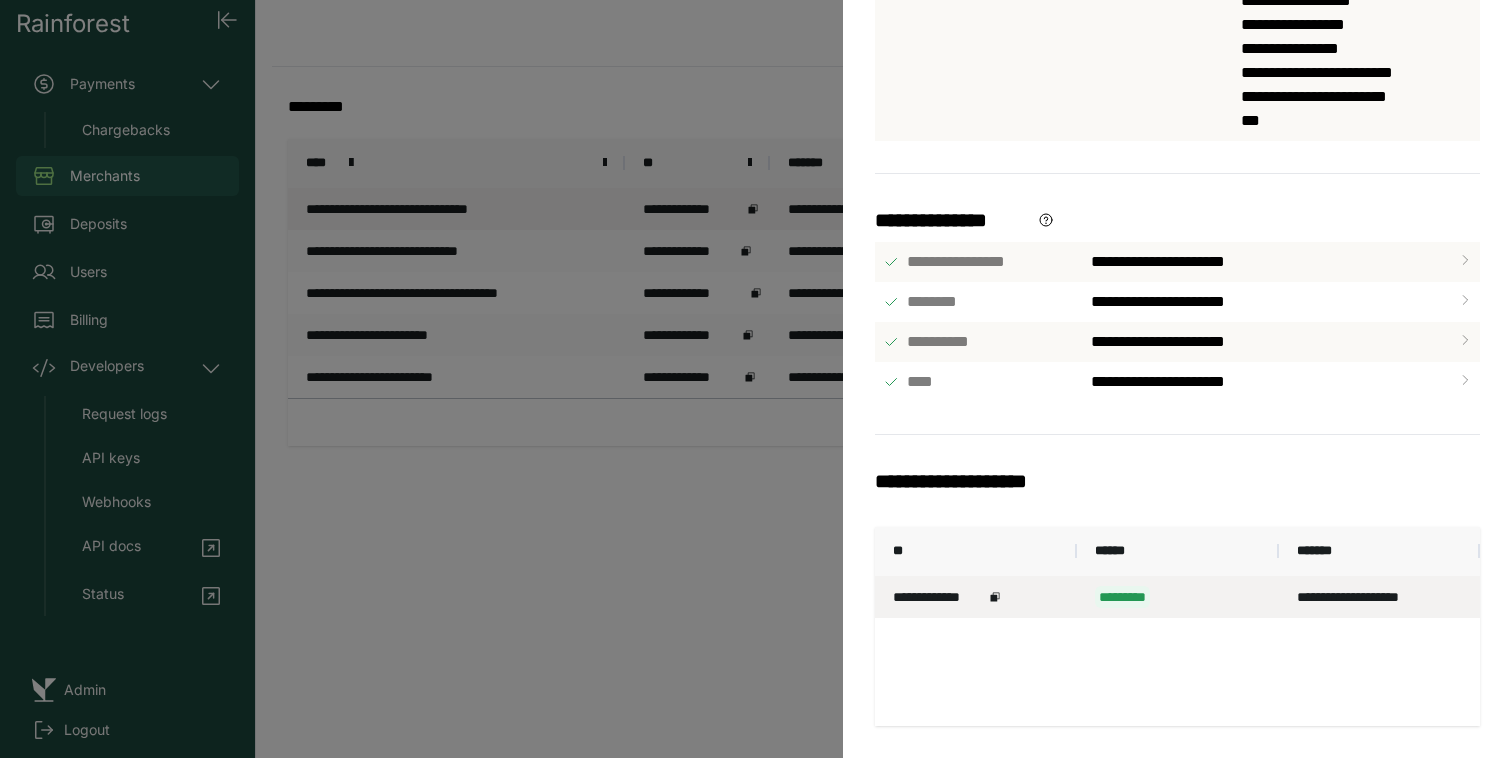 click on "**********" at bounding box center [756, 379] 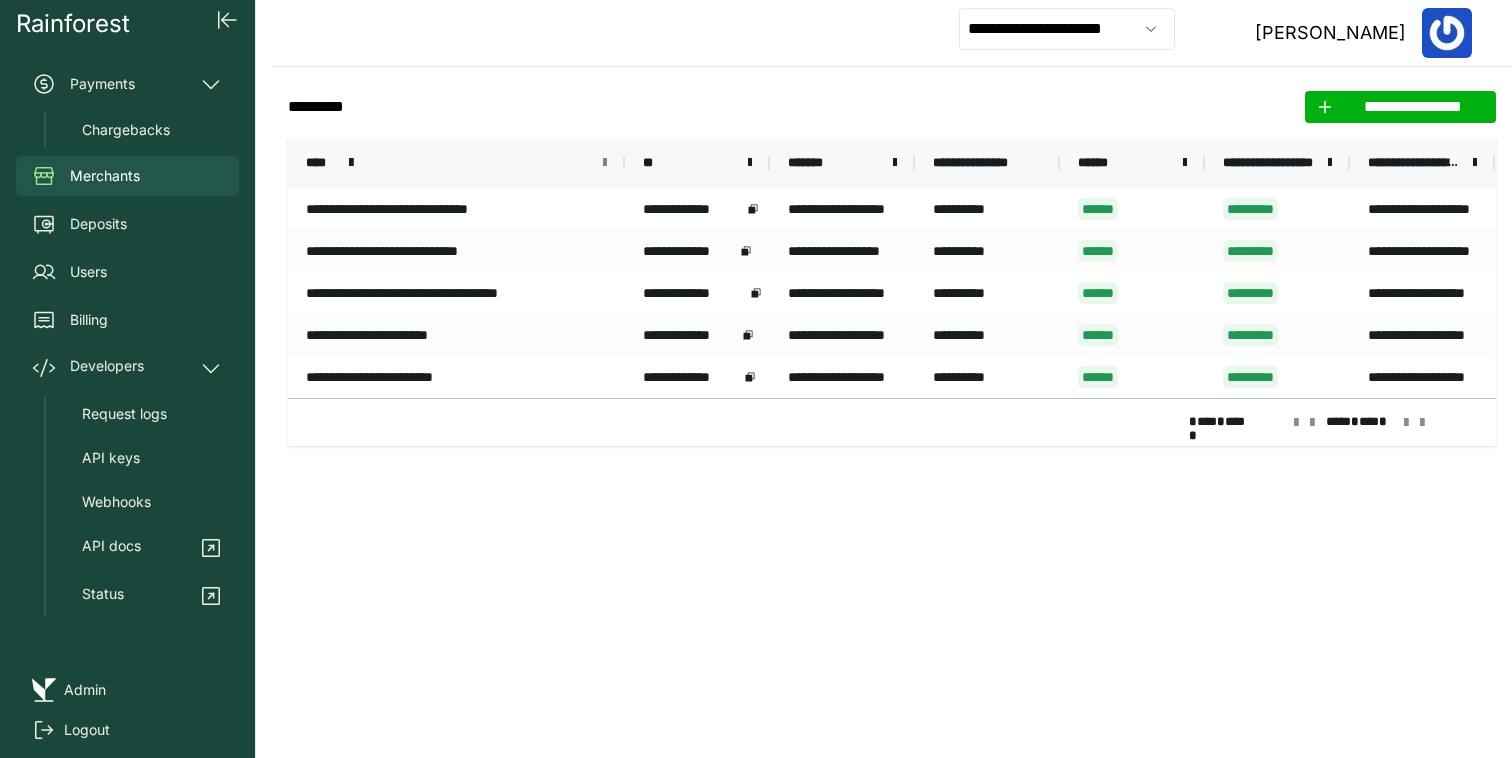 click at bounding box center (605, 163) 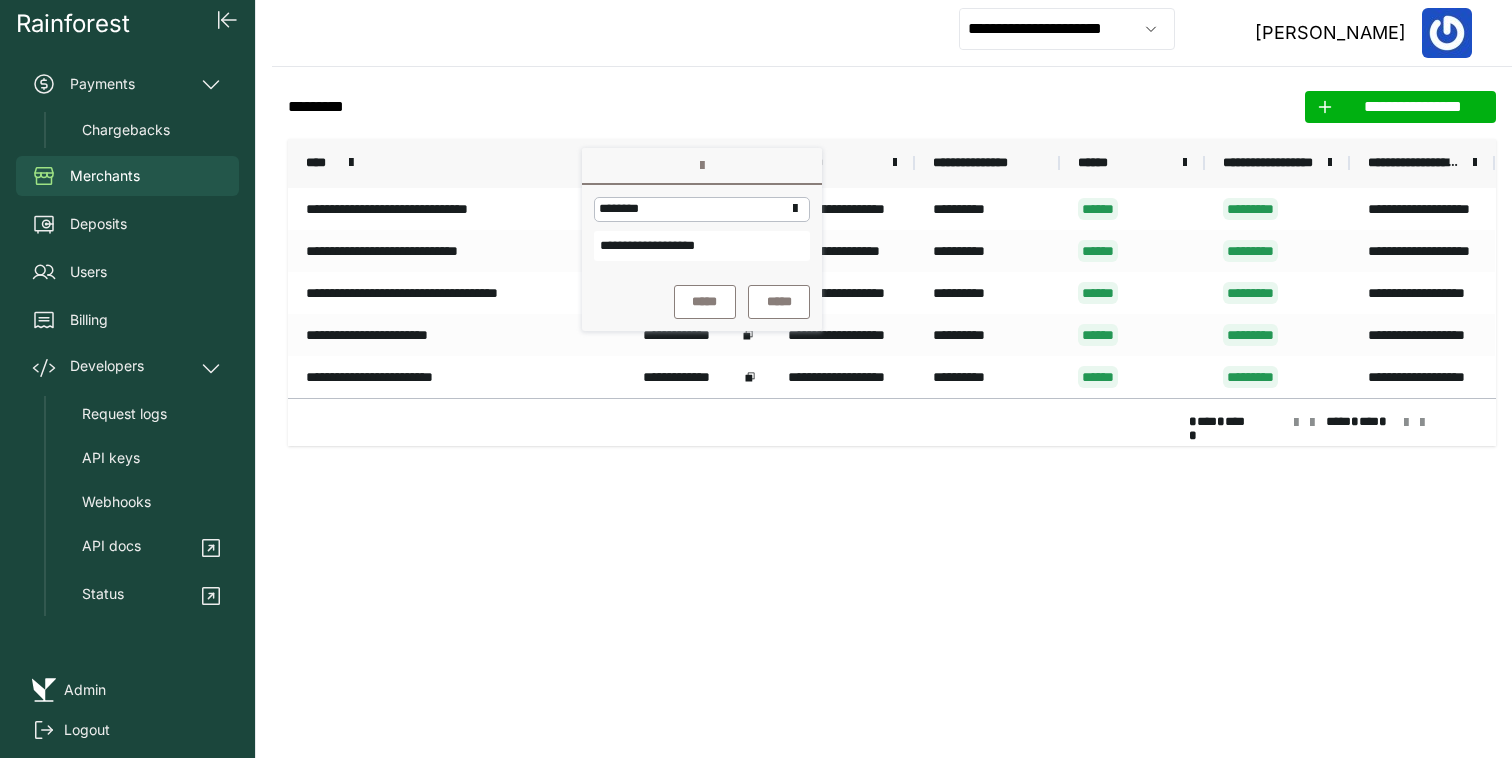 click on "**********" at bounding box center (702, 246) 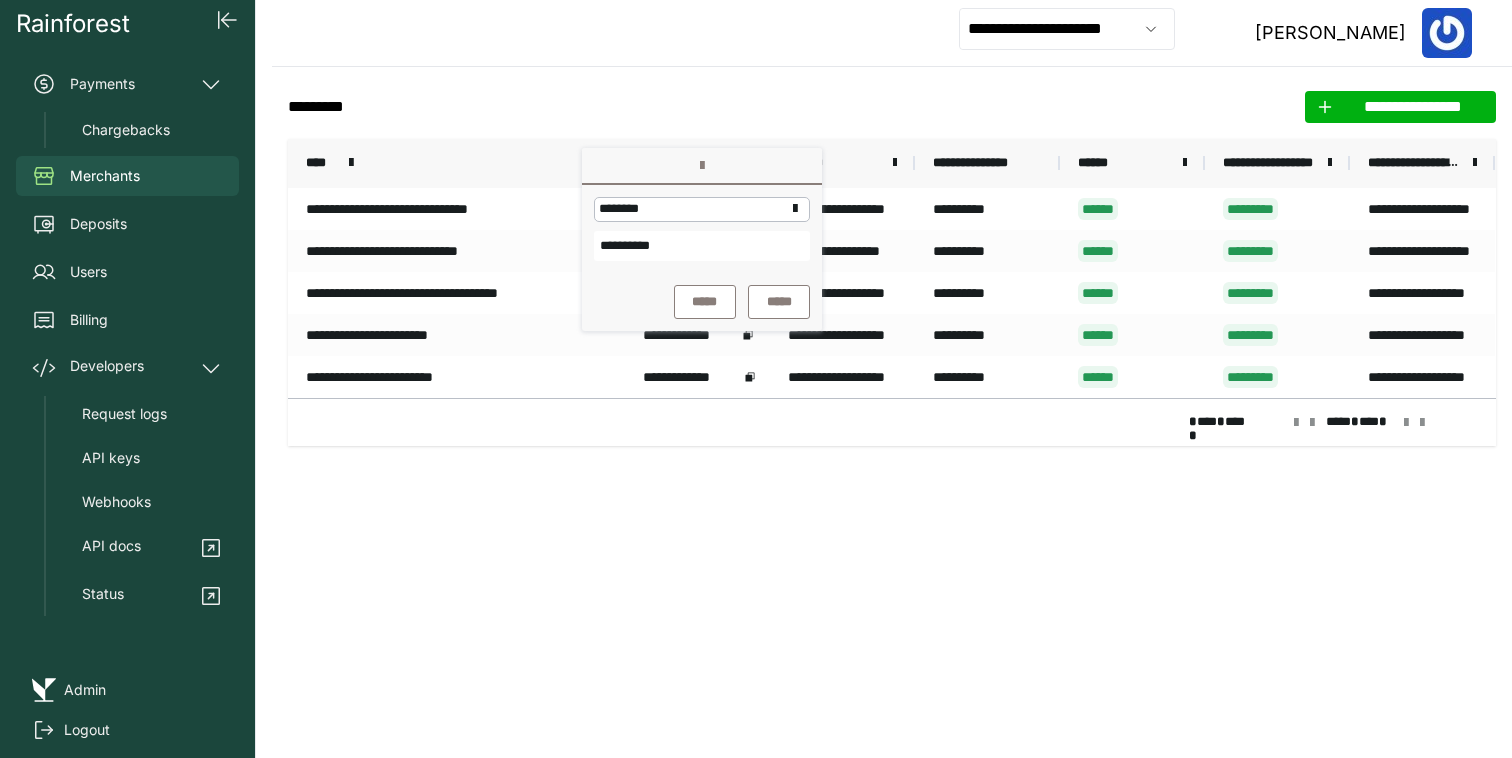 type on "**********" 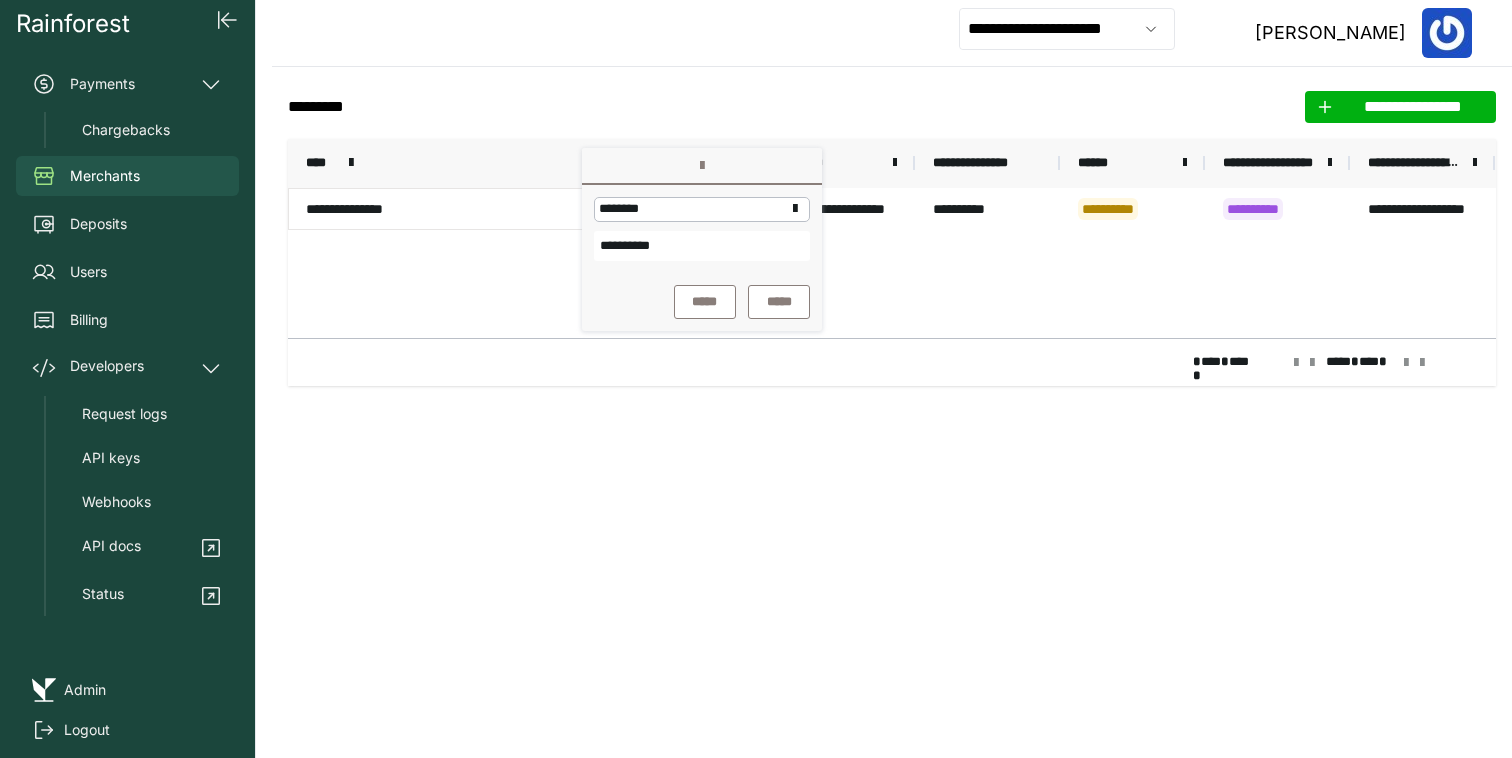 click on "**********" at bounding box center [456, 209] 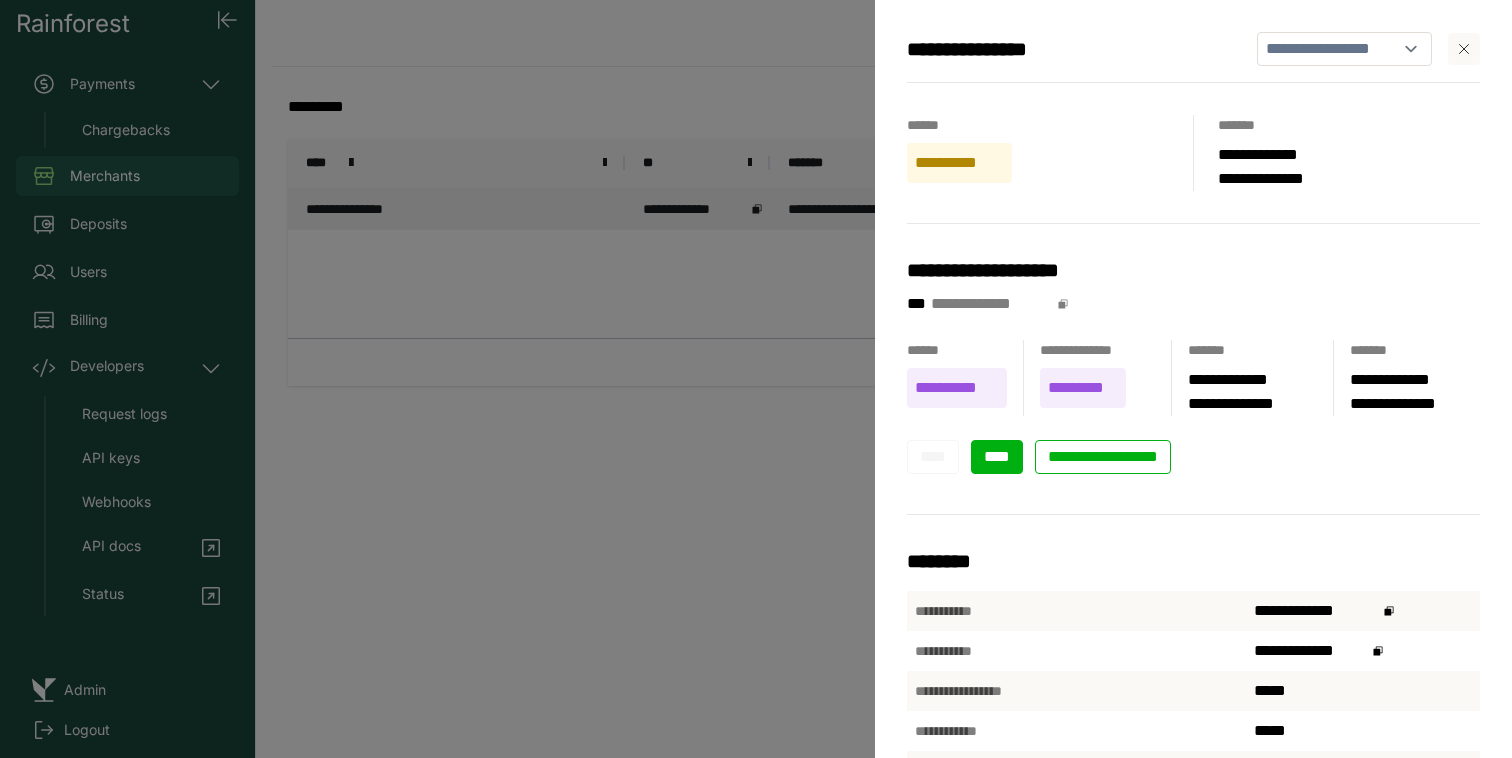 click on "****" at bounding box center [997, 456] 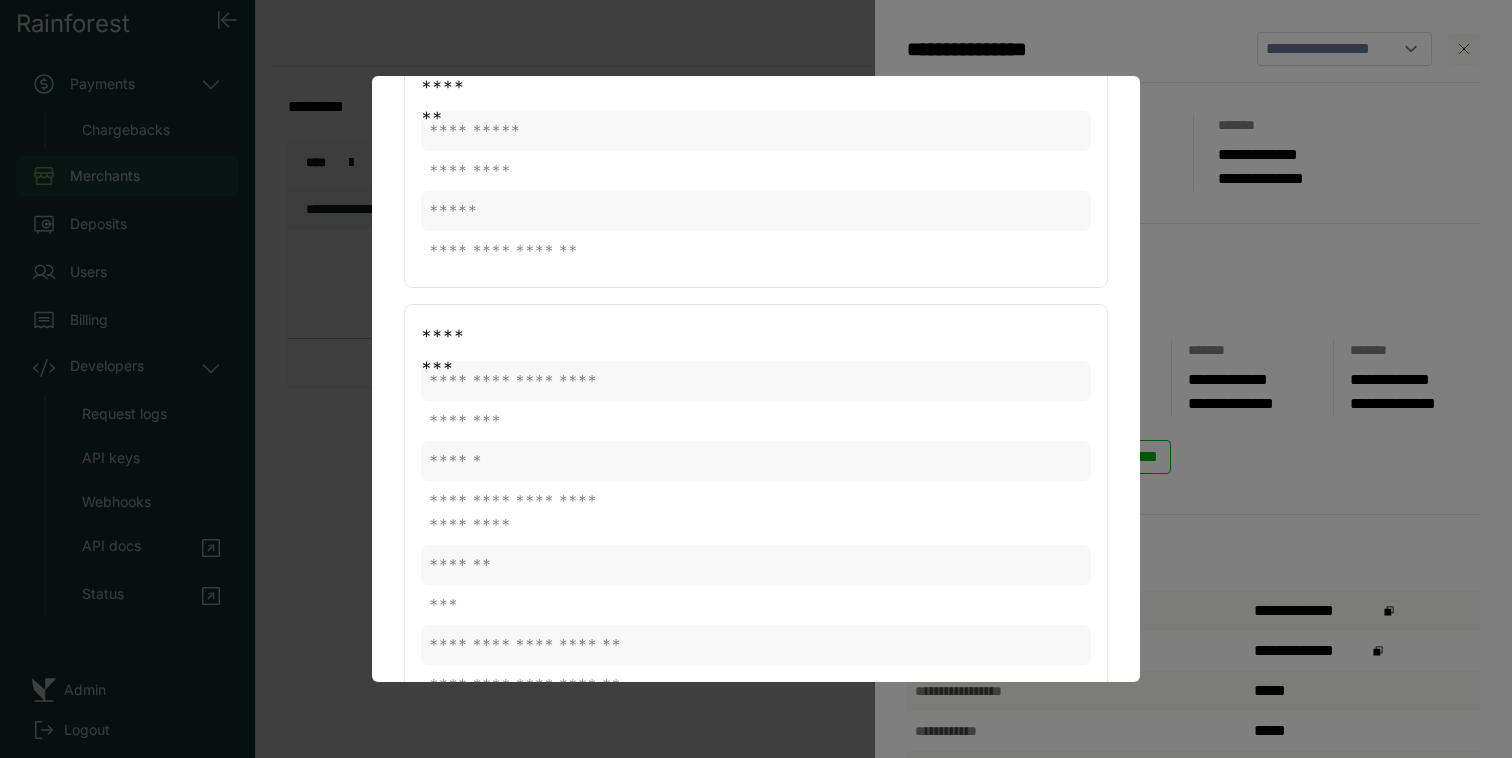 scroll, scrollTop: 0, scrollLeft: 0, axis: both 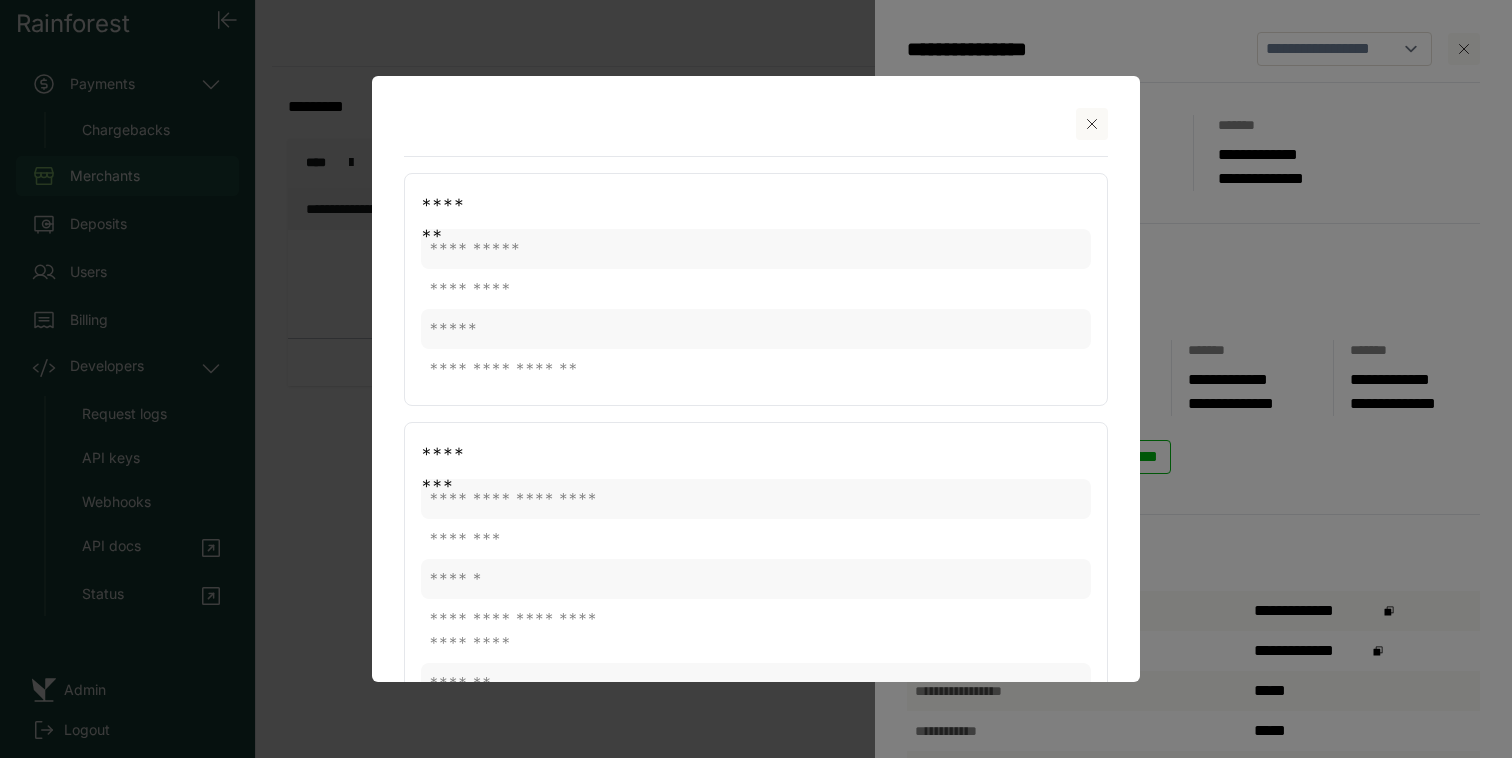 click at bounding box center [756, 379] 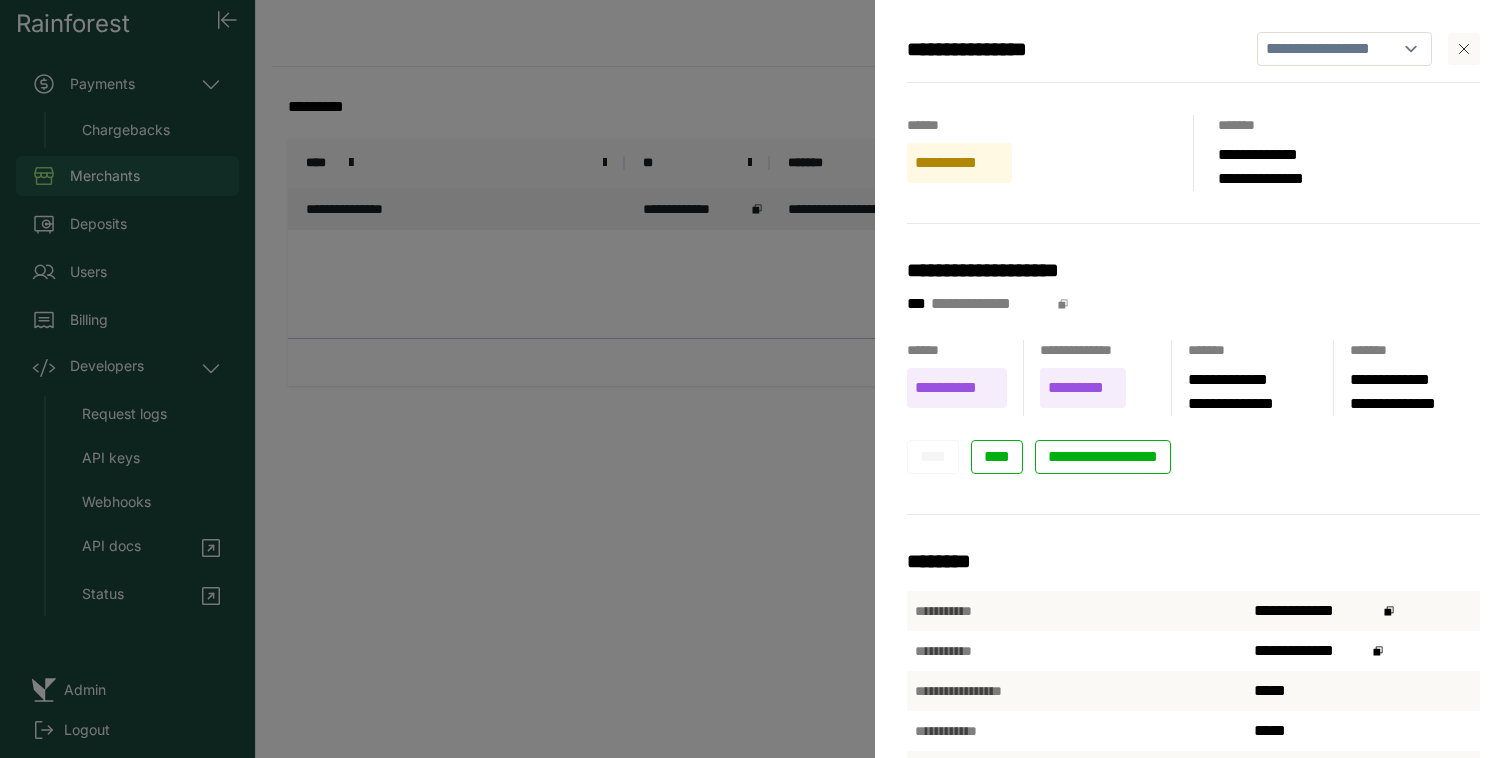 click on "**********" at bounding box center (756, 379) 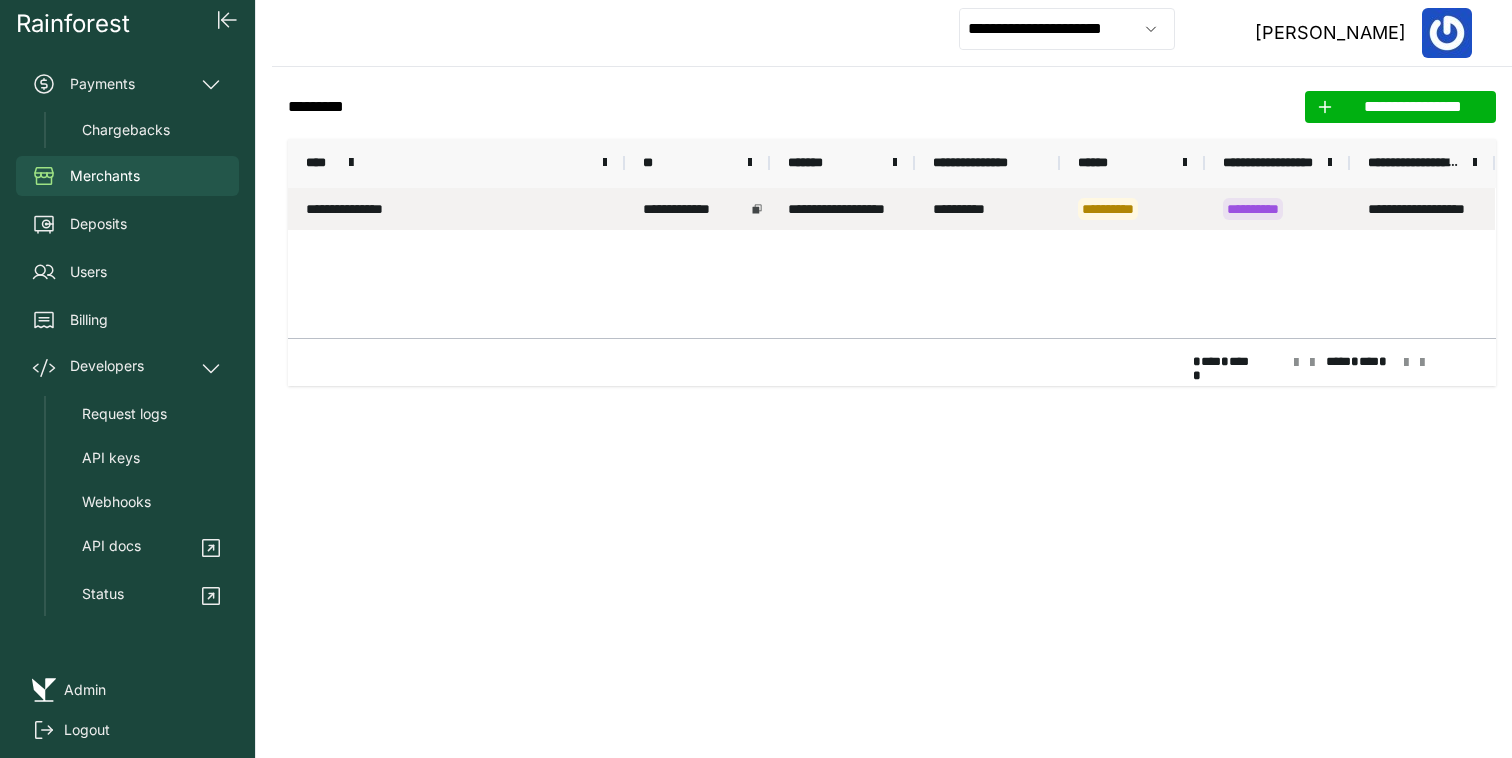 click 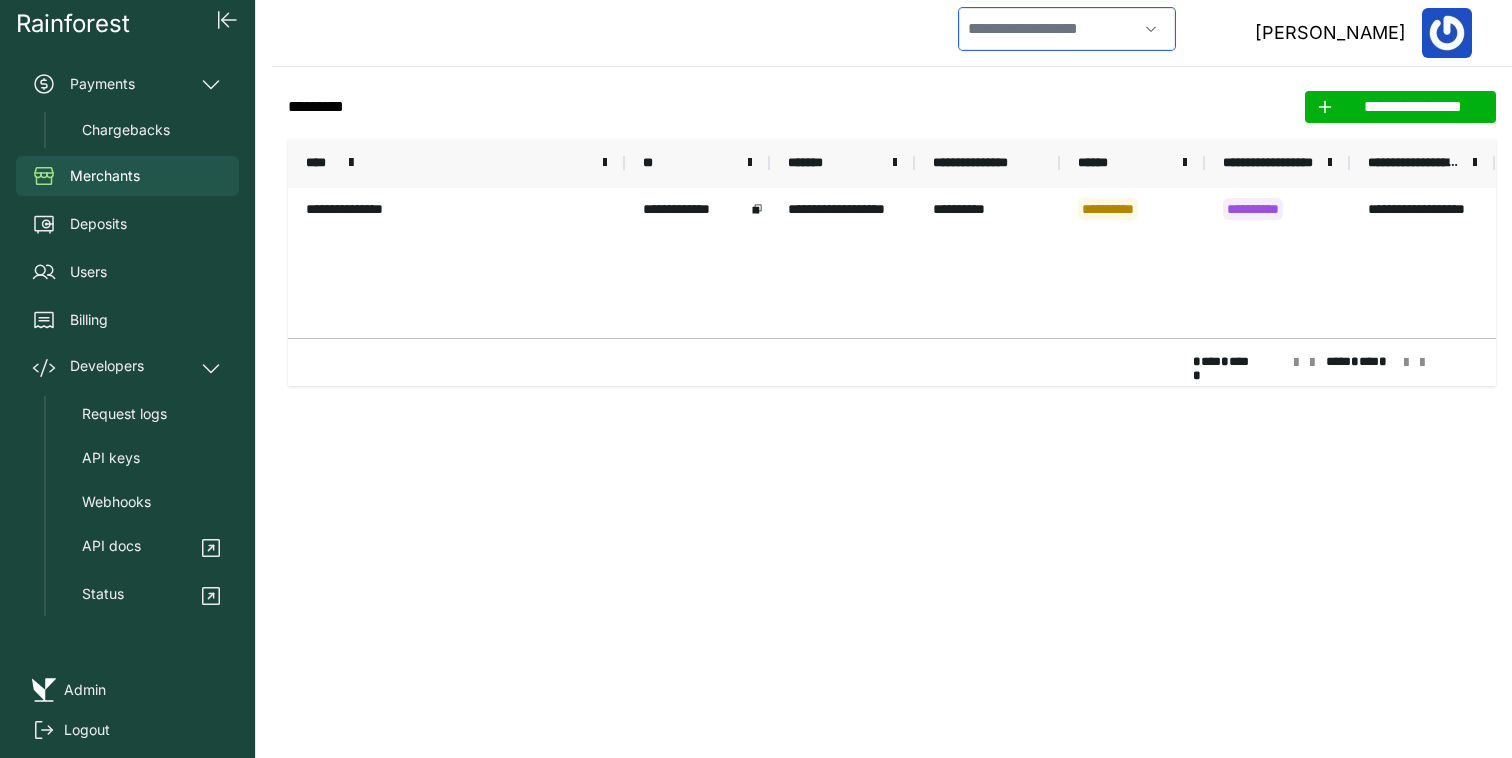 click at bounding box center (1048, 29) 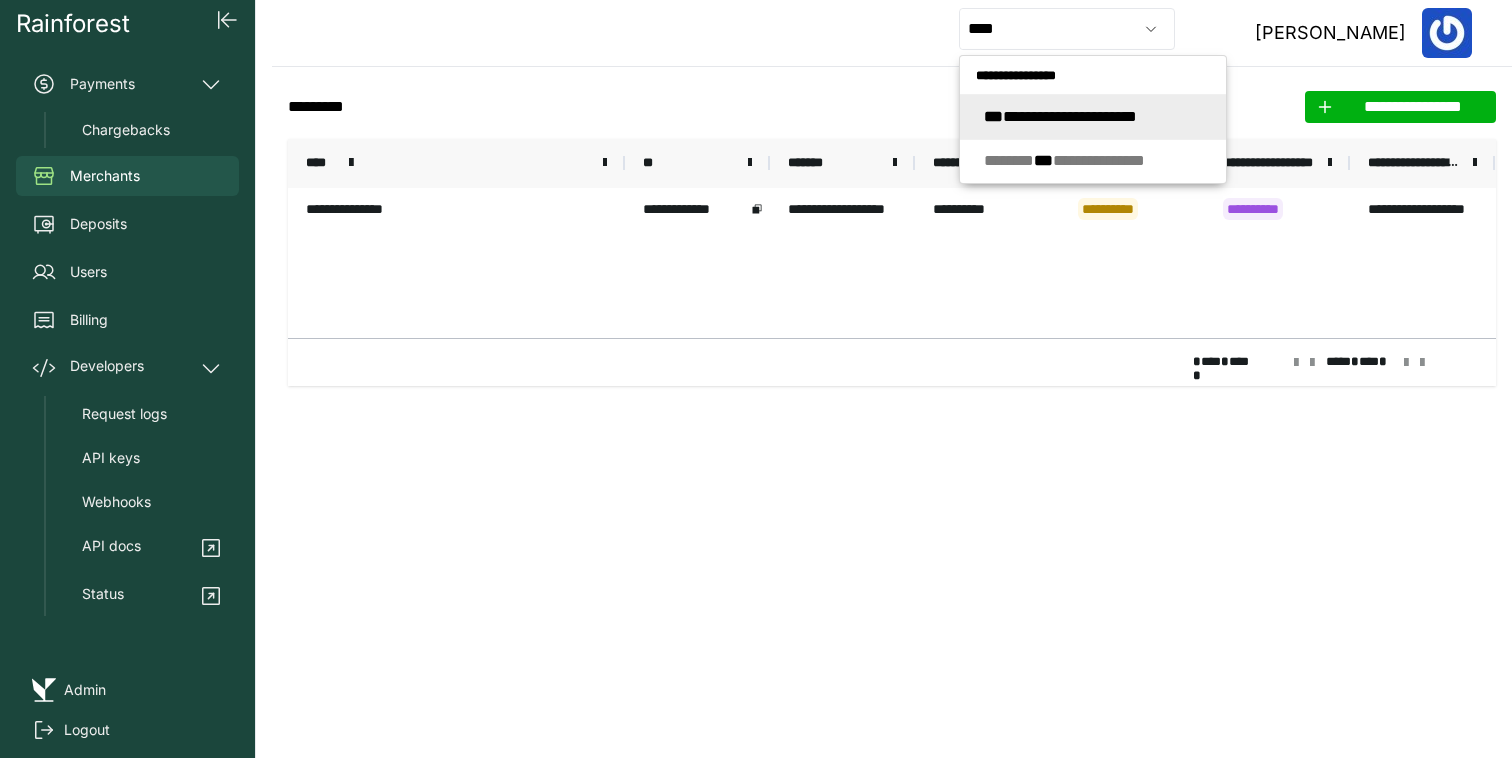 type on "**********" 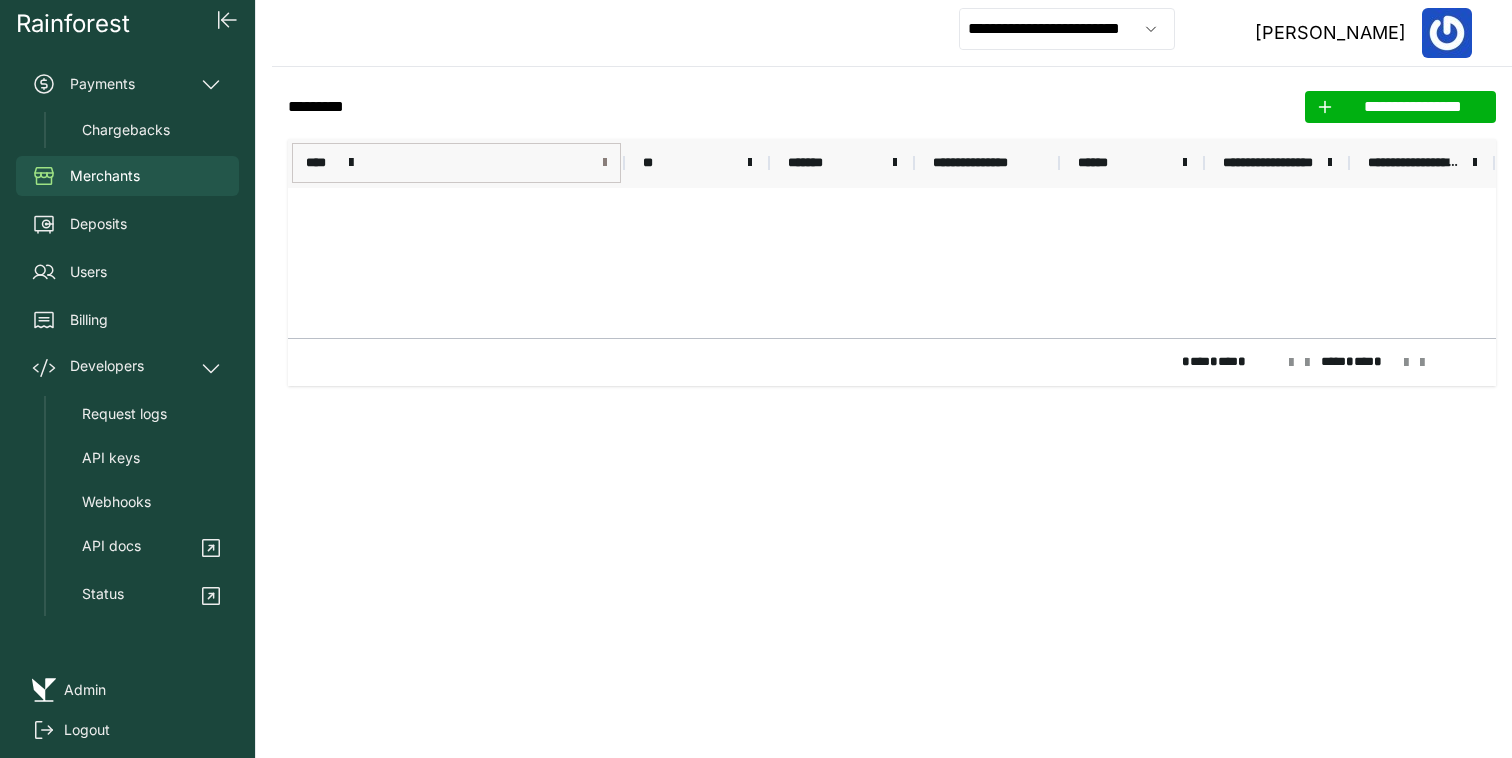 click at bounding box center (605, 163) 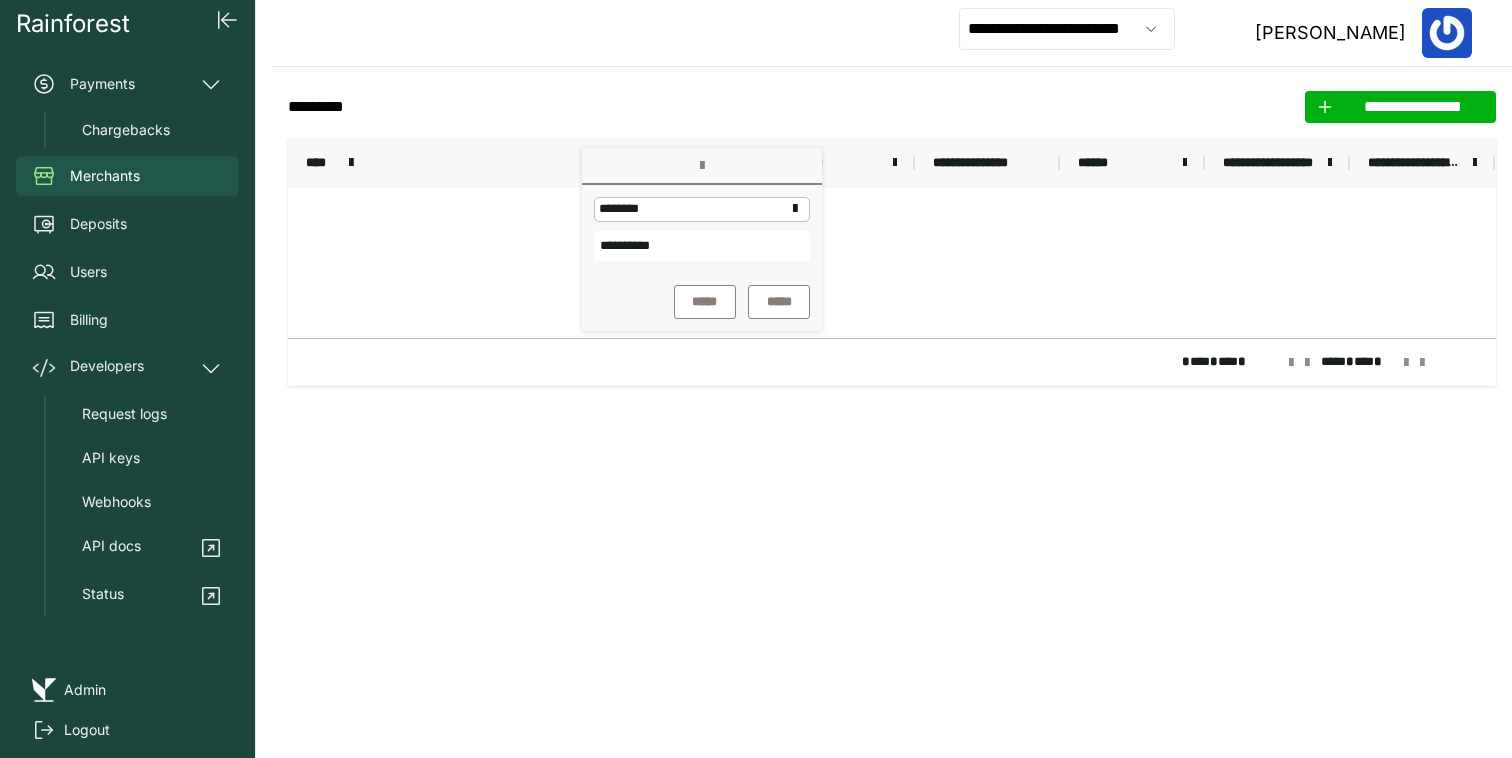 click on "**********" at bounding box center [702, 246] 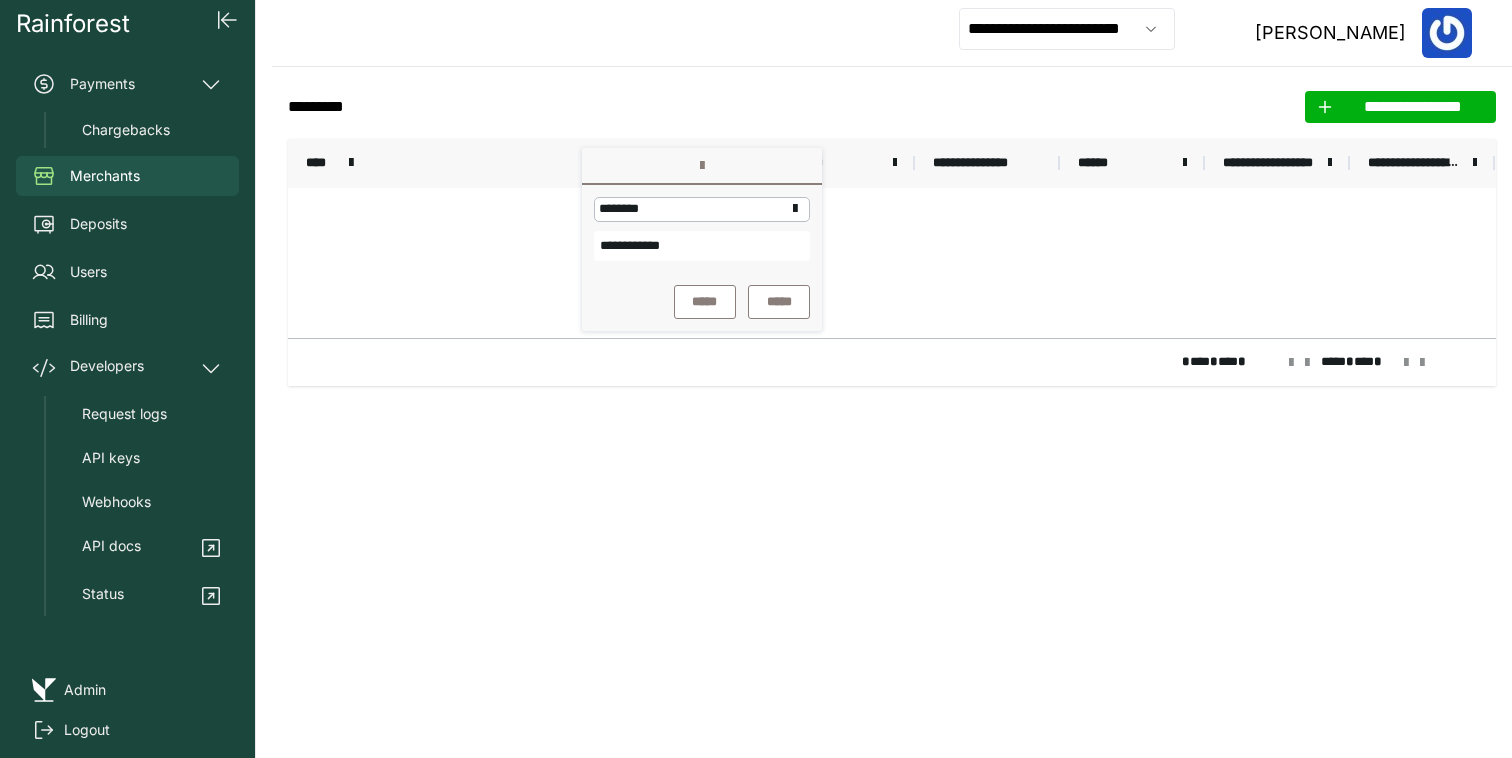 type on "**********" 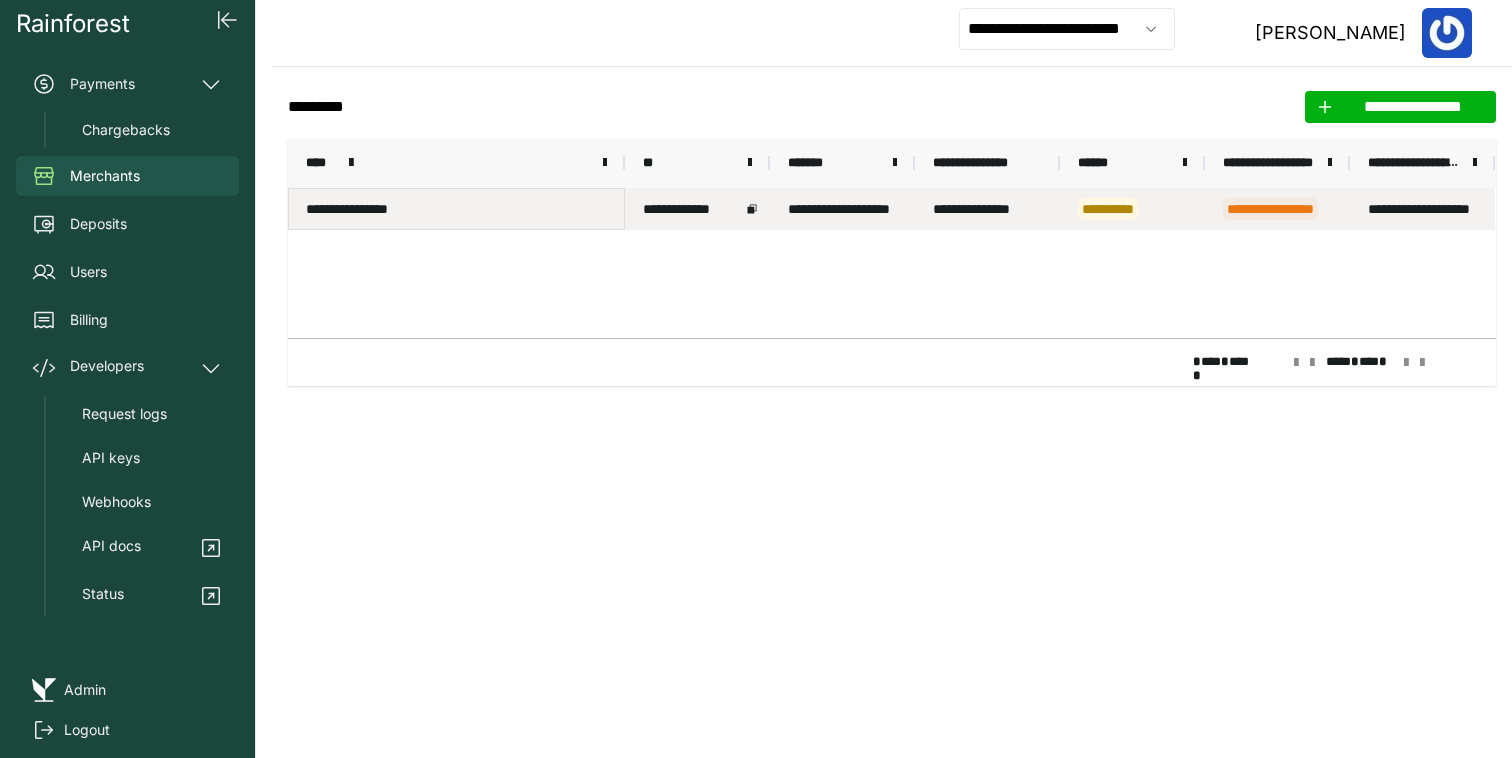 click on "**********" at bounding box center (456, 209) 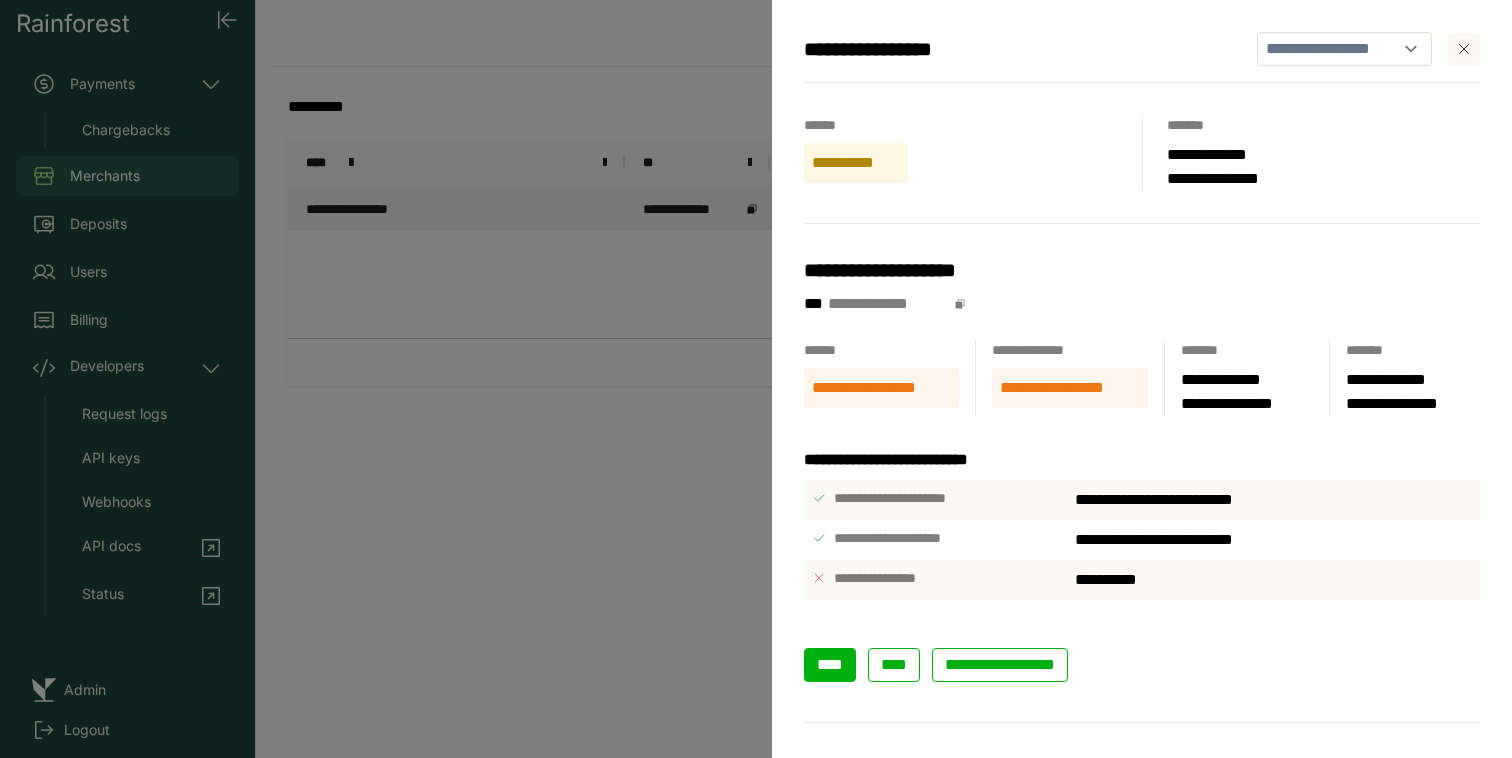 click on "****" at bounding box center (830, 665) 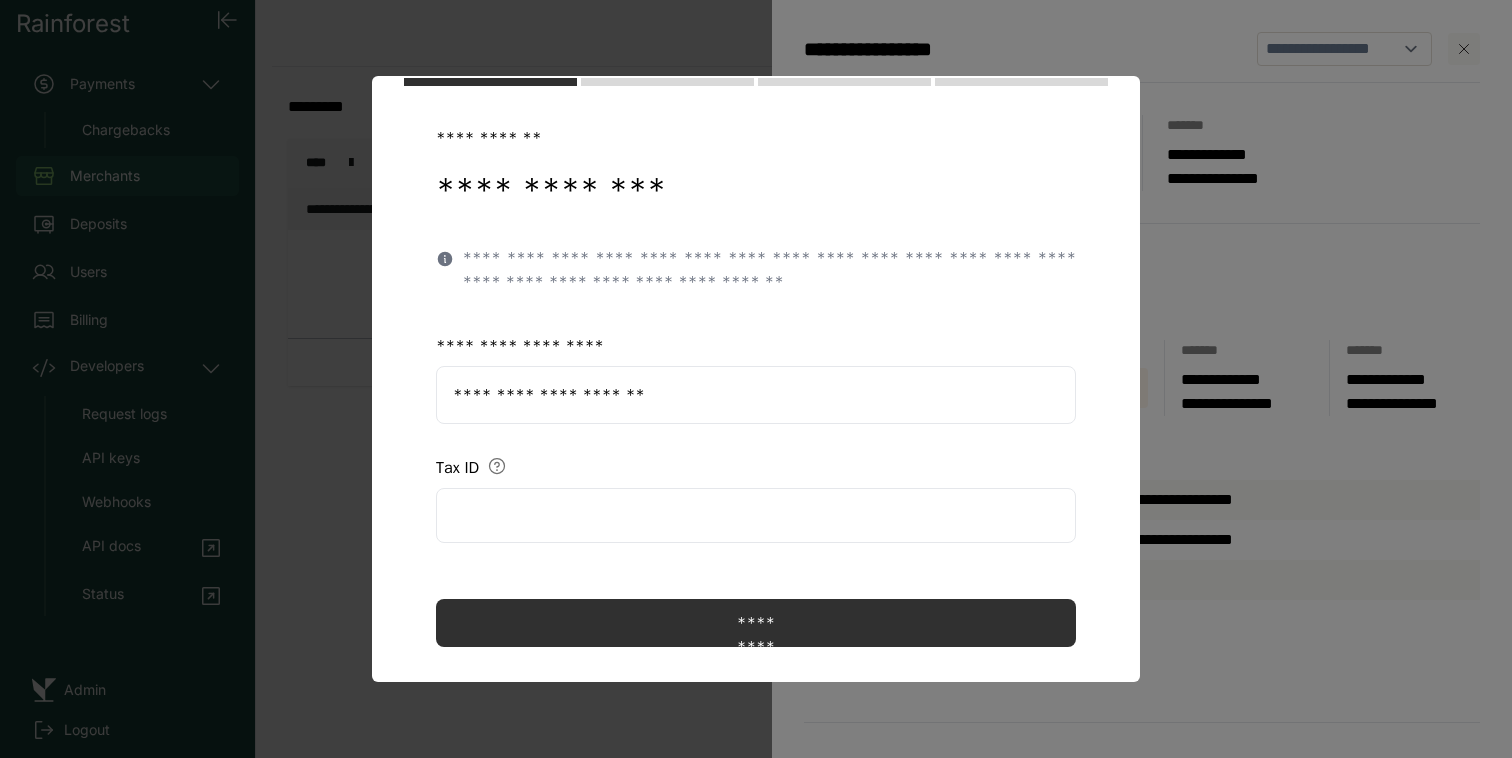 scroll, scrollTop: 123, scrollLeft: 0, axis: vertical 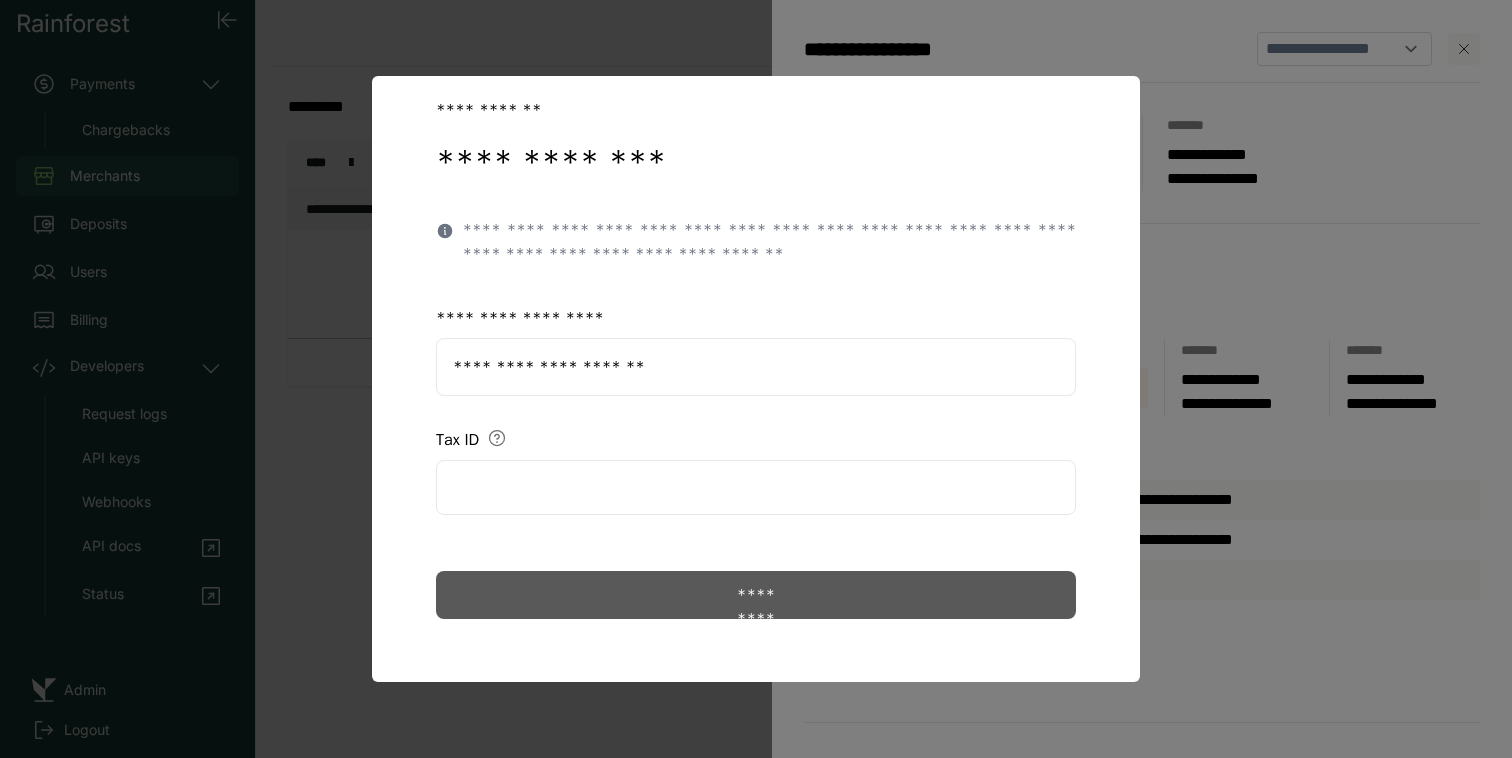 click on "*********" at bounding box center (756, 595) 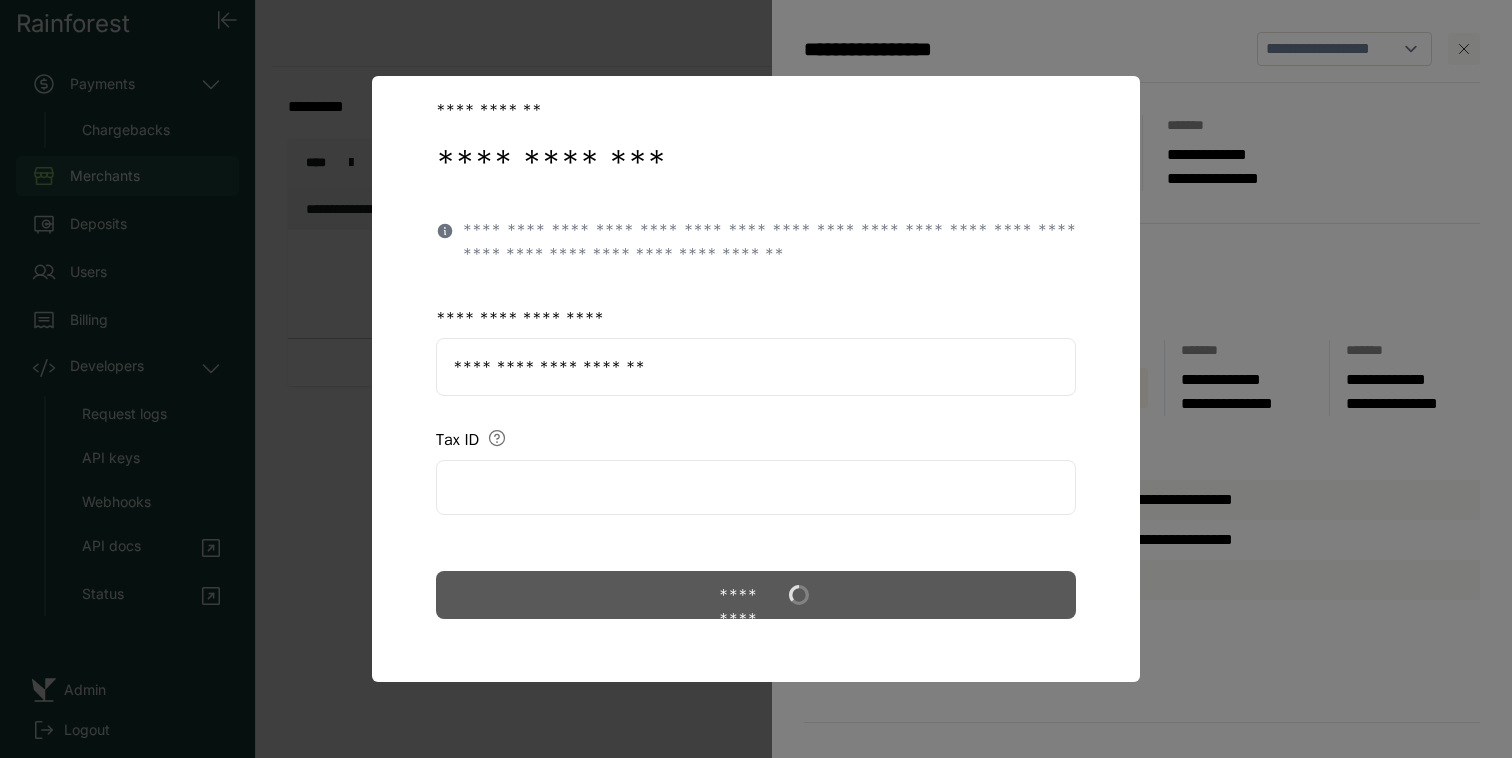 scroll, scrollTop: 0, scrollLeft: 0, axis: both 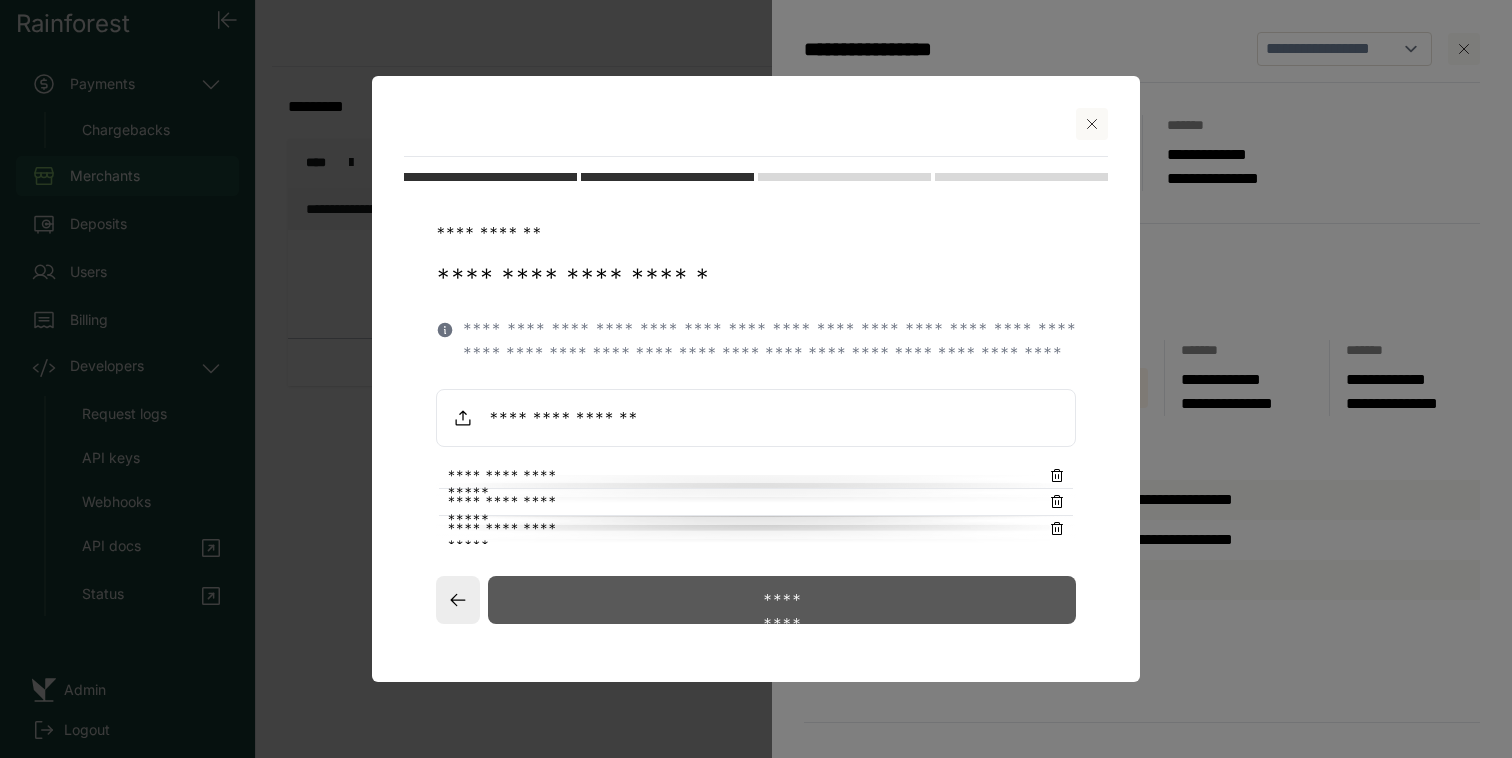 click on "*********" at bounding box center (782, 600) 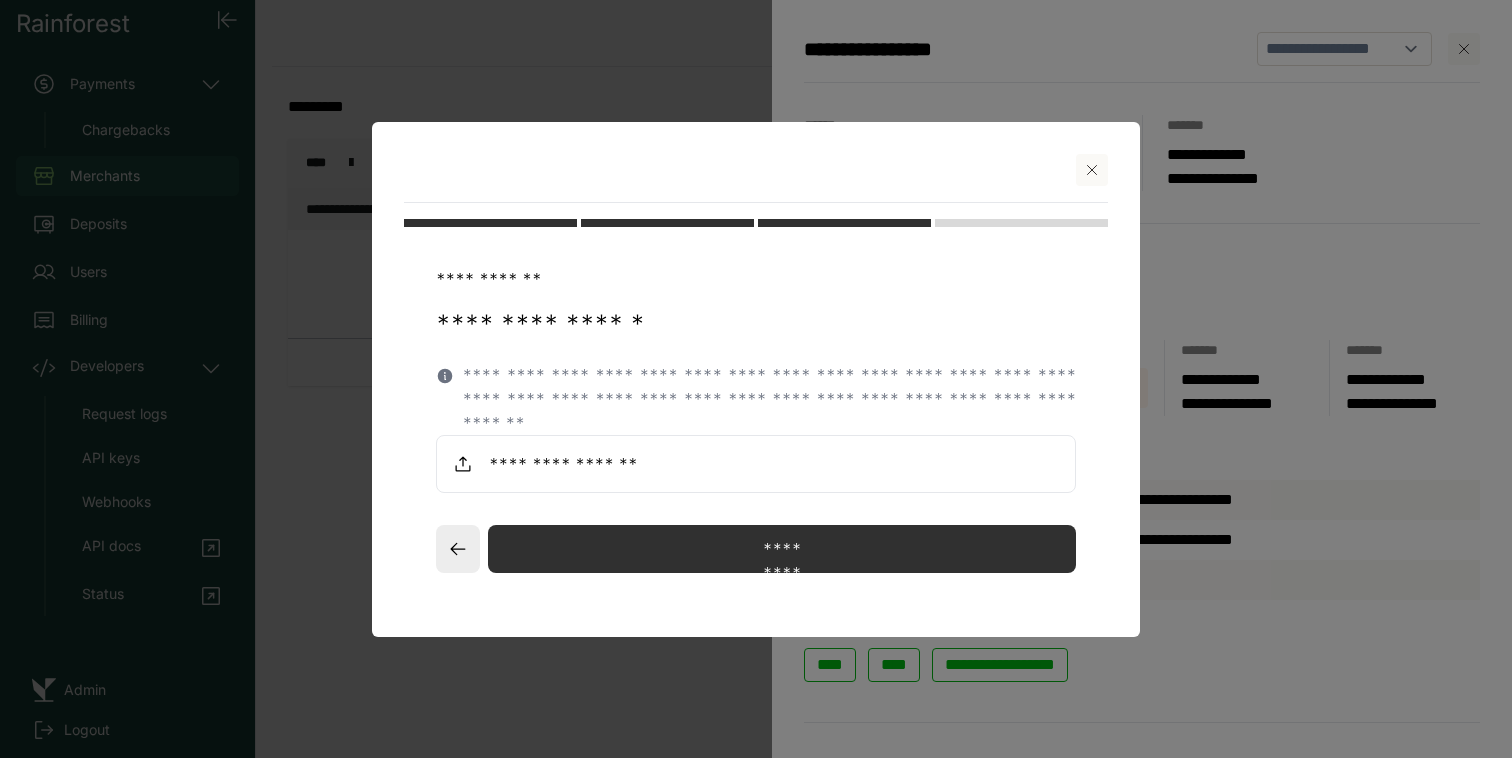 click at bounding box center (756, 464) 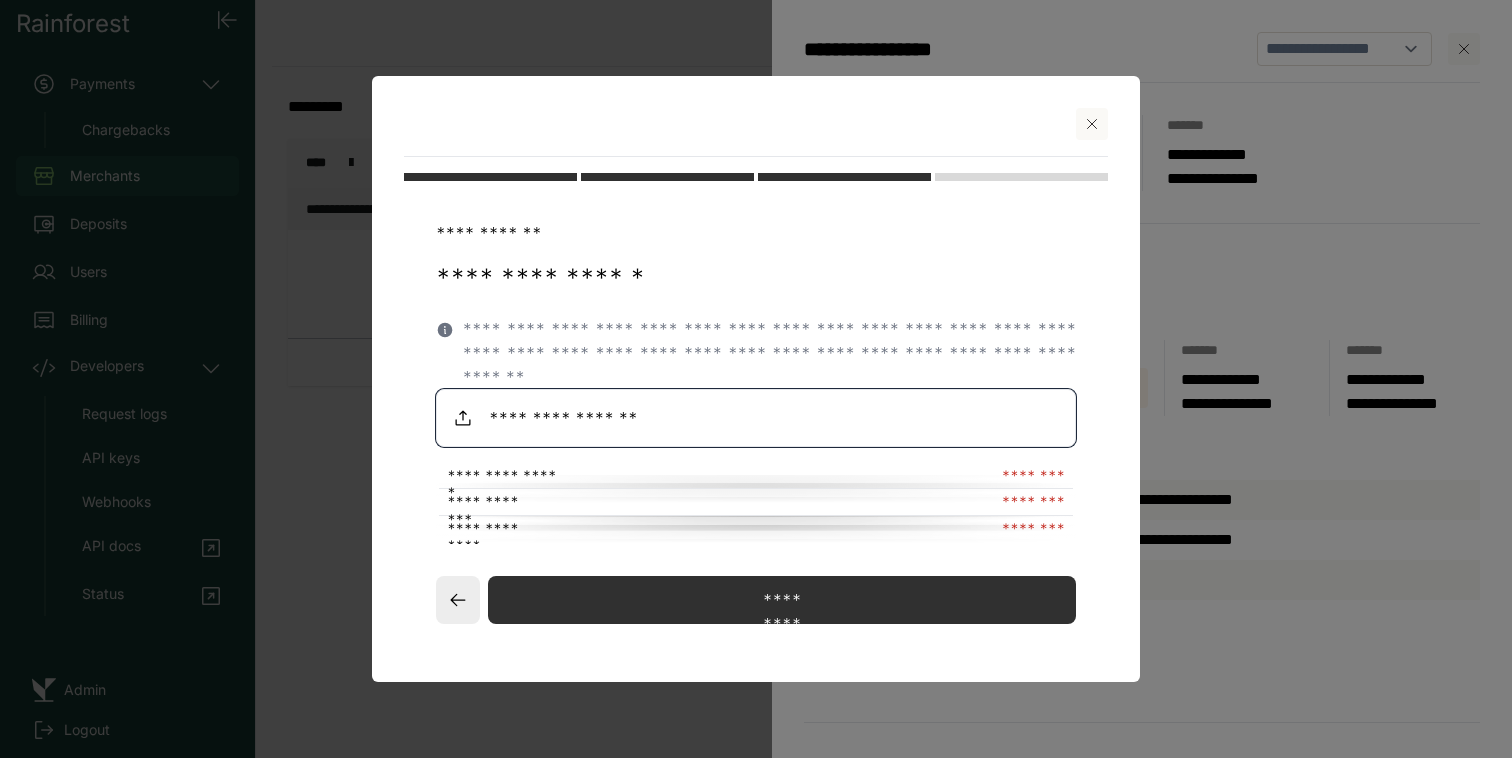 click at bounding box center (756, 418) 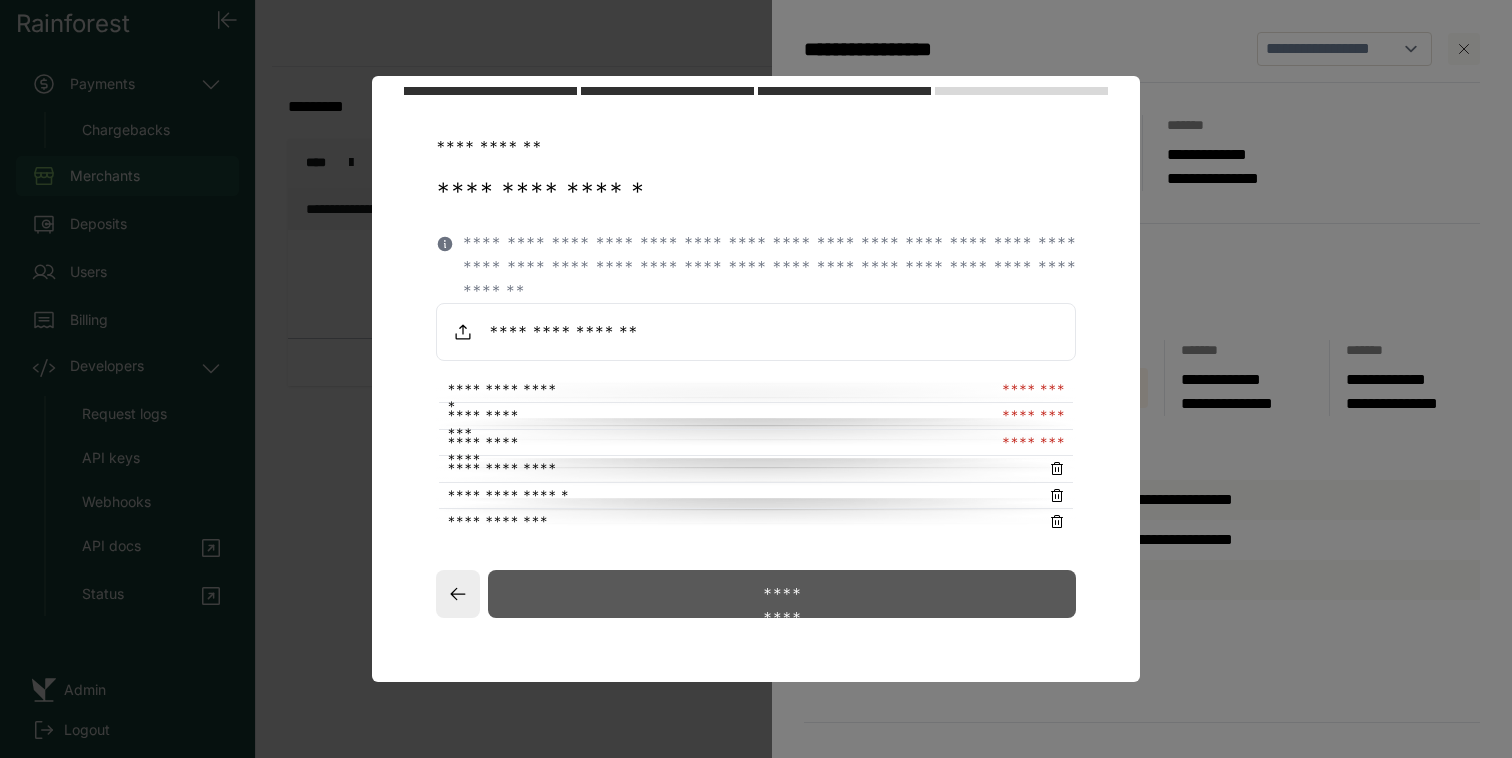 scroll, scrollTop: 85, scrollLeft: 0, axis: vertical 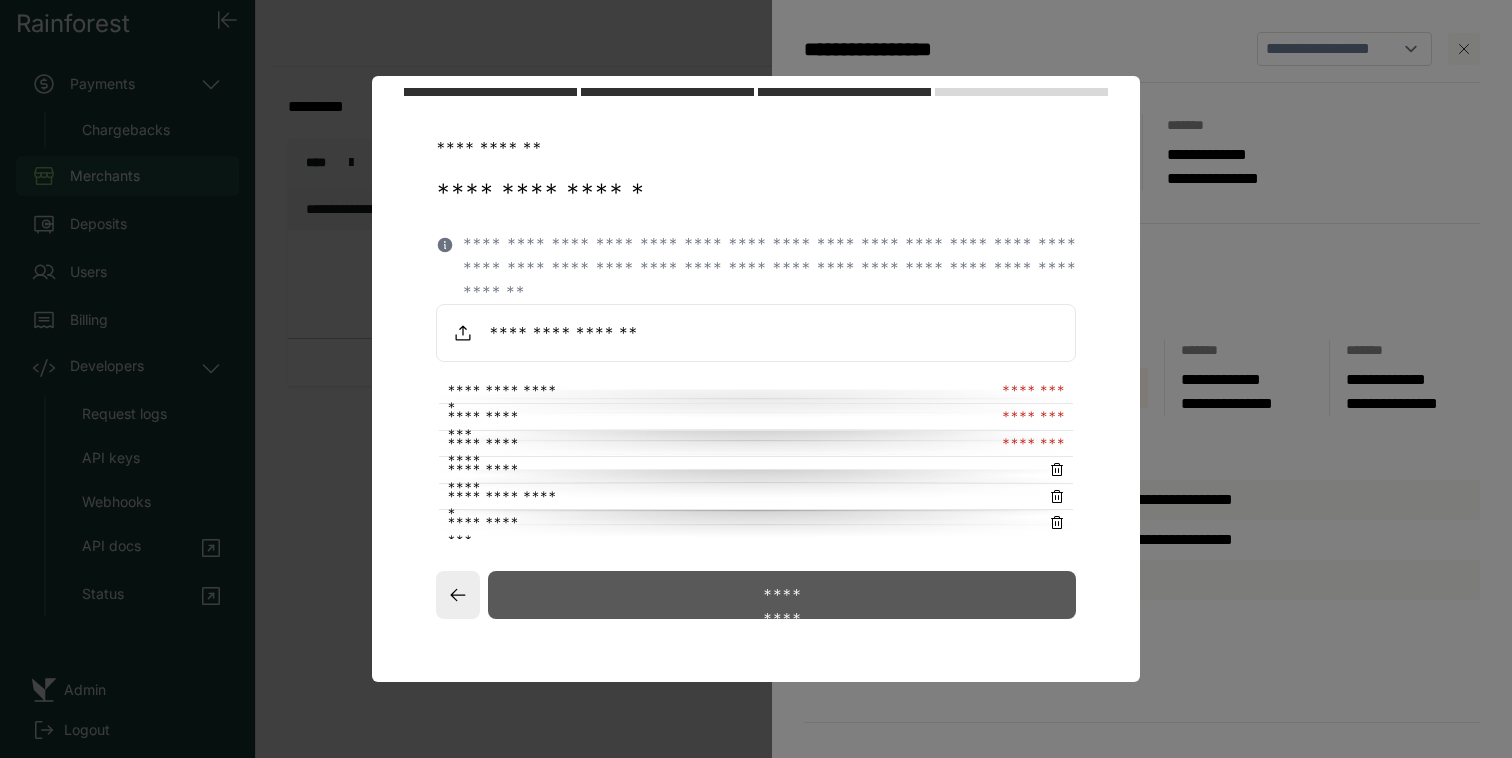 click on "*********" at bounding box center [782, 595] 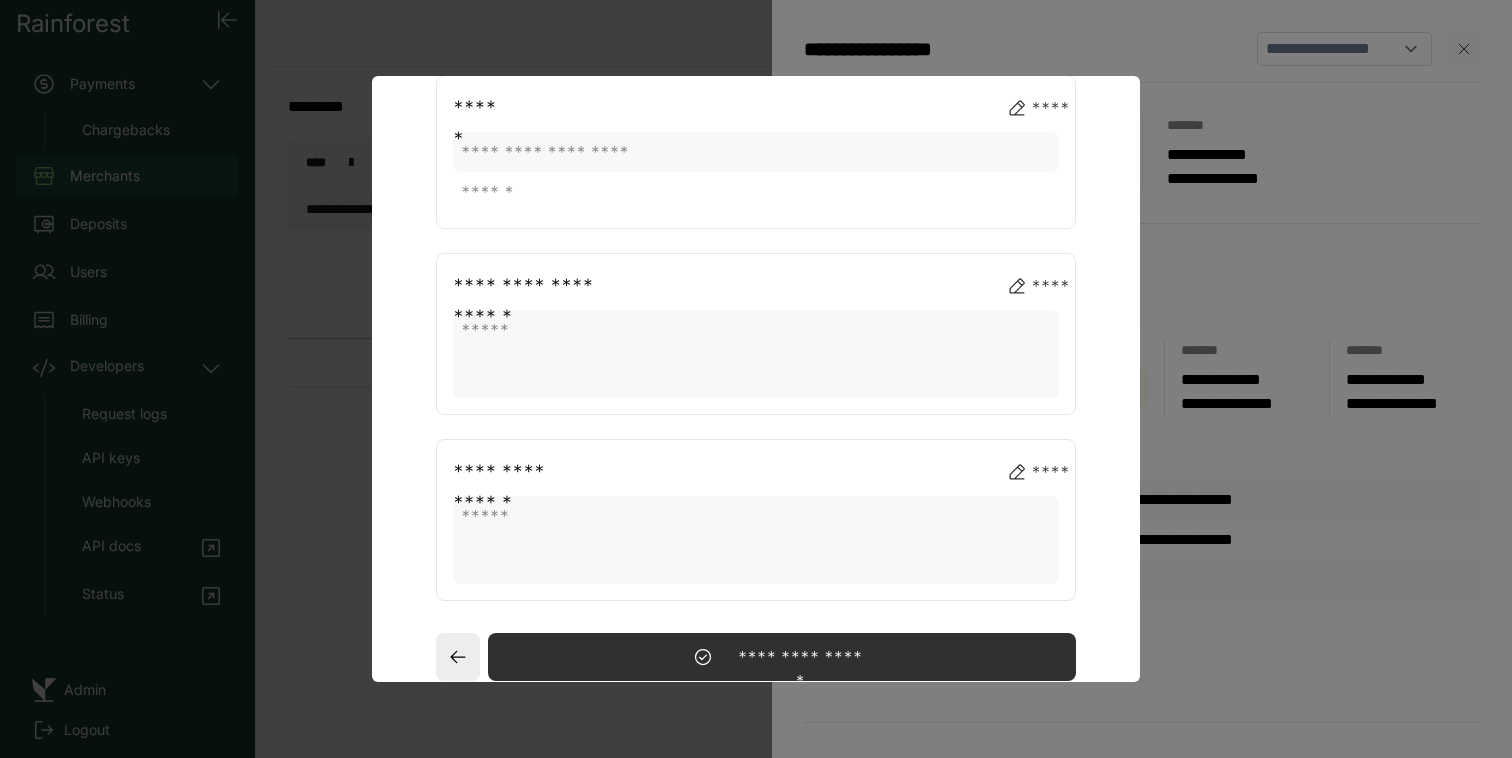 scroll, scrollTop: 324, scrollLeft: 0, axis: vertical 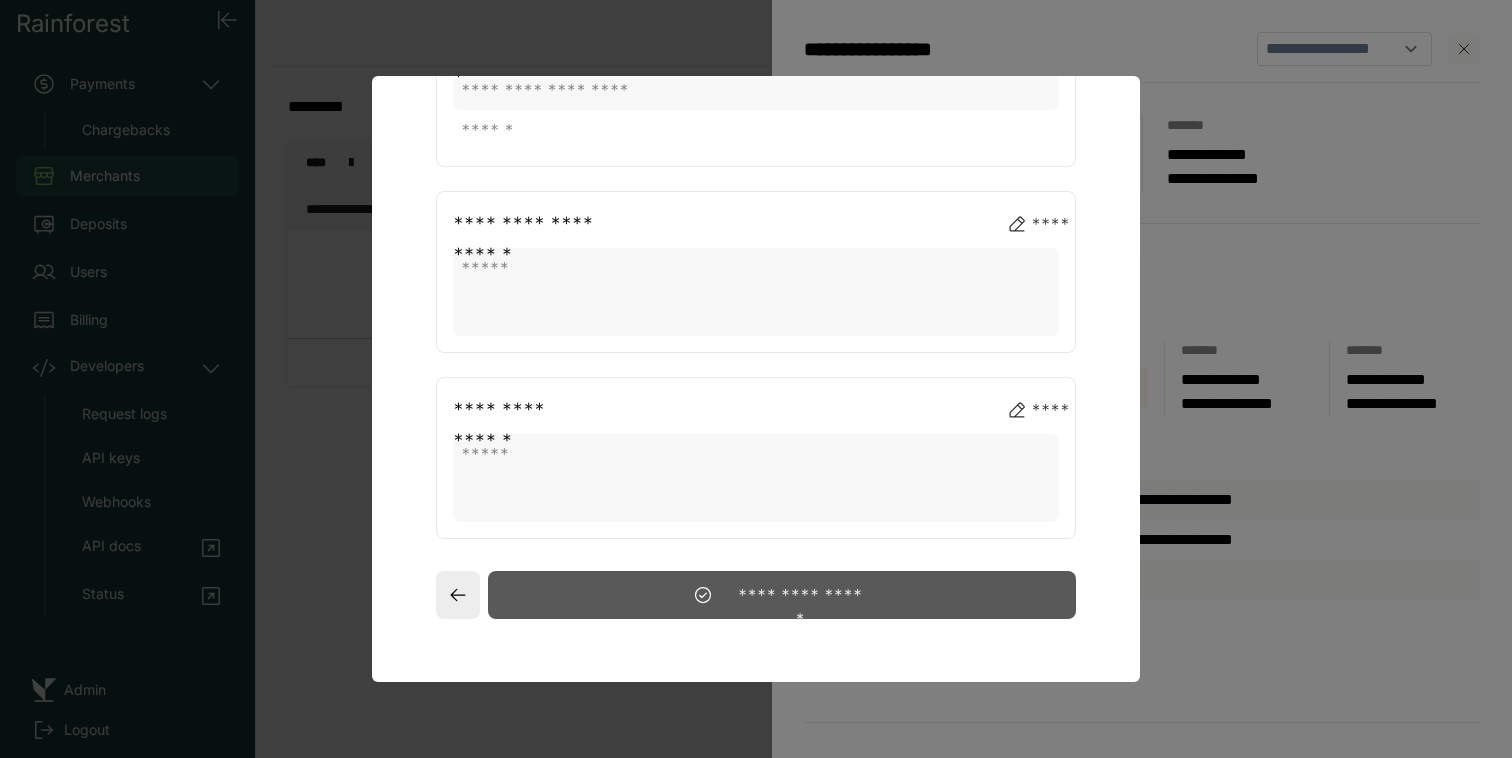 click on "**********" 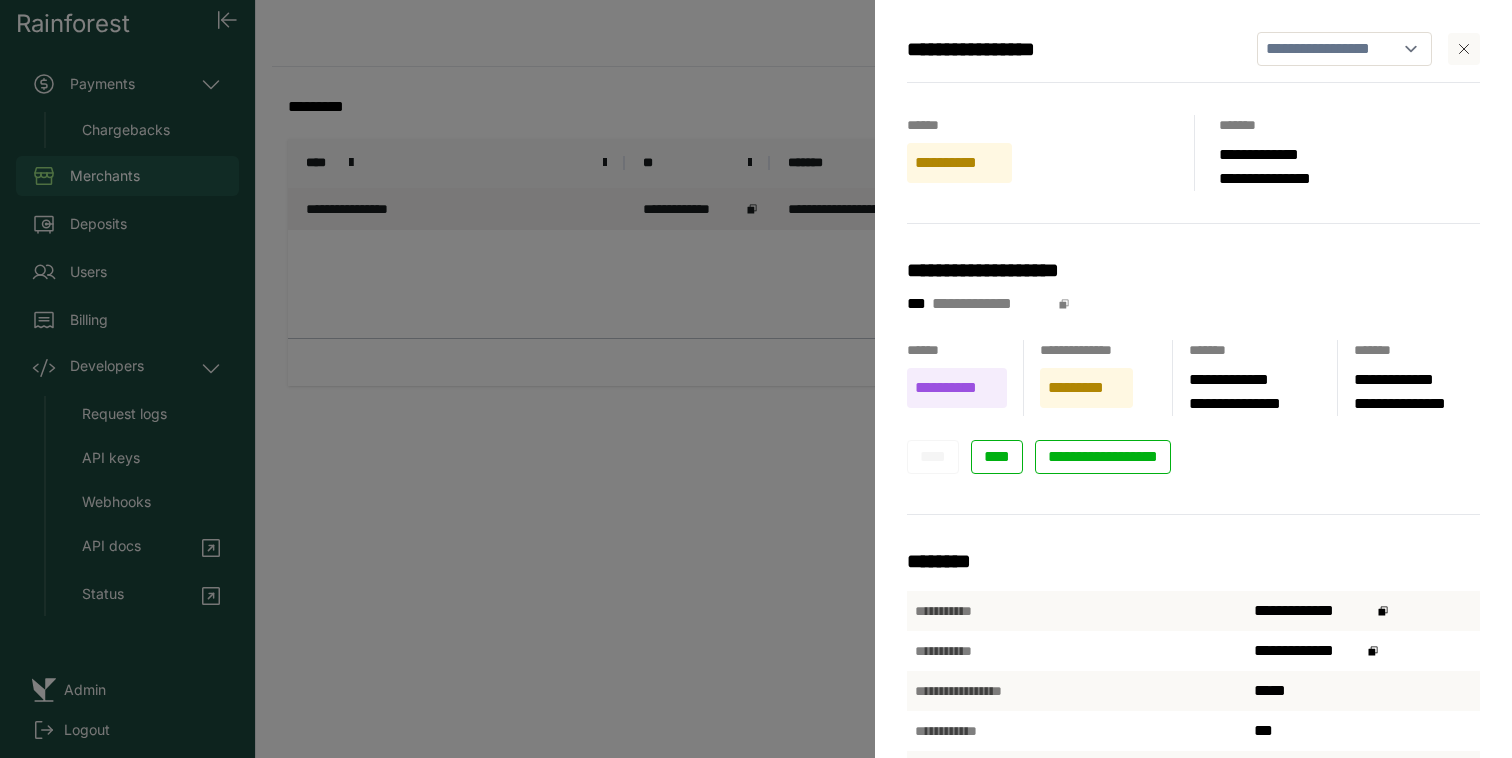 click on "**********" at bounding box center [756, 379] 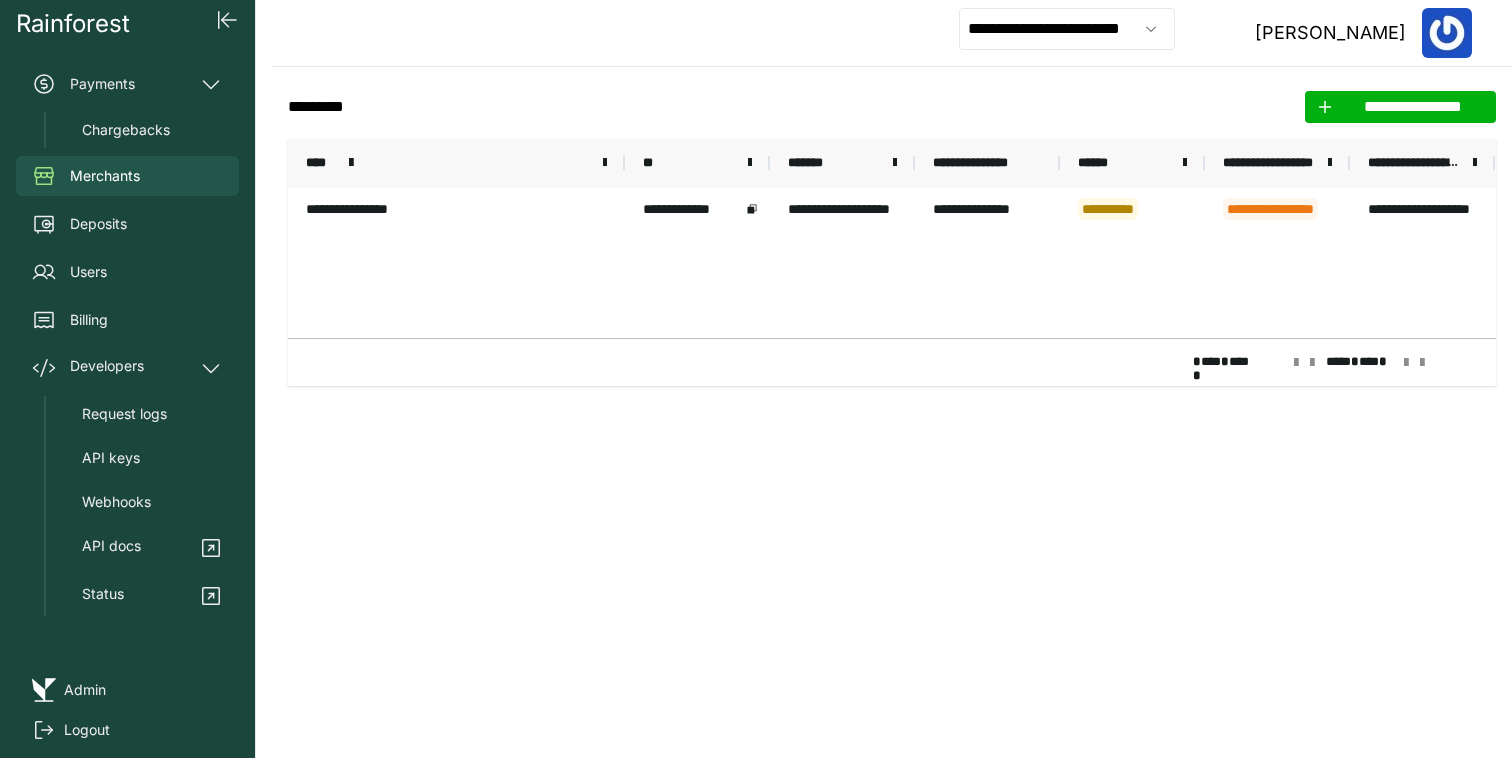 click 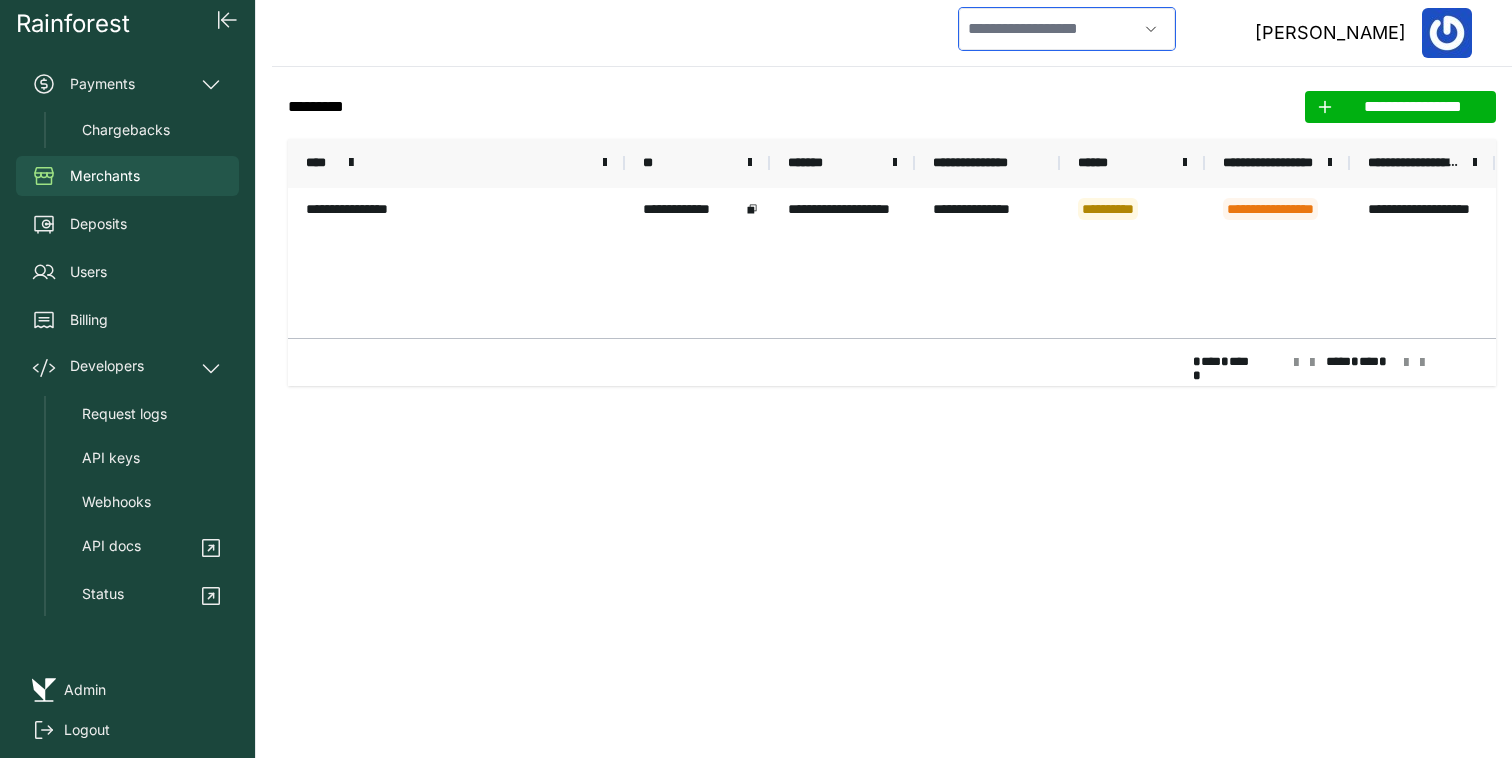 scroll, scrollTop: 0, scrollLeft: 0, axis: both 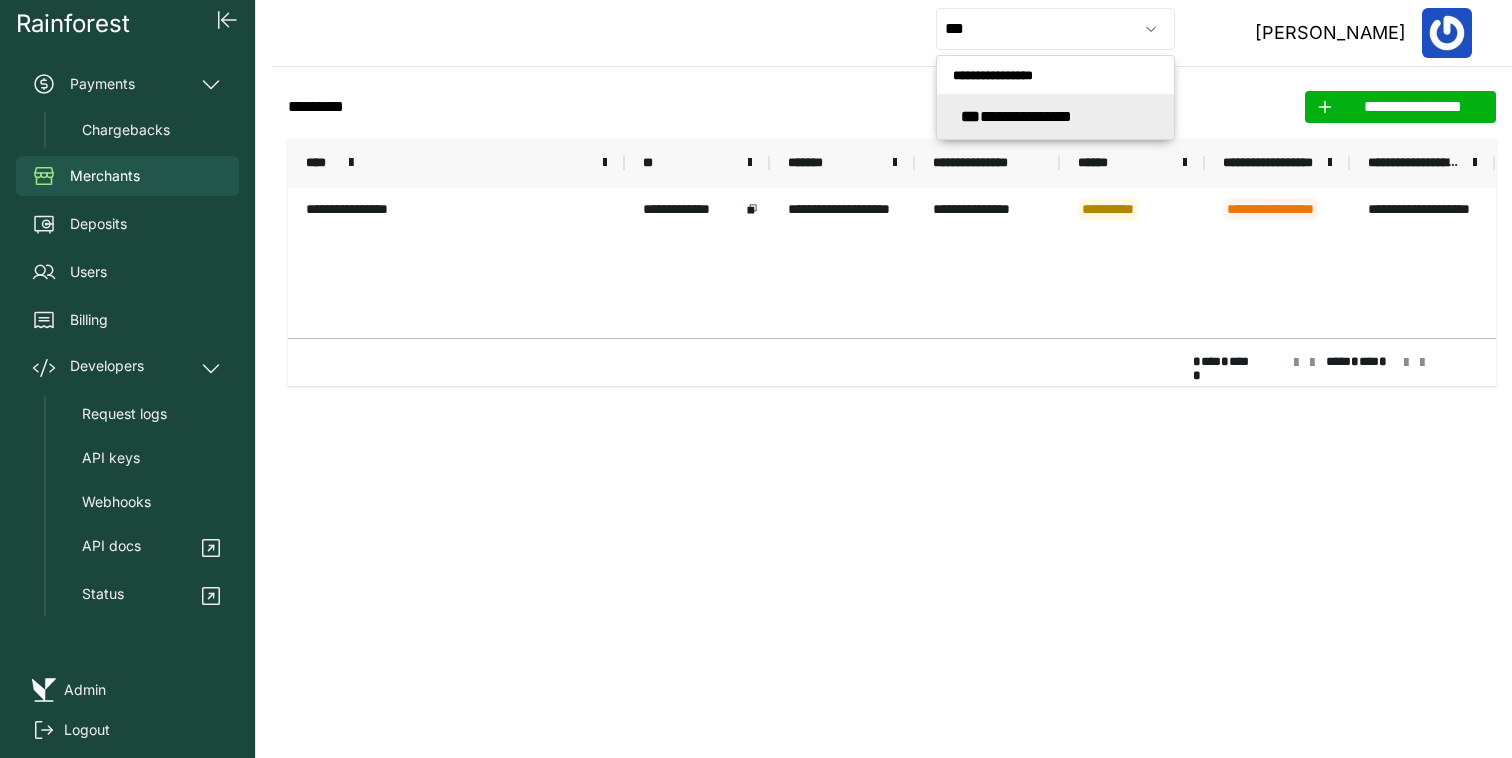 type on "**********" 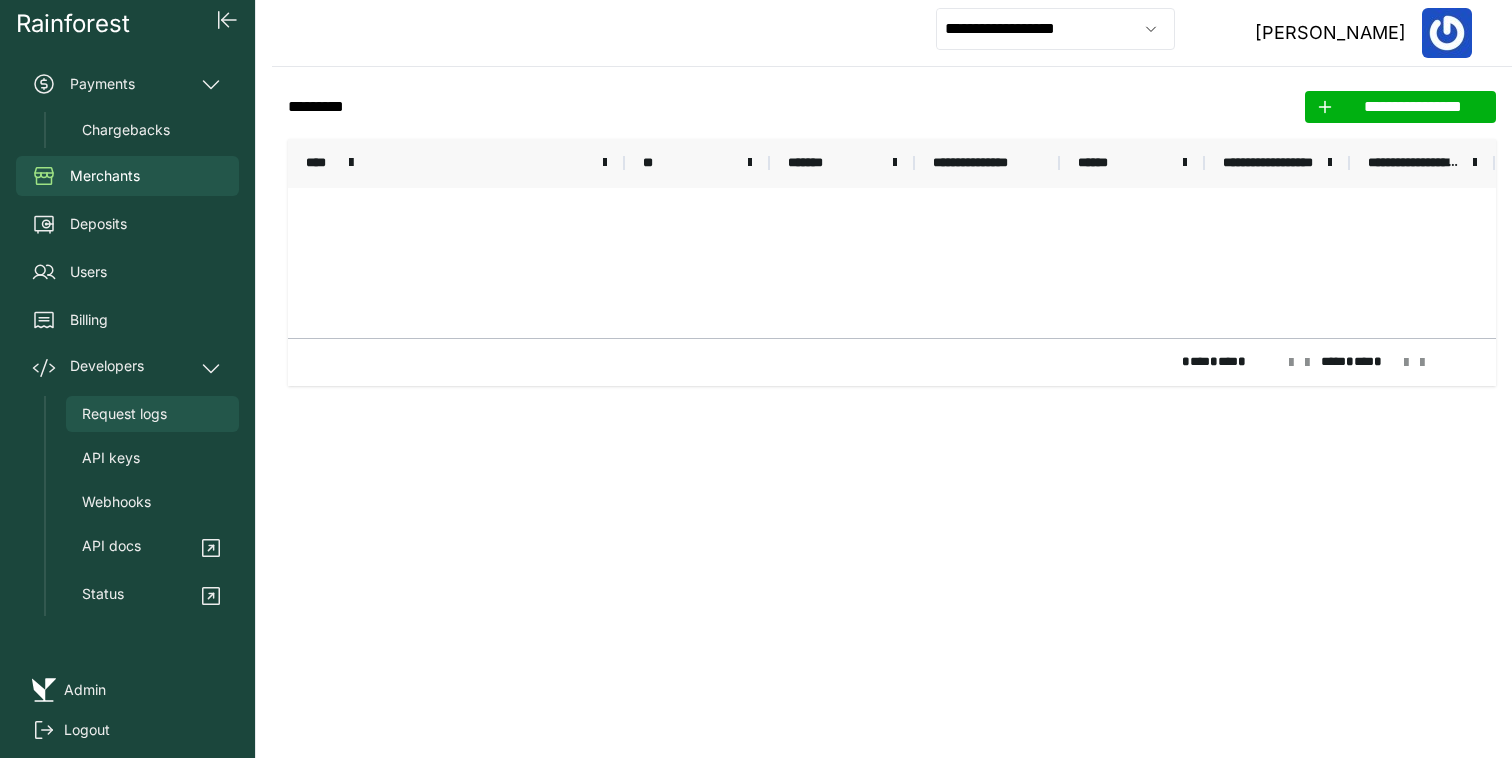 click on "Request logs" at bounding box center (124, 414) 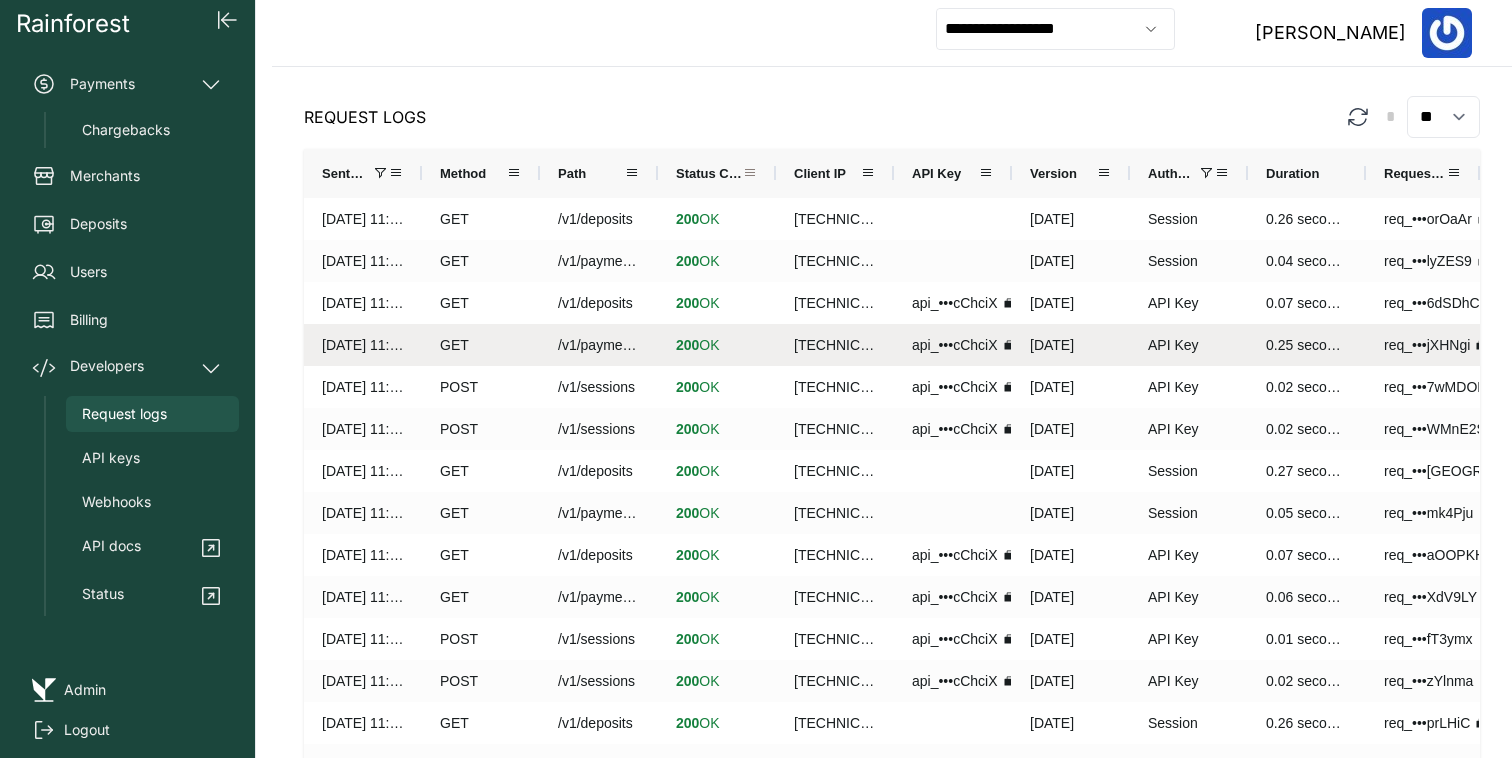 scroll, scrollTop: 0, scrollLeft: 0, axis: both 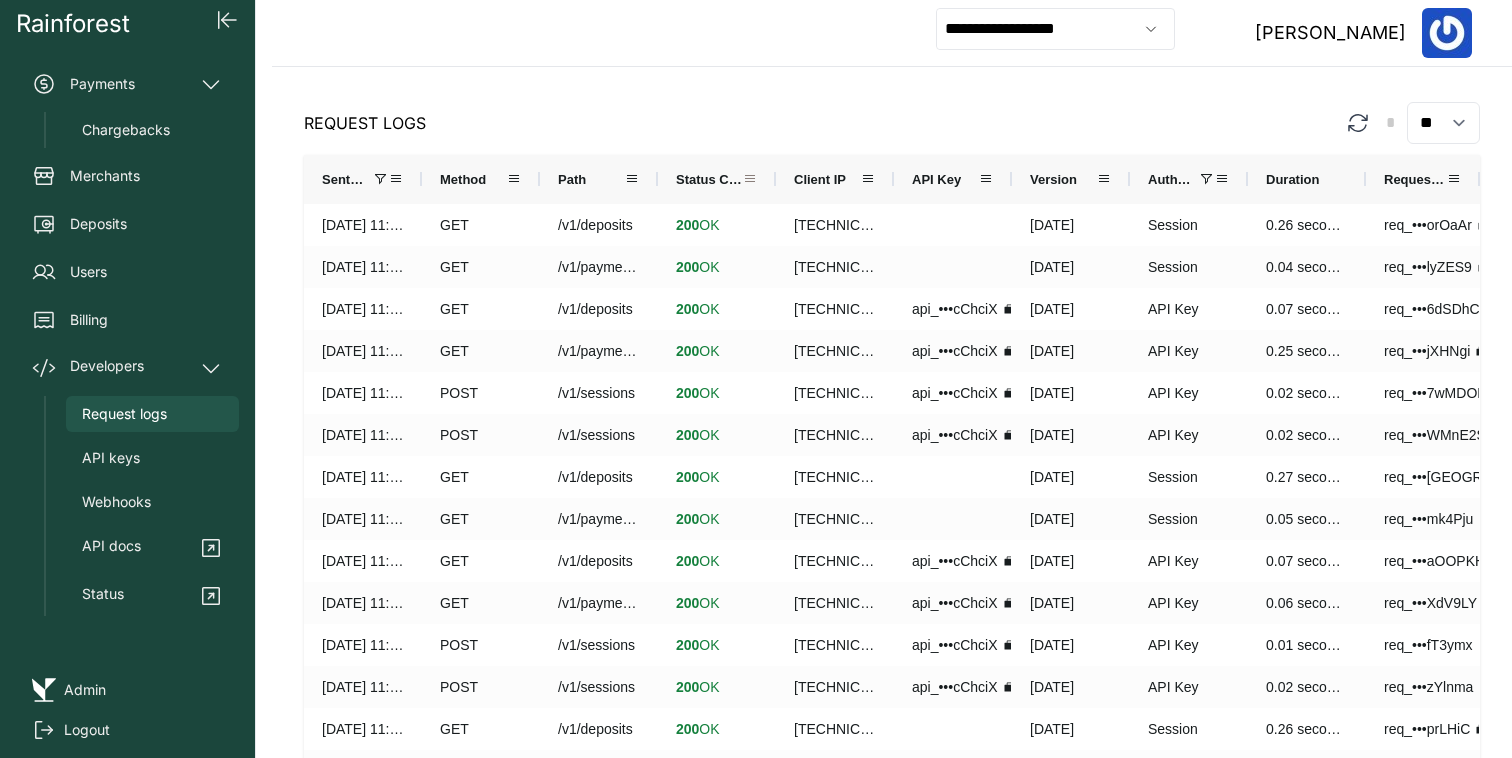 click at bounding box center [750, 179] 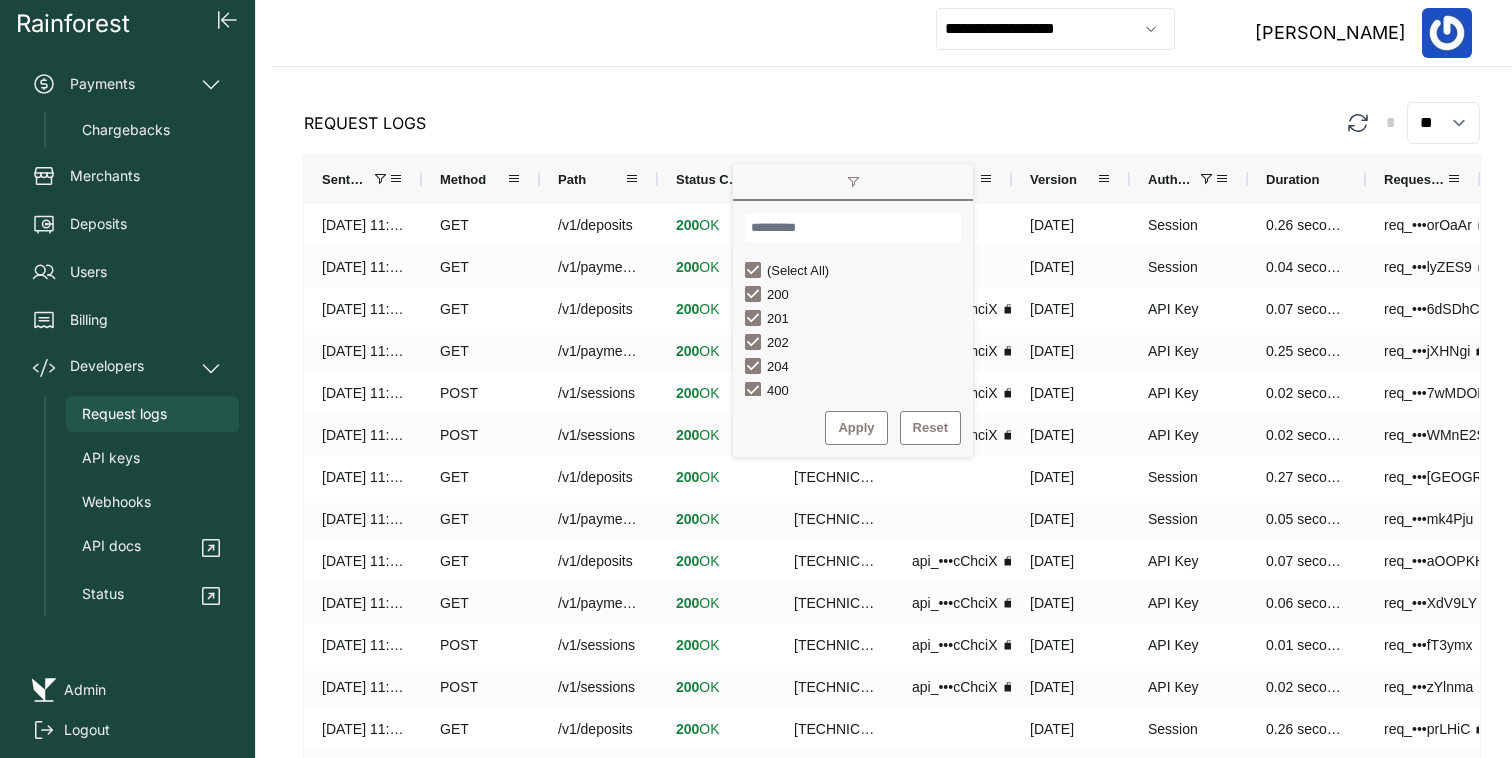 click on "(Select All)" at bounding box center (798, 270) 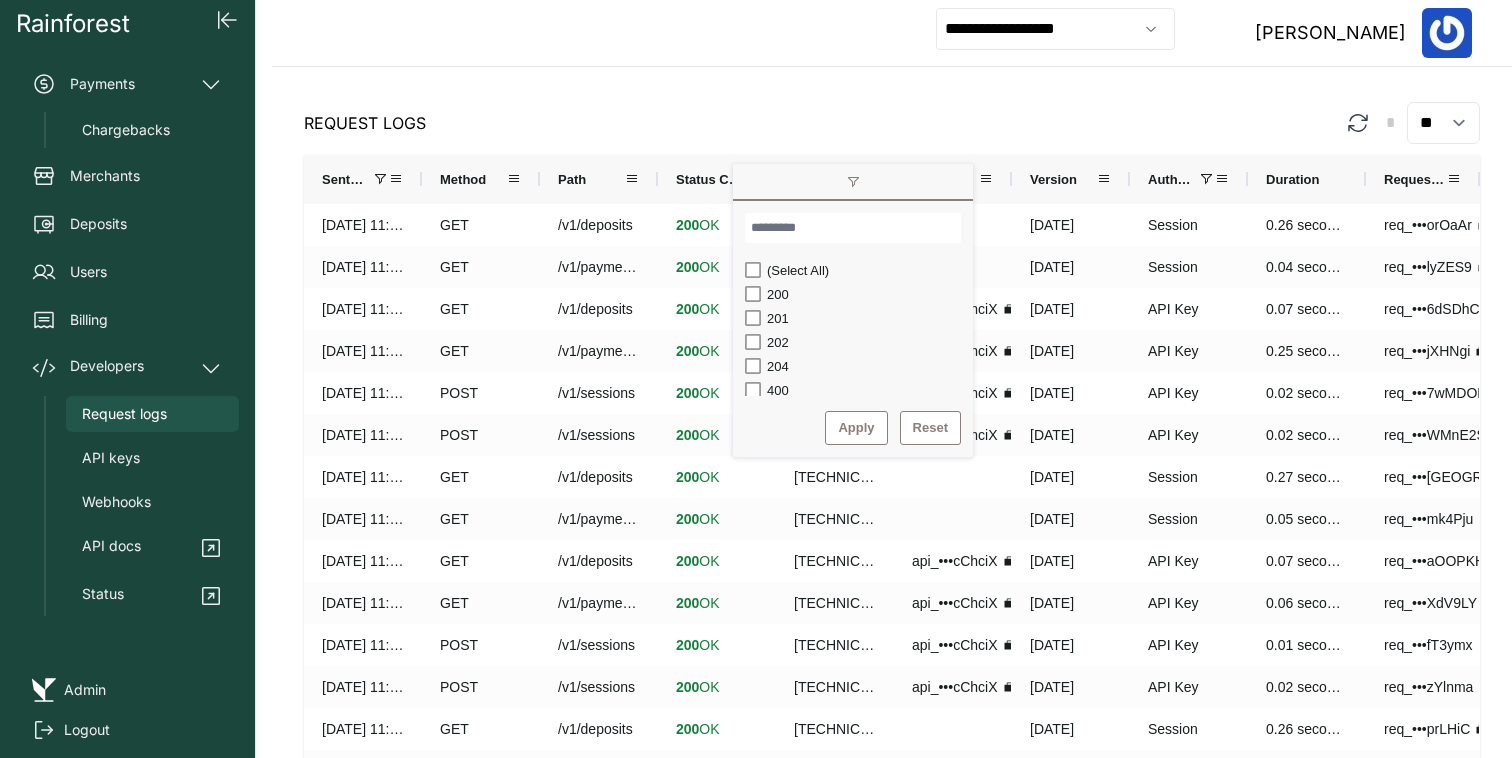 click on "400" at bounding box center [778, 390] 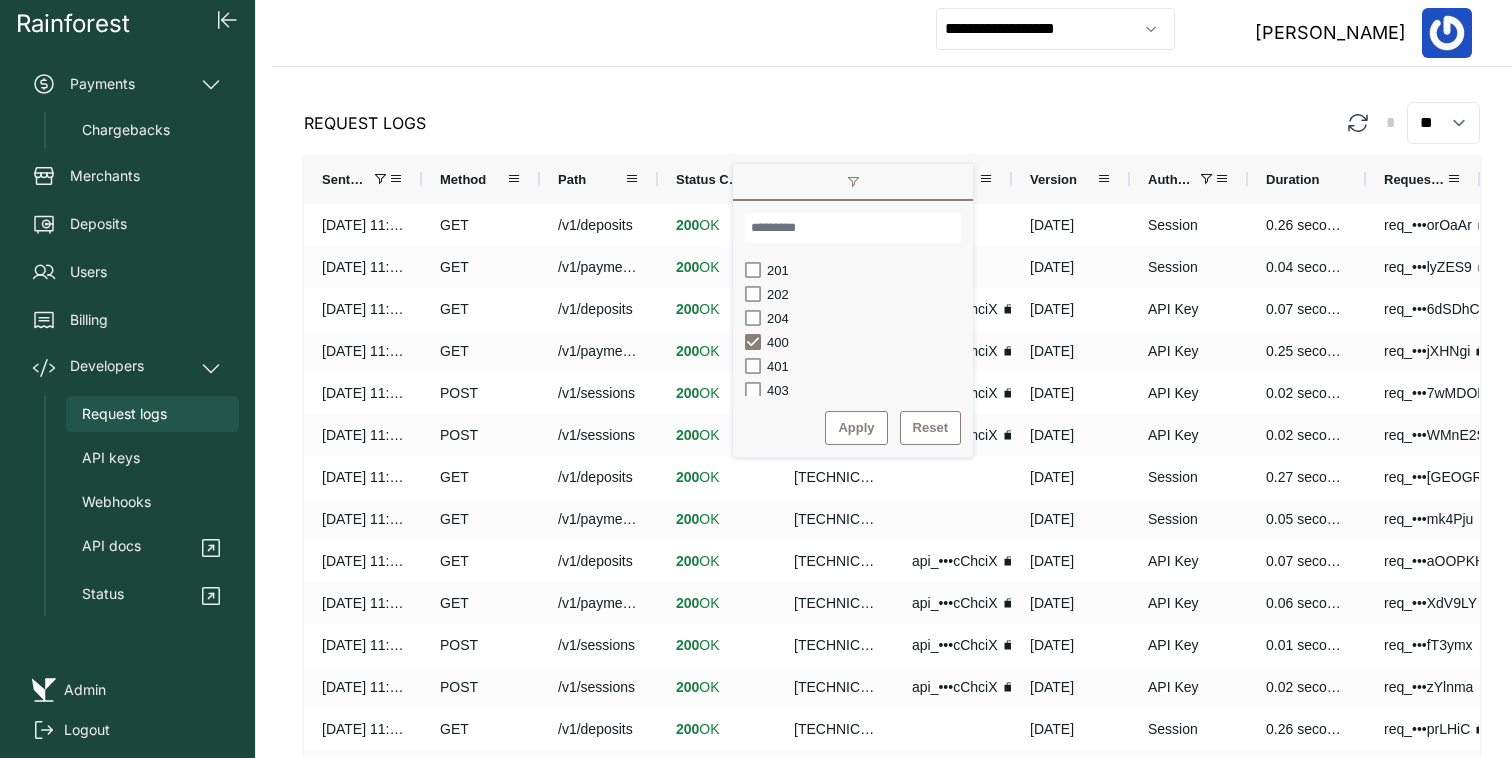 scroll, scrollTop: 56, scrollLeft: 0, axis: vertical 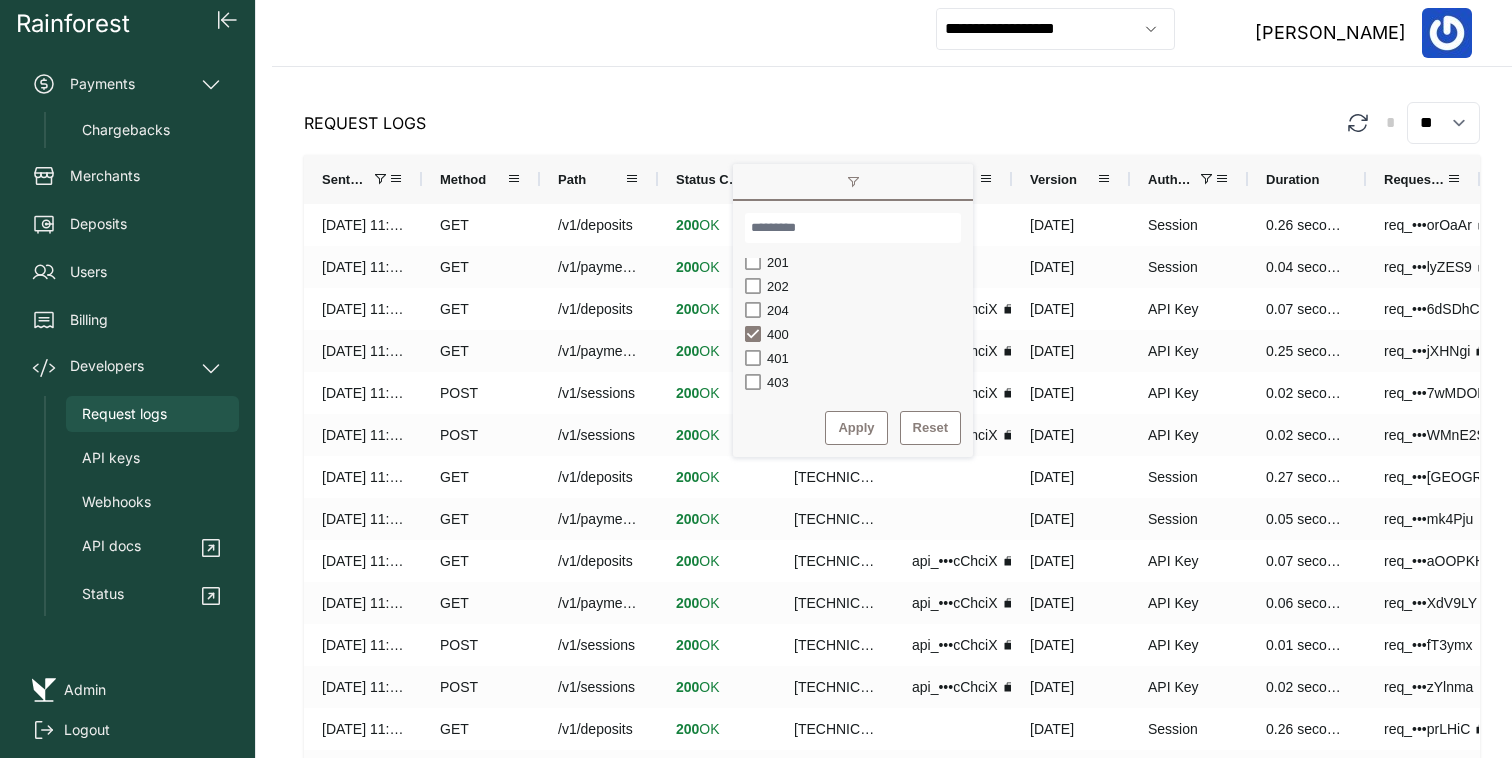 click on "401" at bounding box center [778, 358] 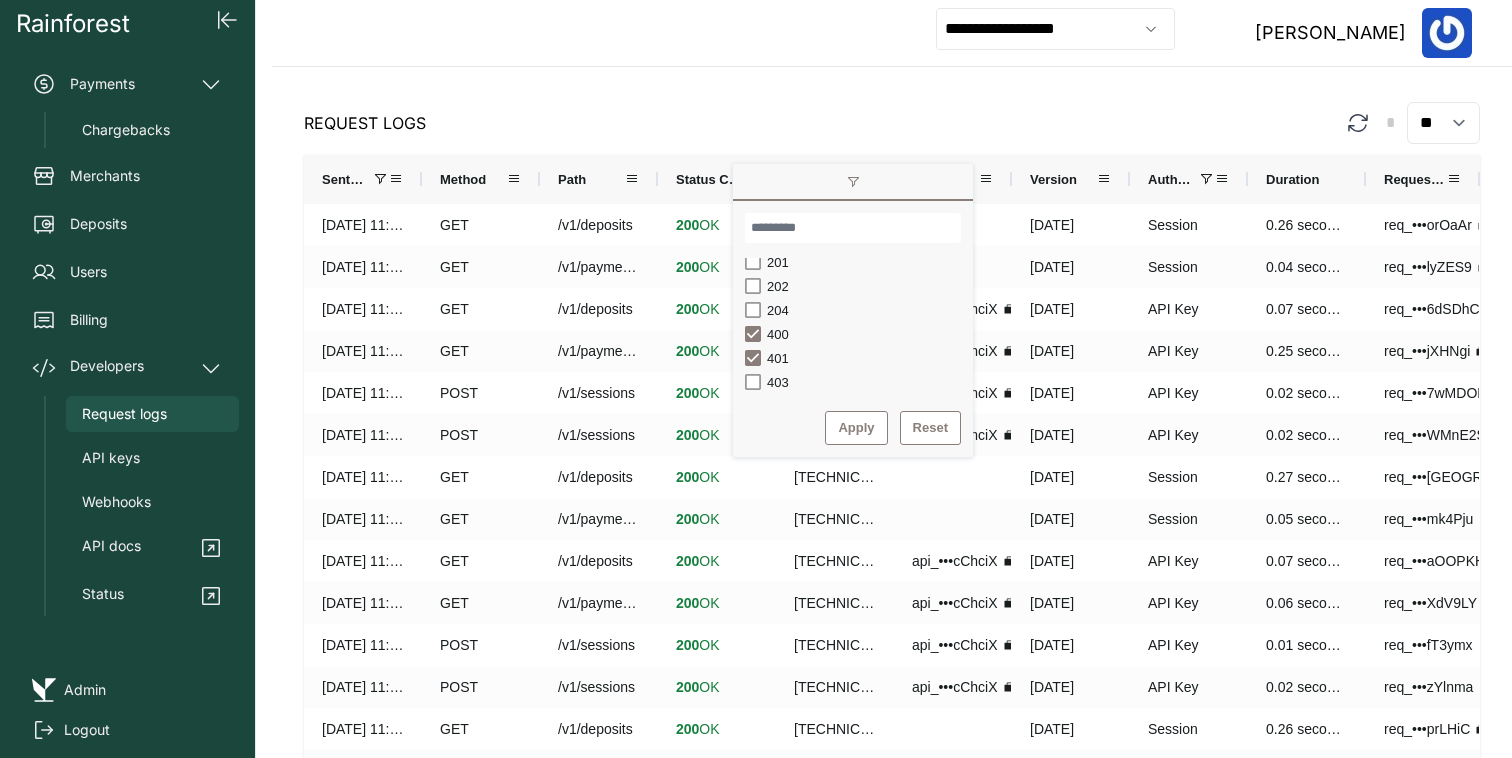 click on "403" at bounding box center [778, 382] 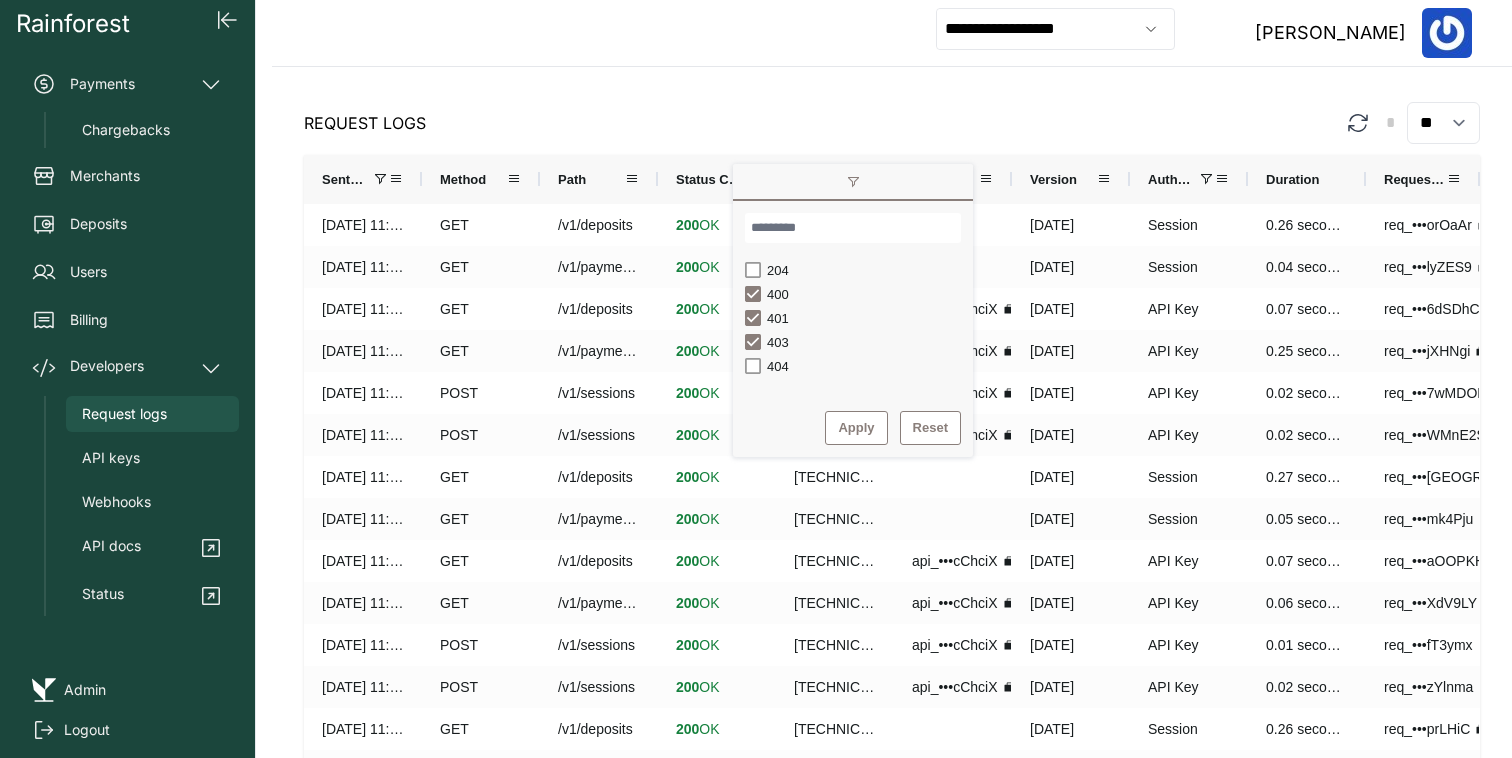 scroll, scrollTop: 109, scrollLeft: 0, axis: vertical 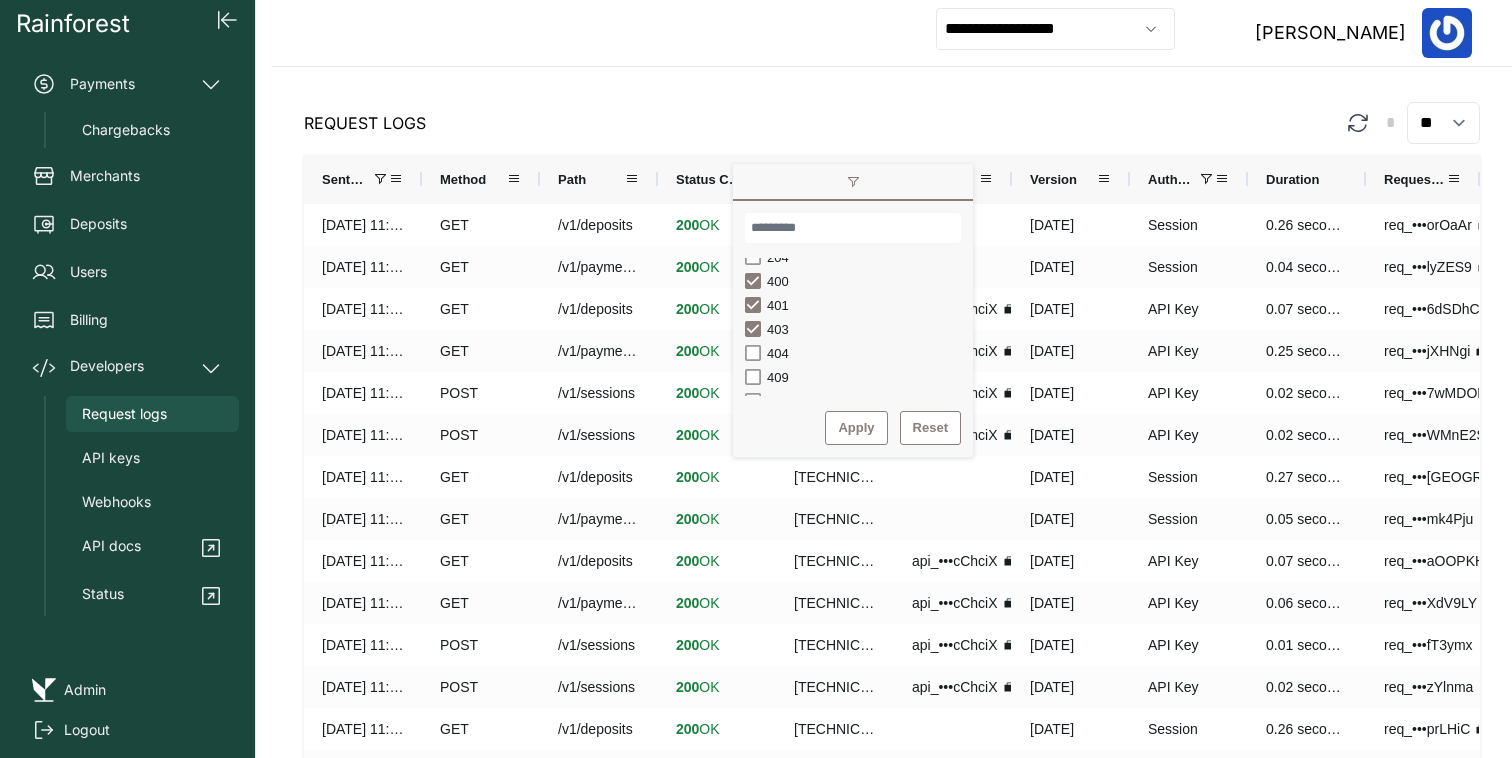 click on "404" at bounding box center (778, 353) 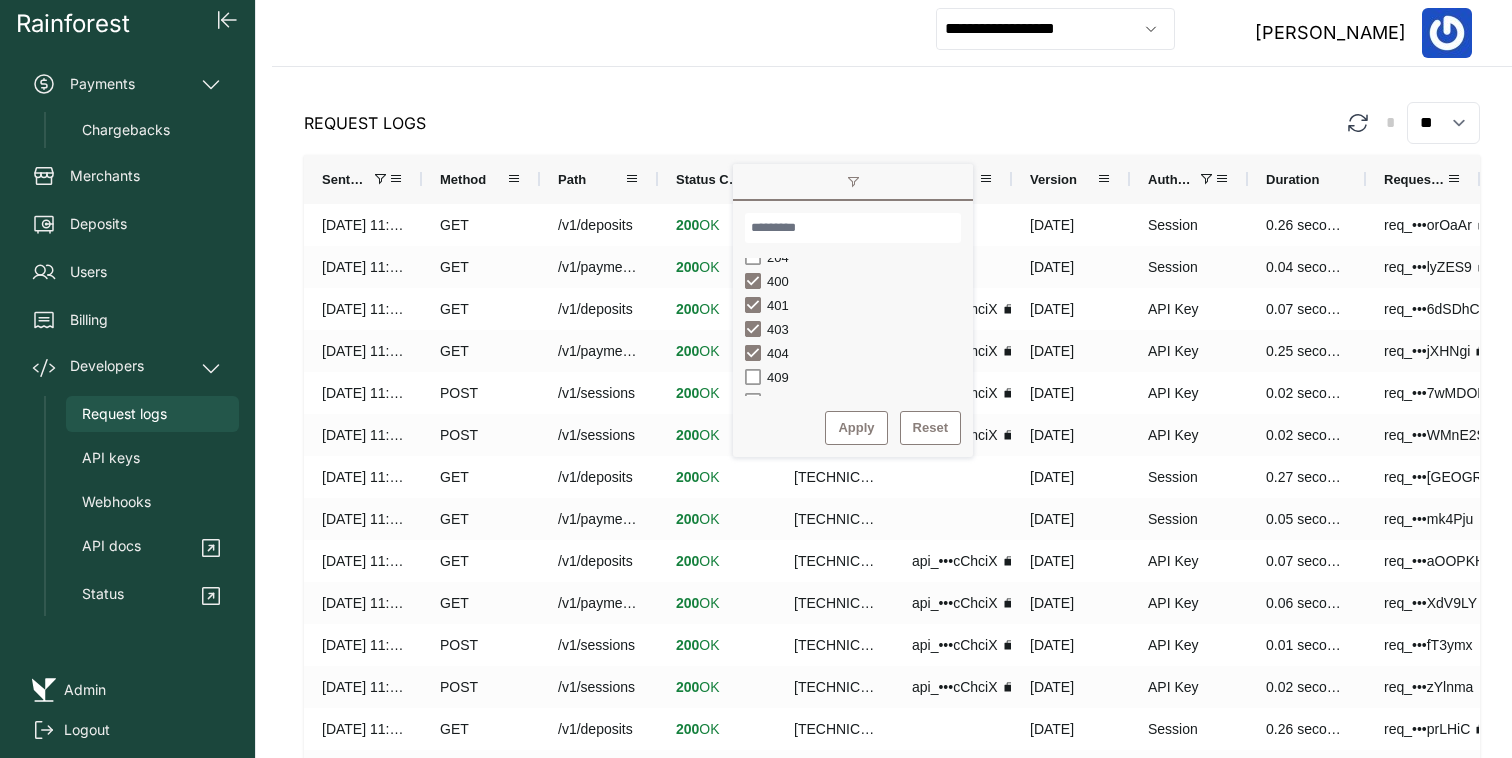 click on "409" at bounding box center [778, 377] 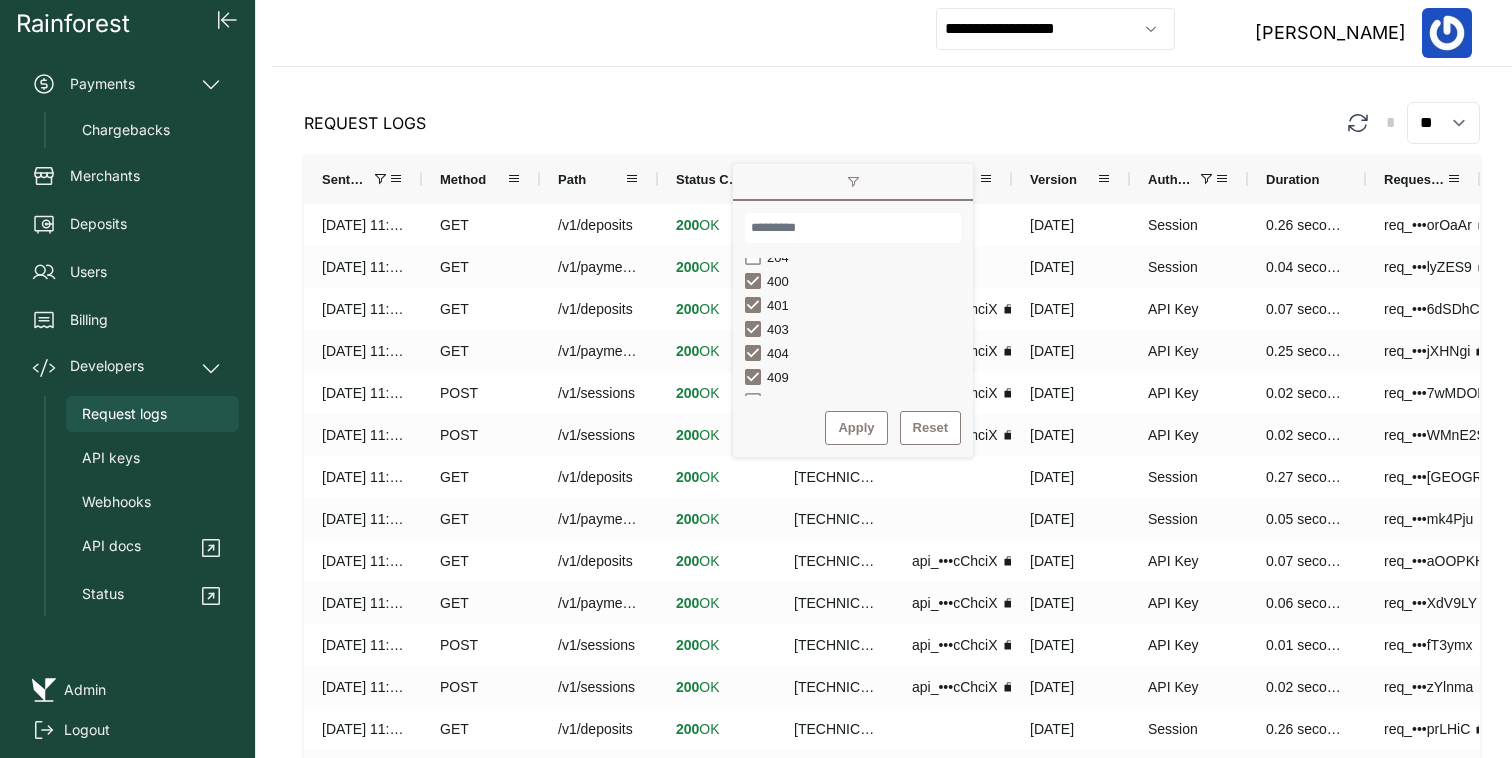 scroll, scrollTop: 126, scrollLeft: 0, axis: vertical 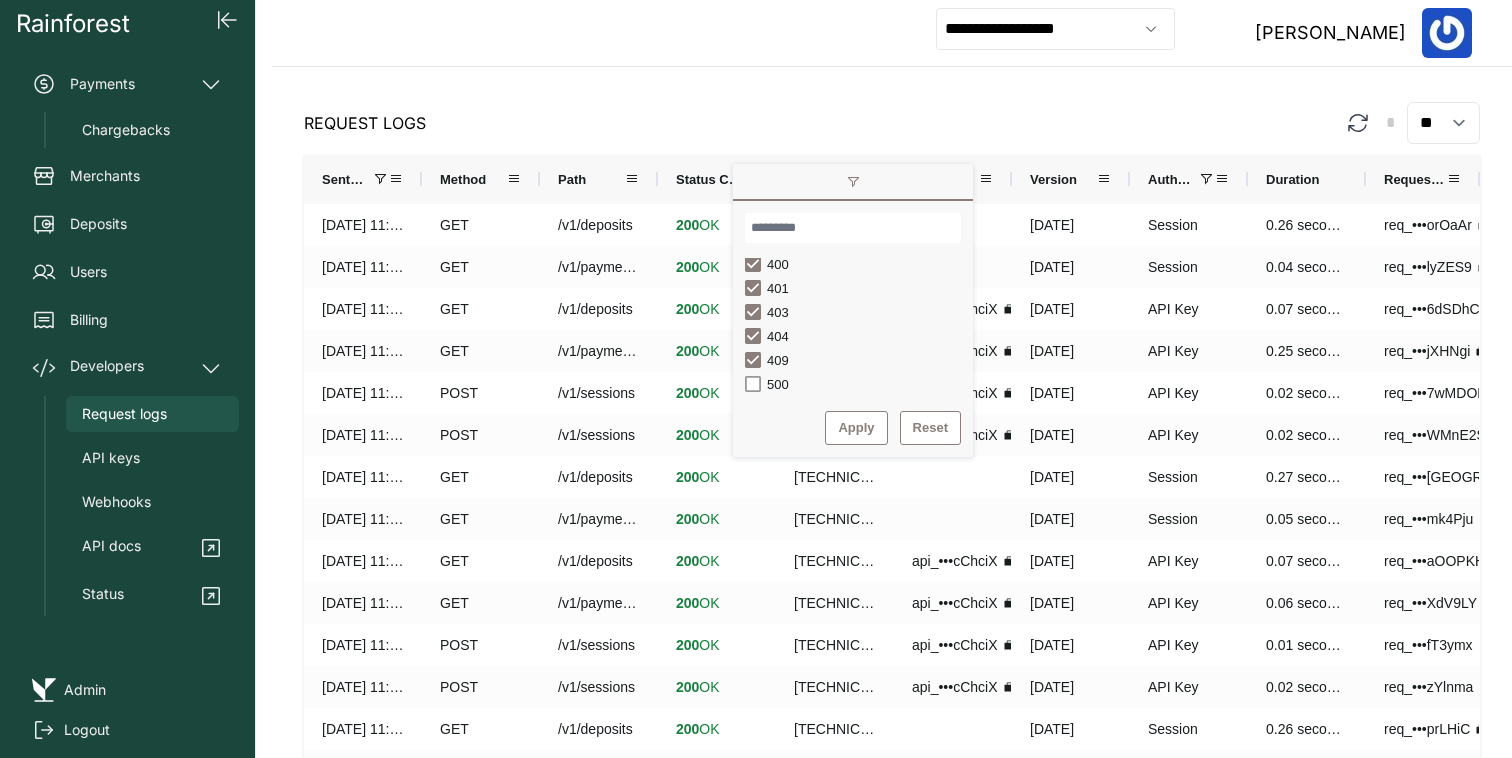 click on "500" at bounding box center [778, 384] 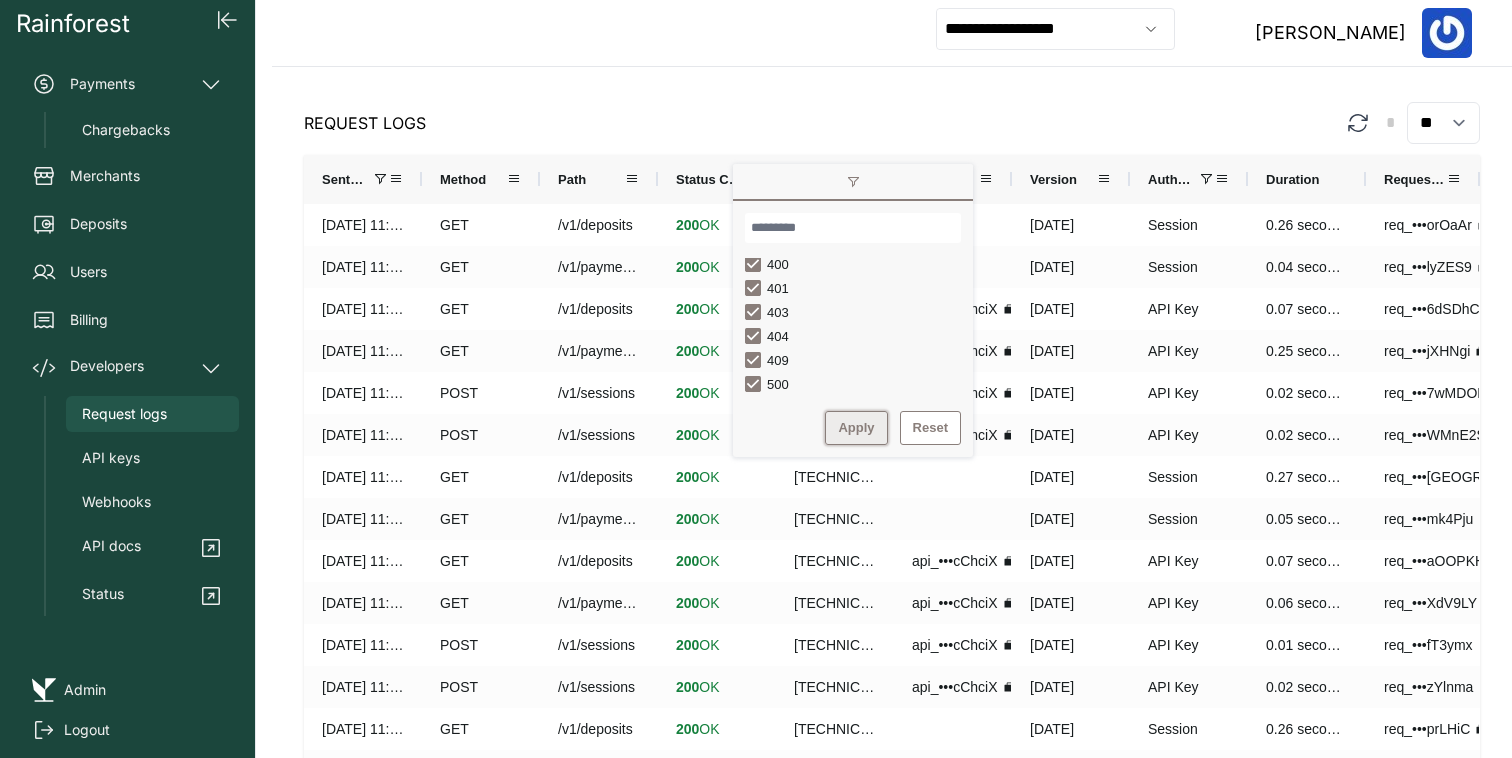 click on "Apply" at bounding box center (856, 428) 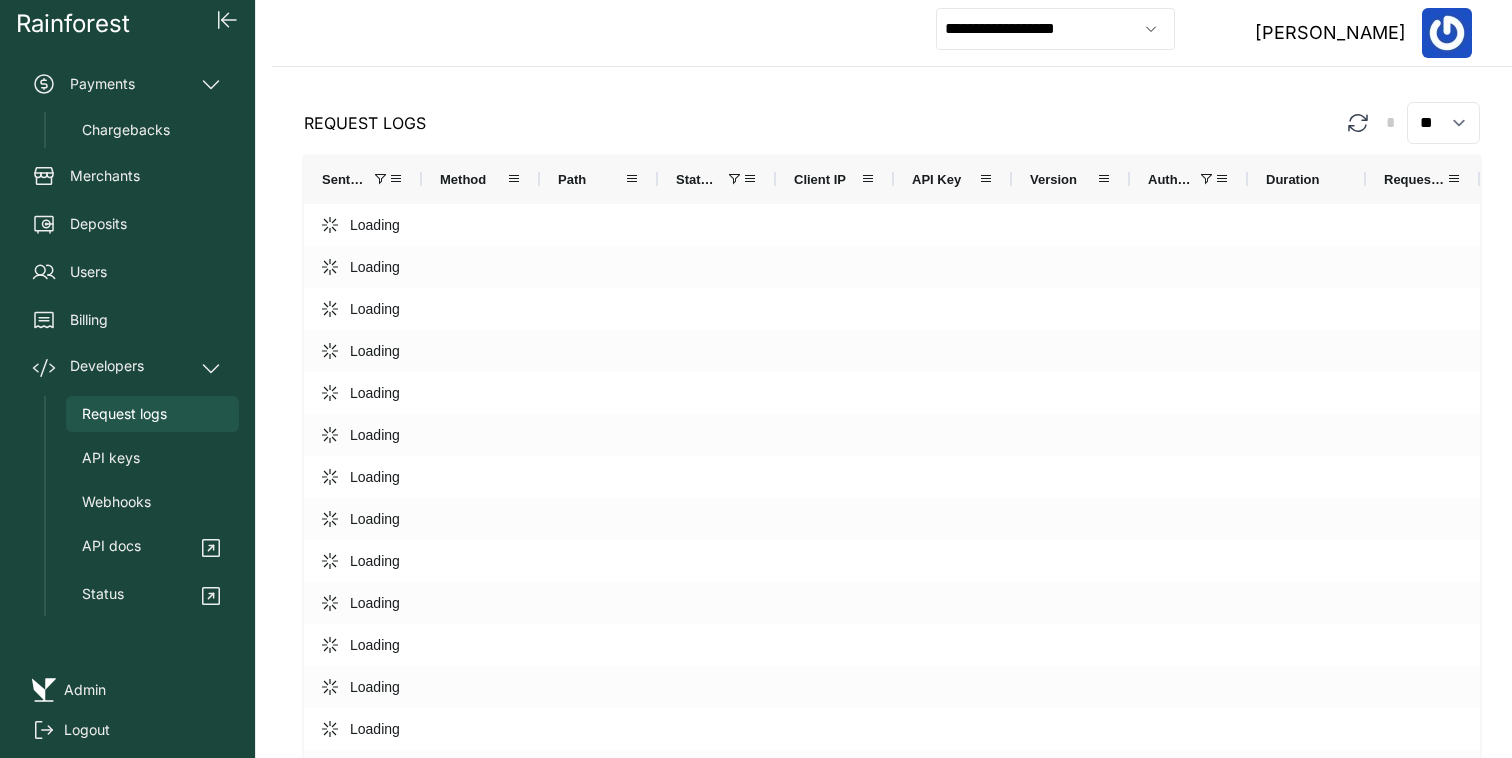 click on "Request Logs * ** ** ** ***" 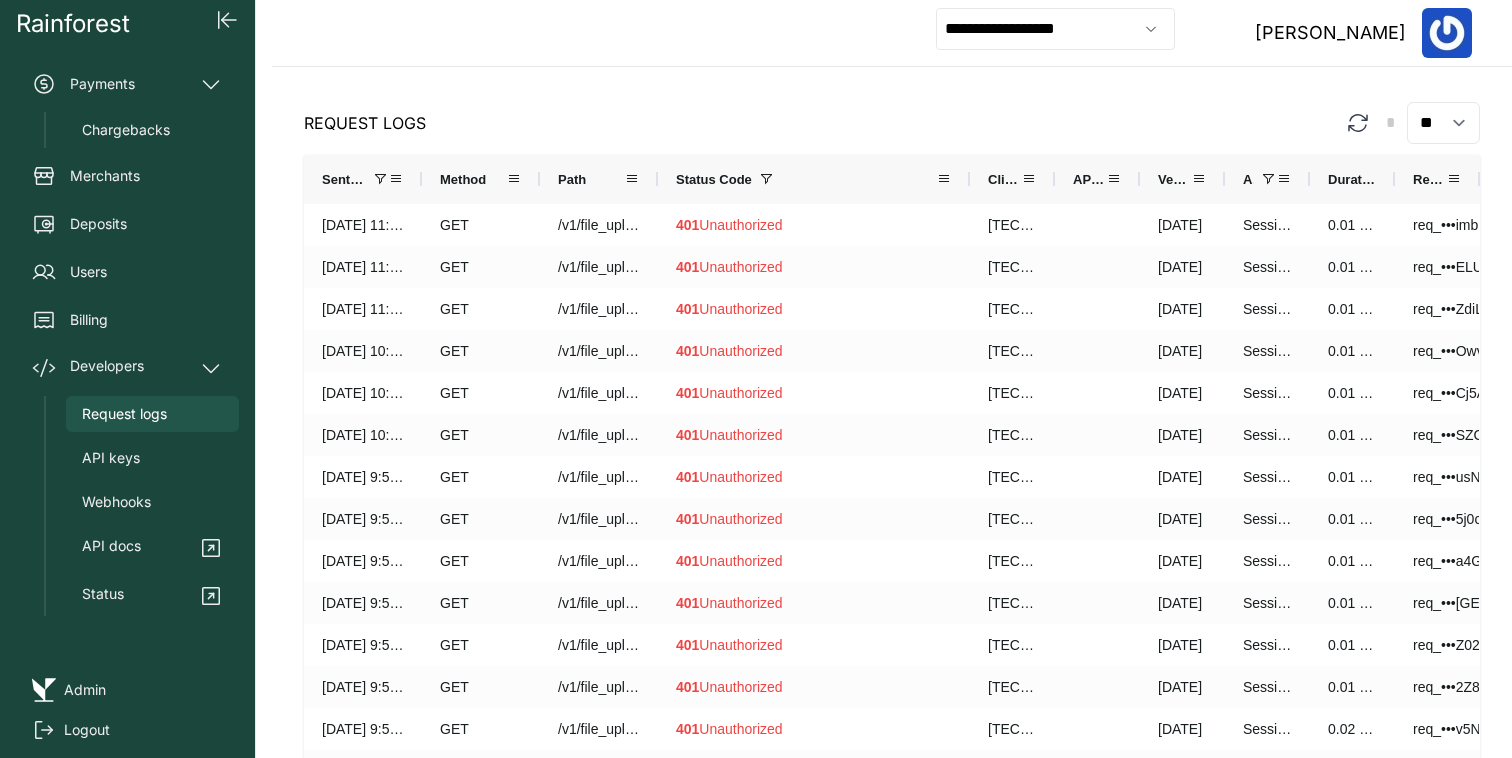 drag, startPoint x: 775, startPoint y: 183, endPoint x: 970, endPoint y: 175, distance: 195.16403 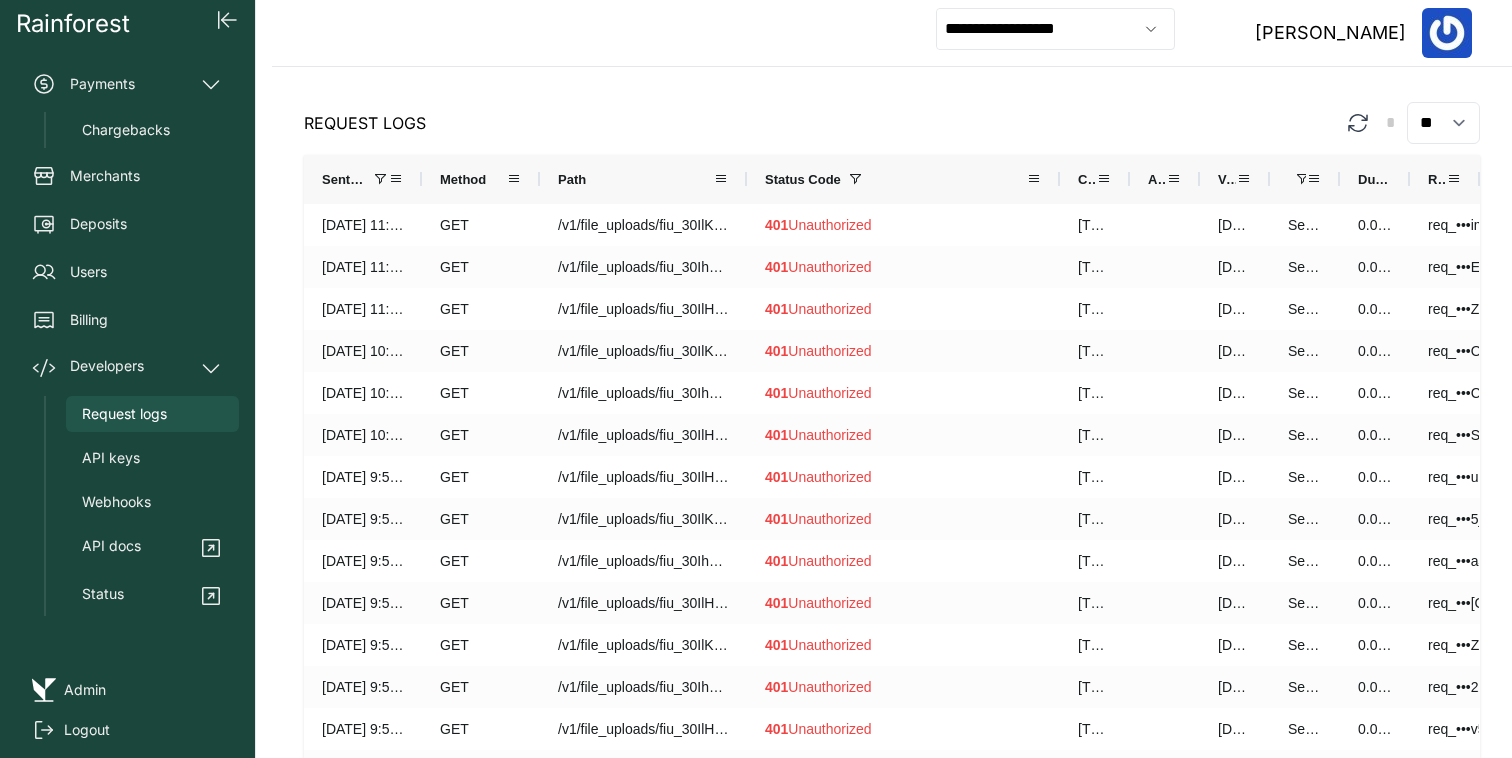 drag, startPoint x: 654, startPoint y: 181, endPoint x: 742, endPoint y: 175, distance: 88.20431 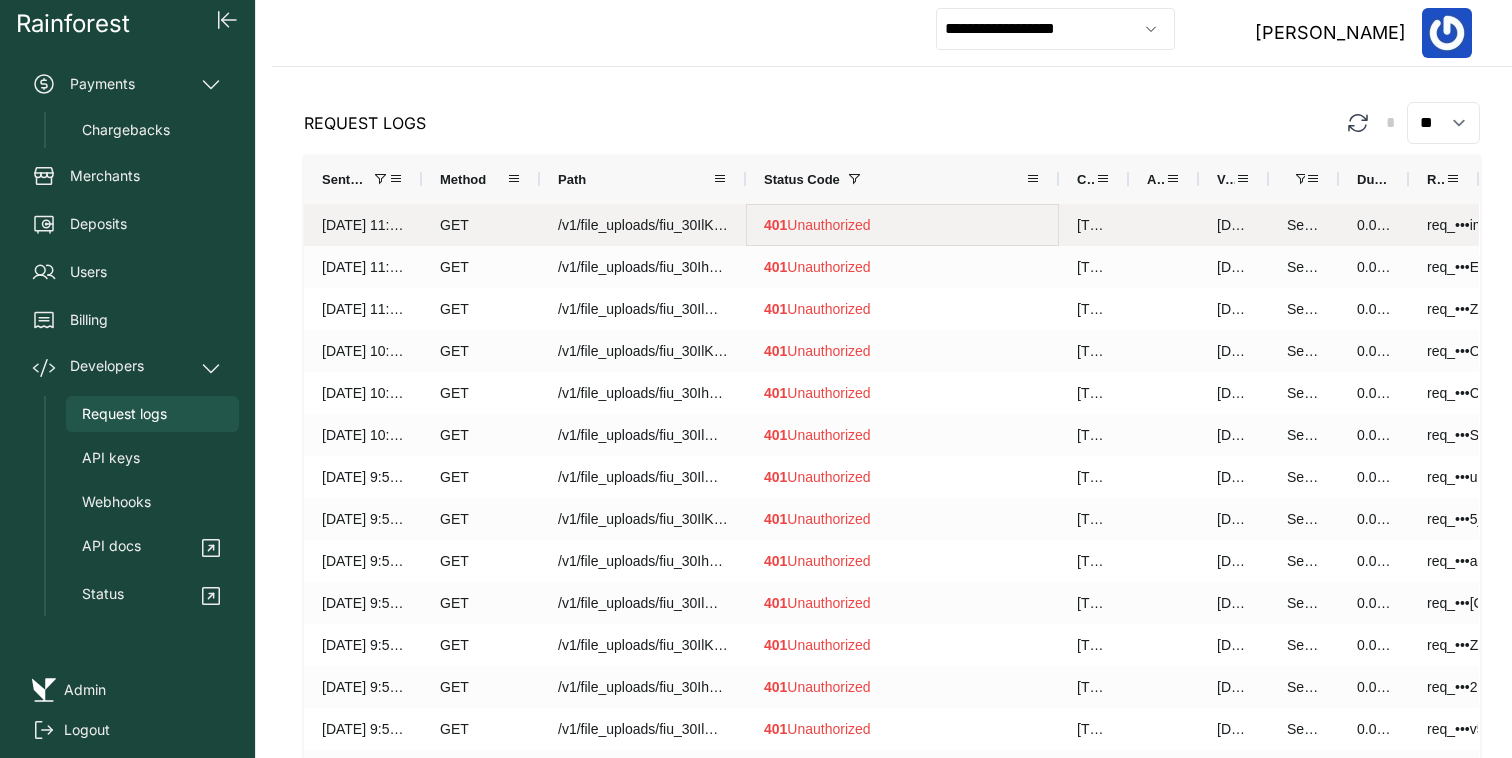 click on "401  Unauthorized" at bounding box center (902, 225) 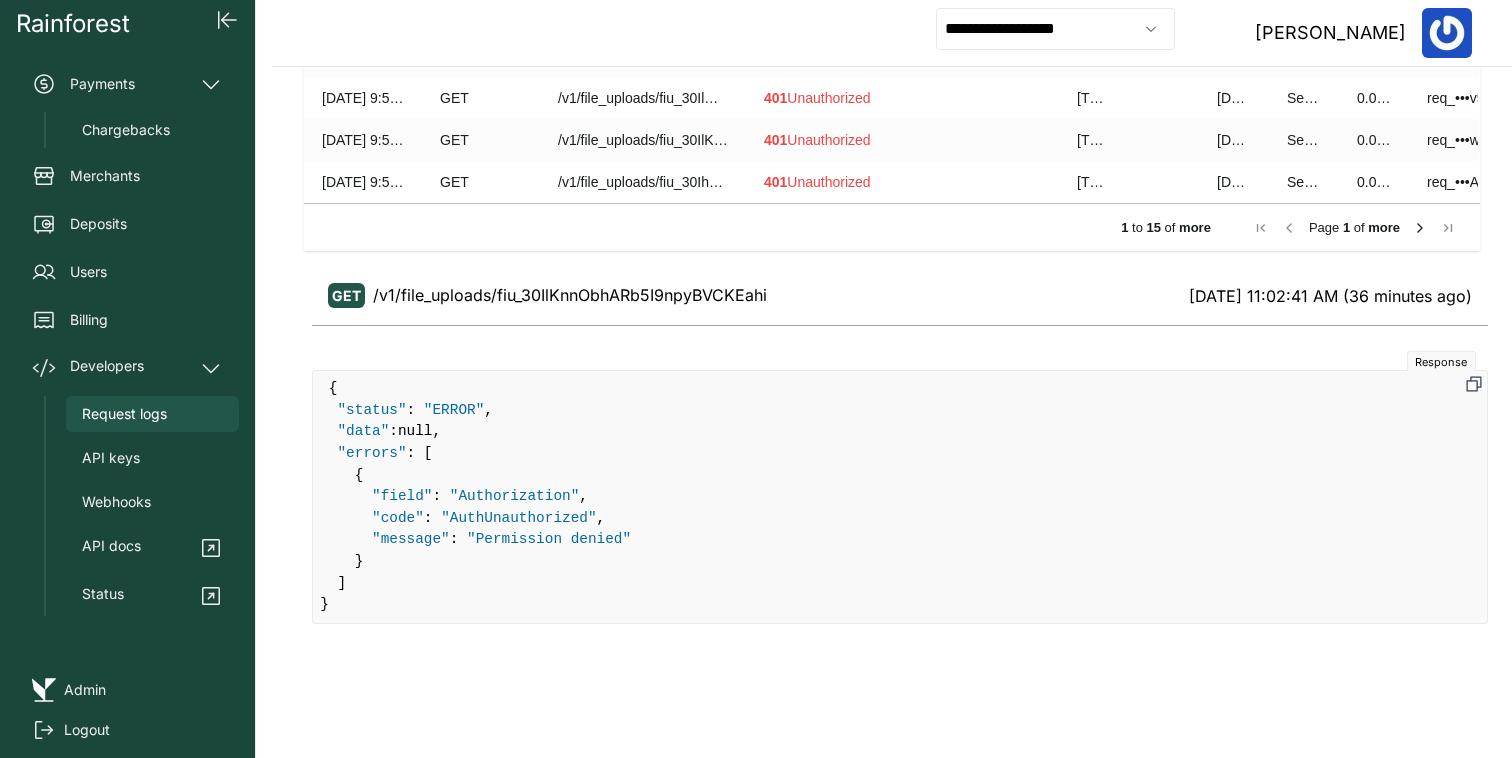 scroll, scrollTop: 641, scrollLeft: 0, axis: vertical 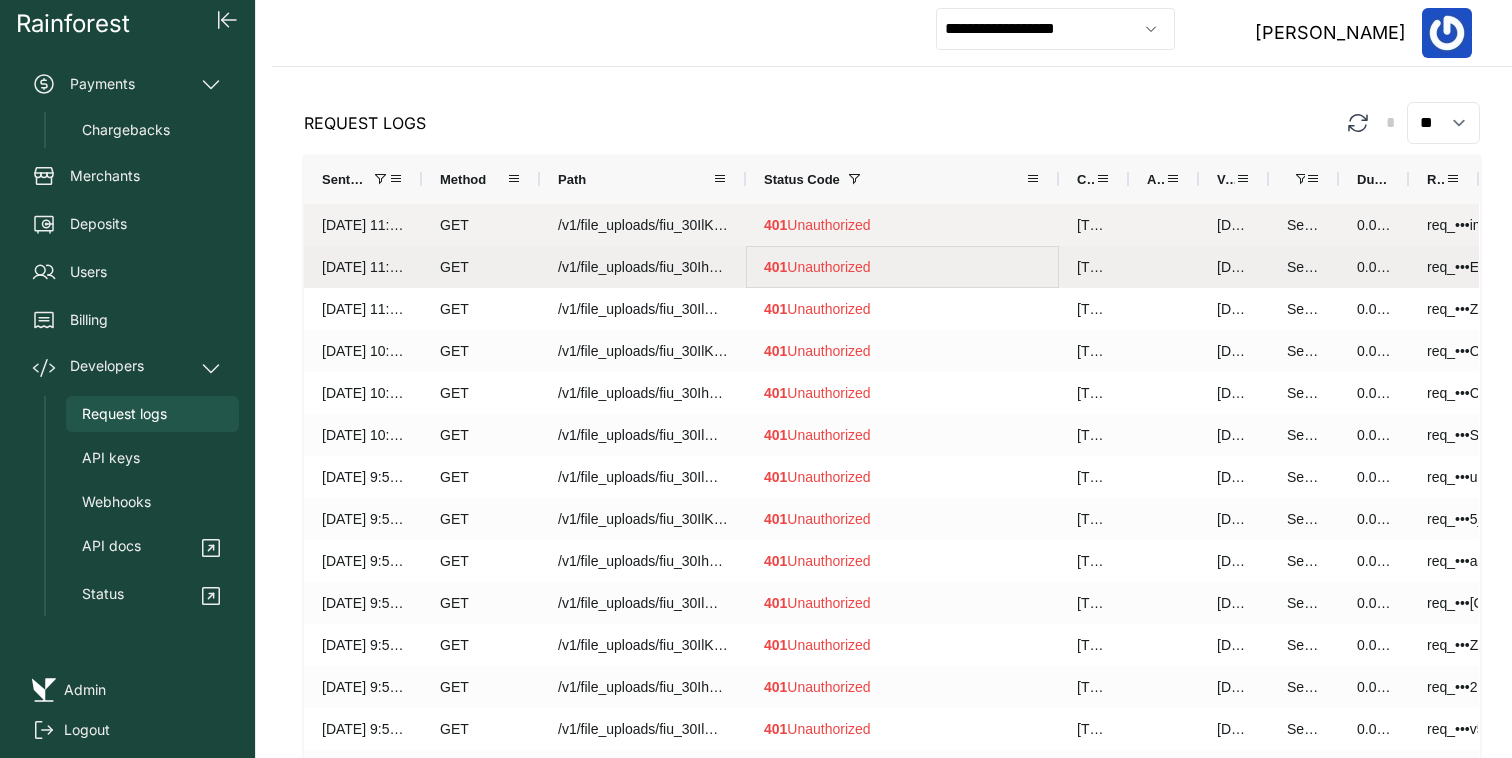 click on "401  Unauthorized" at bounding box center [902, 267] 